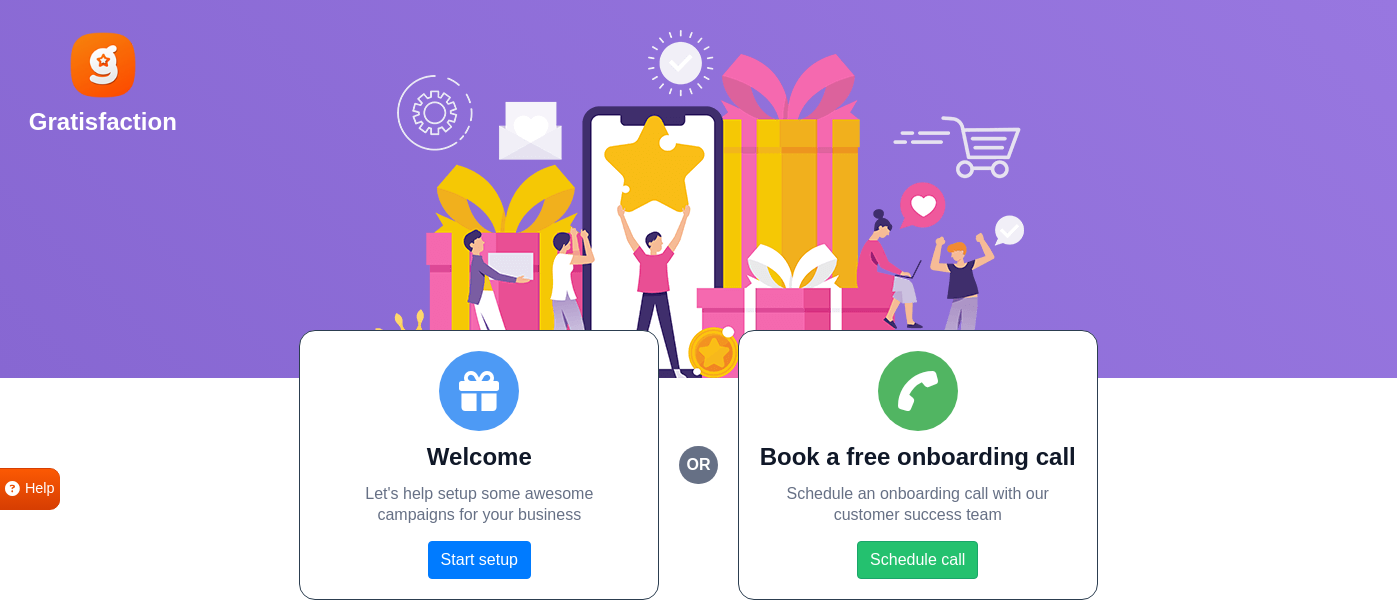 scroll, scrollTop: 0, scrollLeft: 0, axis: both 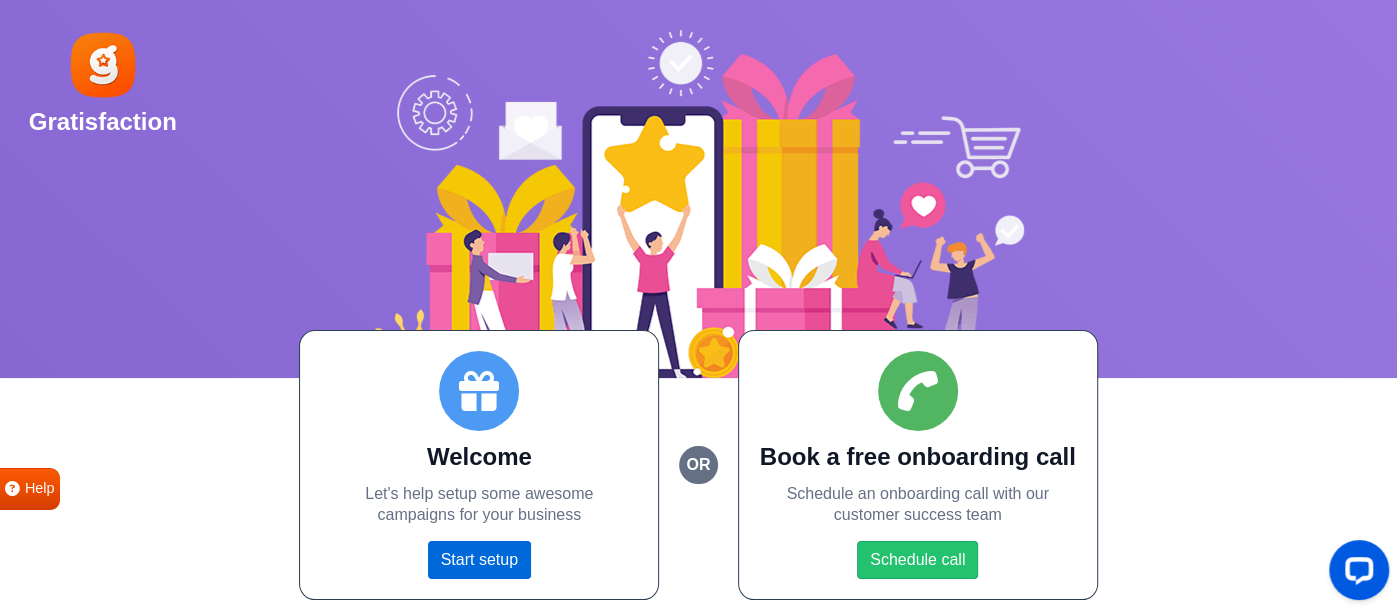click on "Start setup" at bounding box center (479, 560) 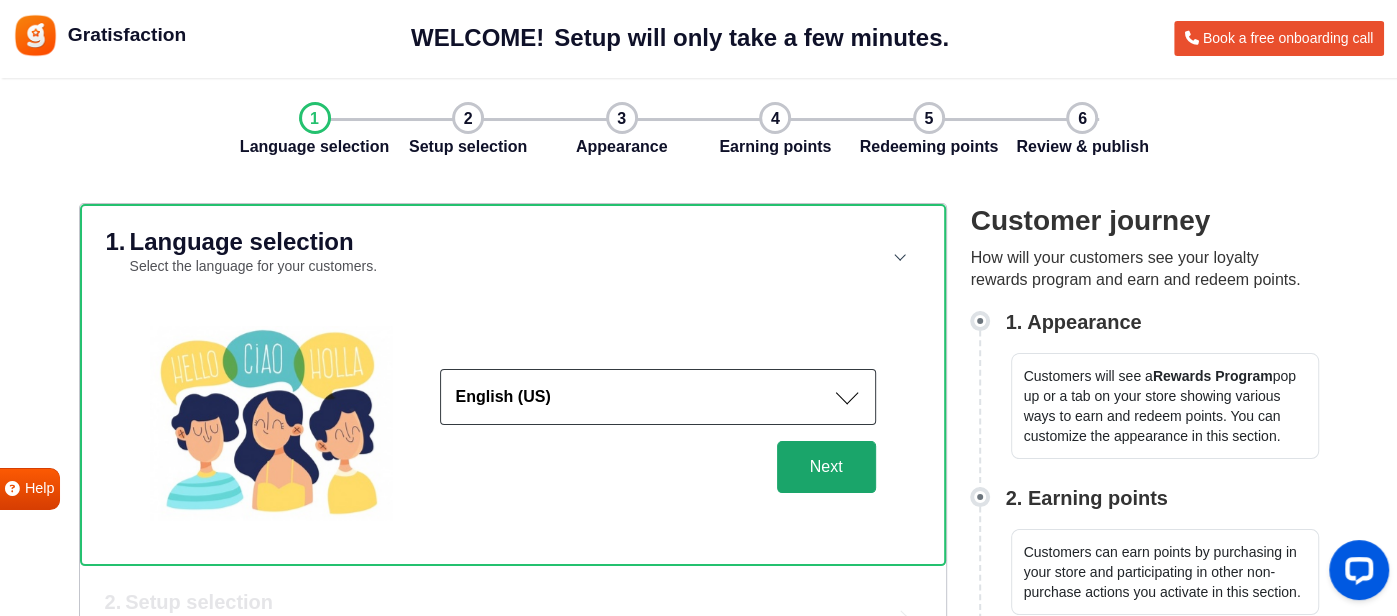 click on "Next" at bounding box center [826, 467] 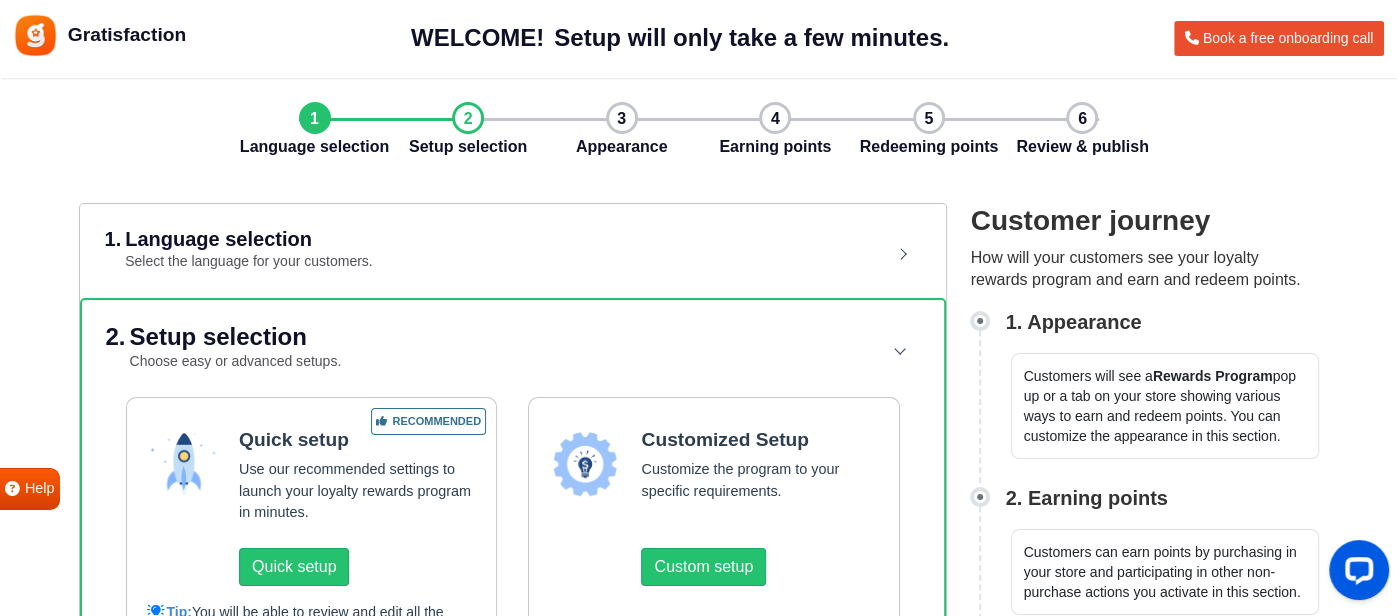 click on "2. Setup selection Choose easy or advanced setups. Recommended Quick setup  Use our recommended settings to launch your loyalty rewards program in minutes.   Quick setup  Tip:  You will be able to review and edit all the settings and appearance before deciding to go live.  Customized Setup  Customize the program to your specific requirements.   Custom setup" at bounding box center [513, 516] 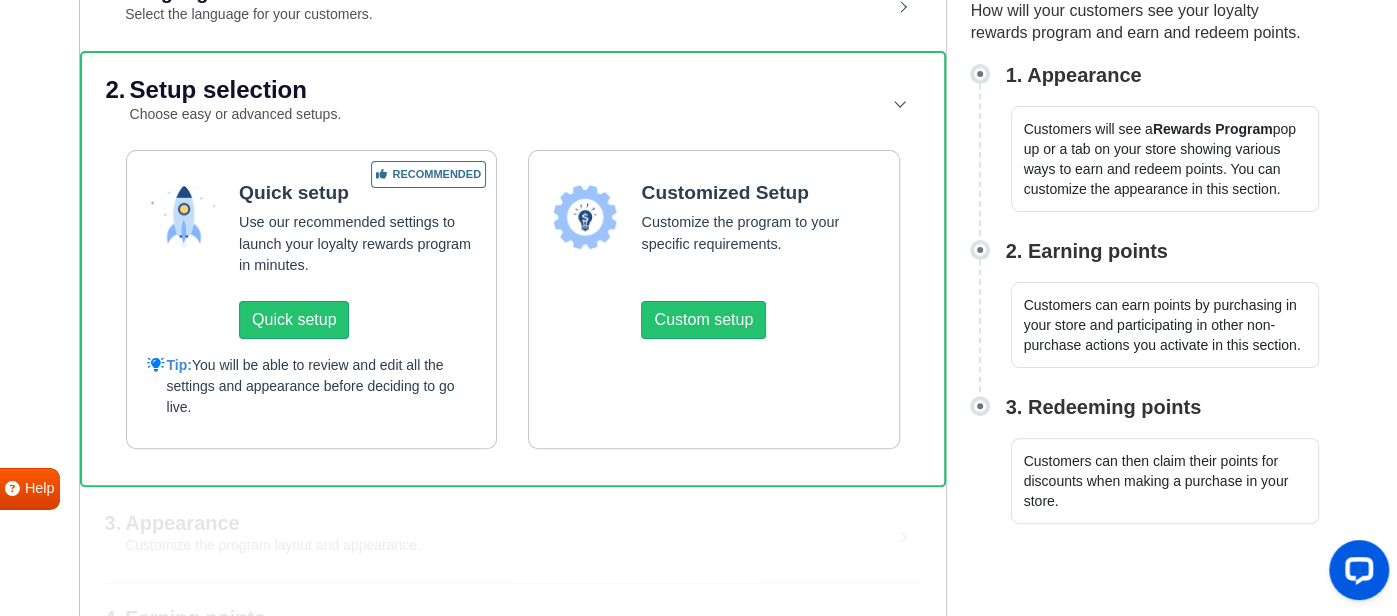 scroll, scrollTop: 220, scrollLeft: 0, axis: vertical 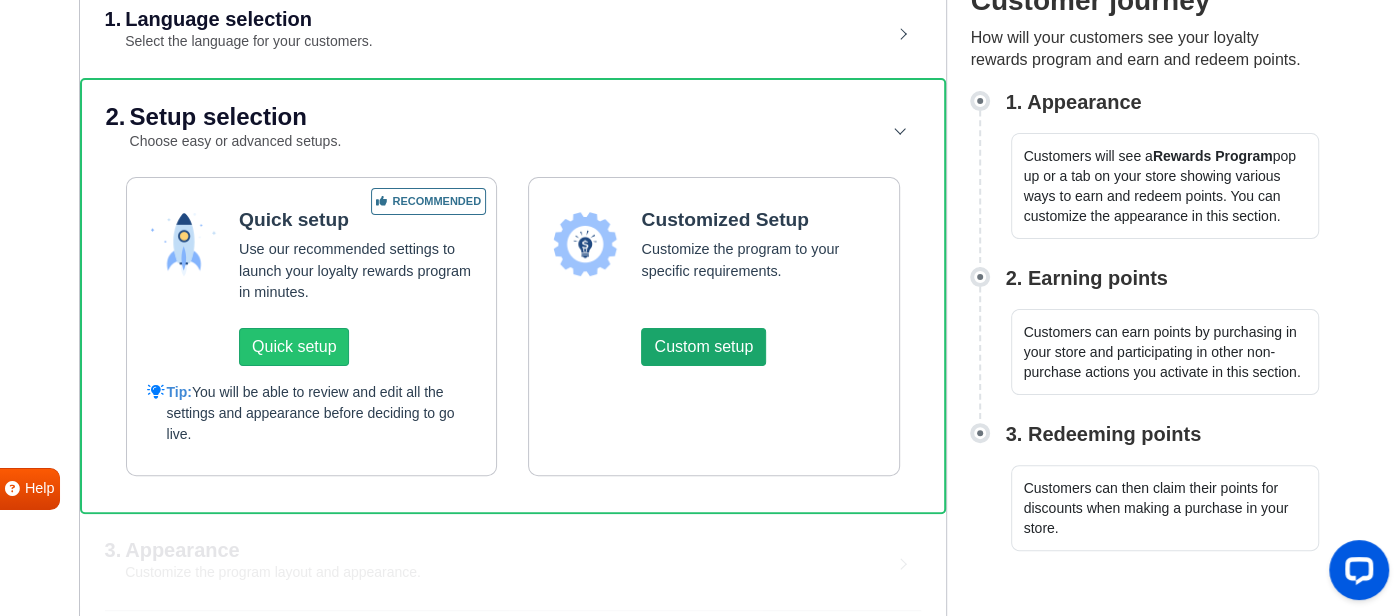 click on "Custom setup" at bounding box center [703, 347] 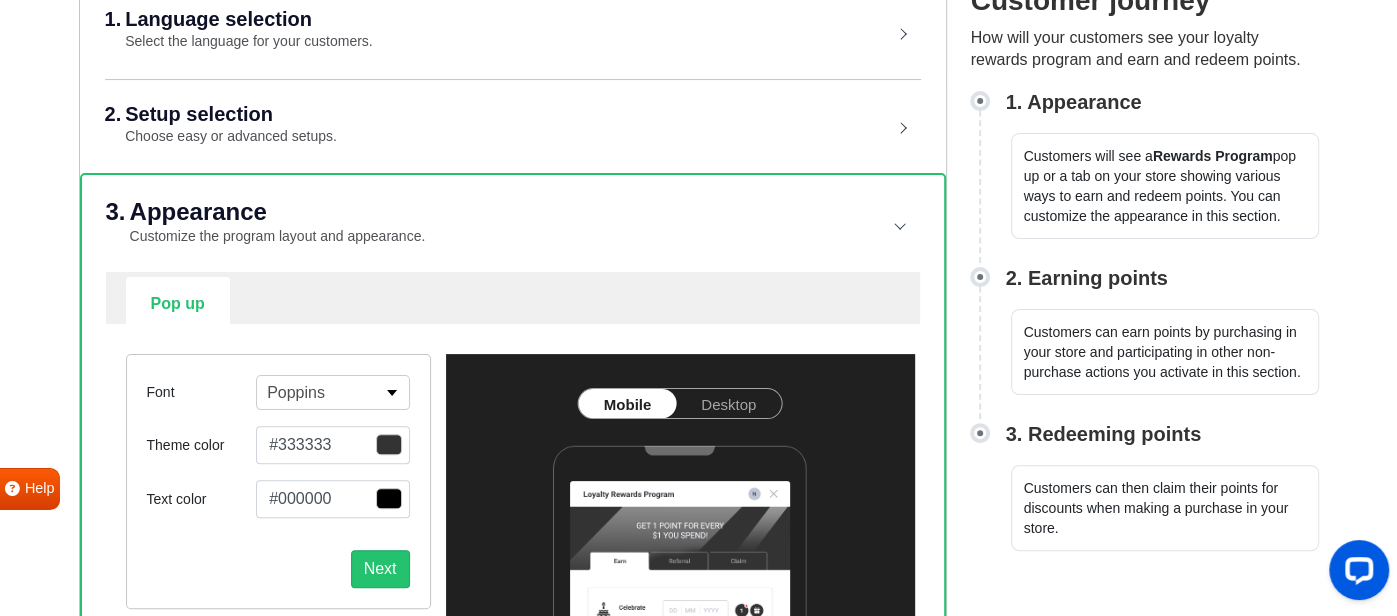 click at bounding box center [392, 393] 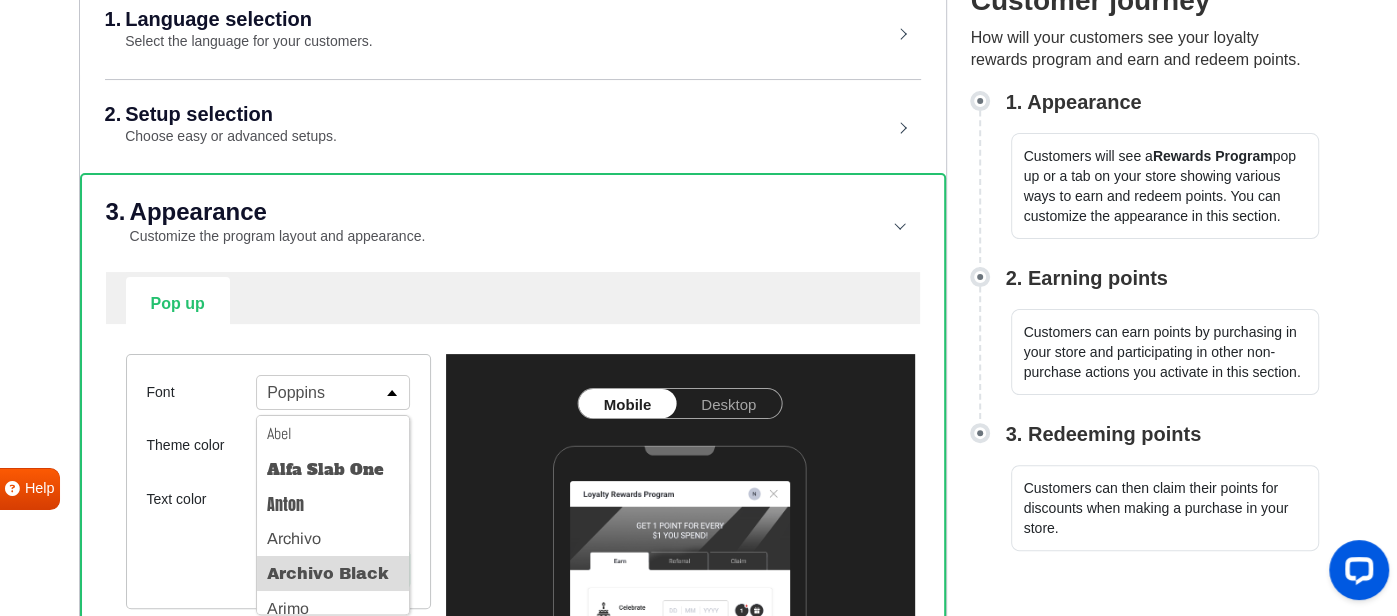 type 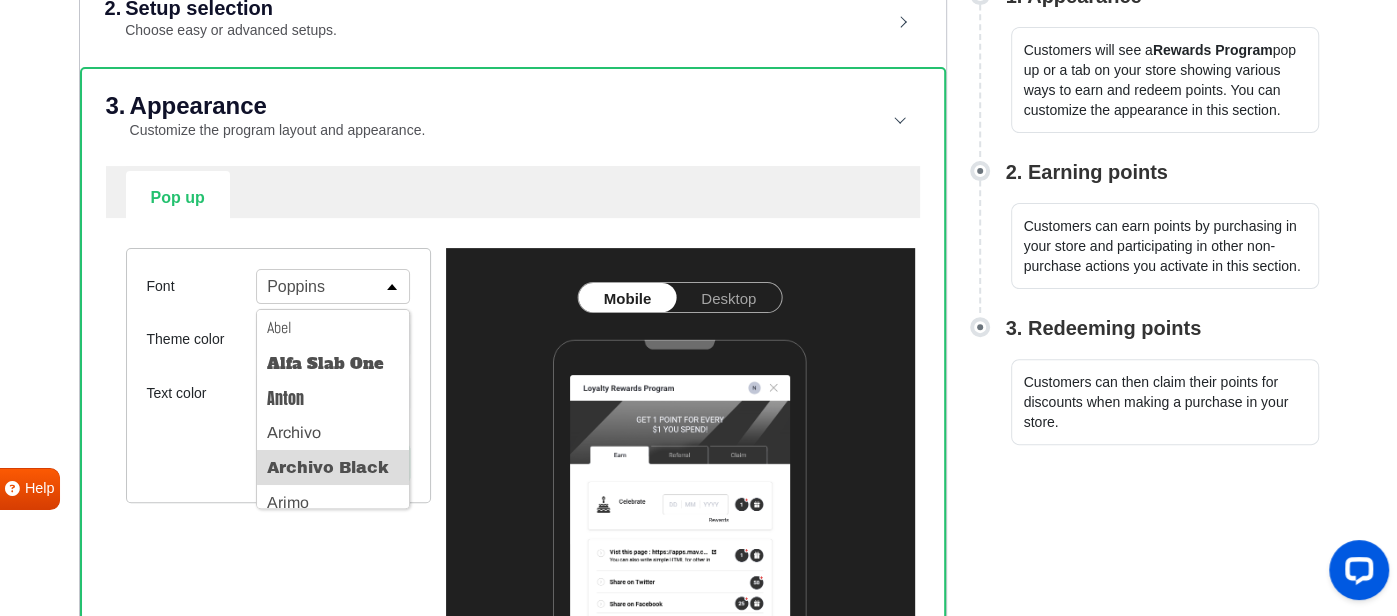 scroll, scrollTop: 340, scrollLeft: 0, axis: vertical 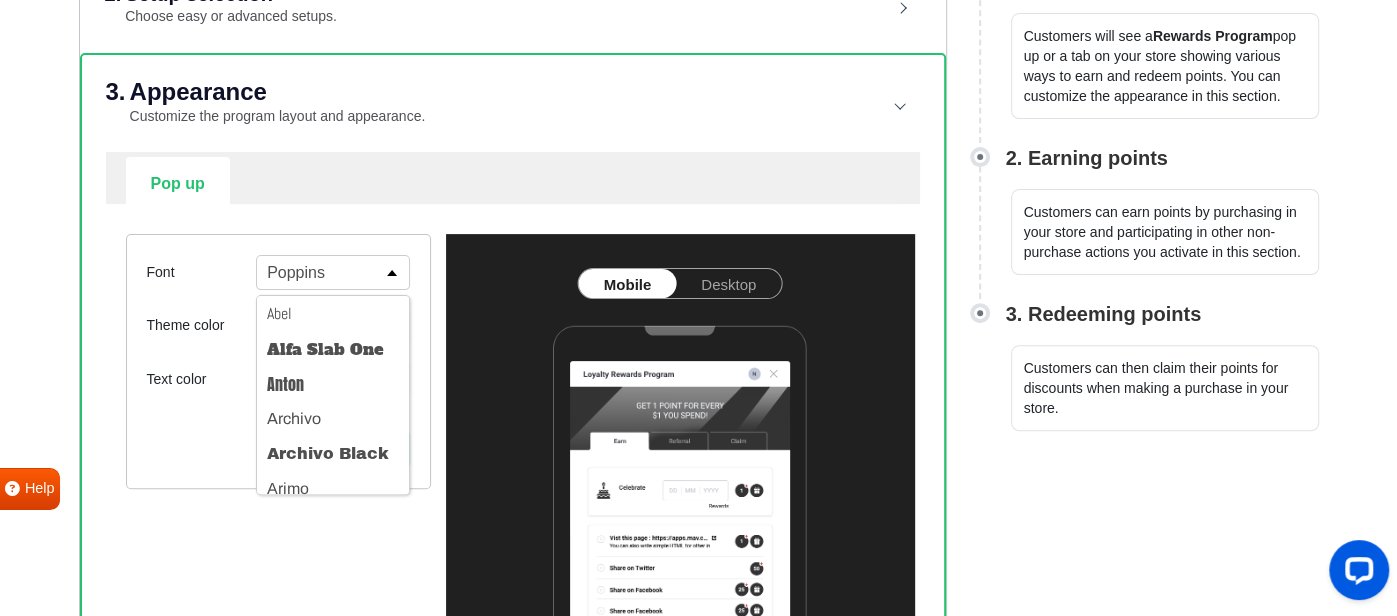 click on "Poppins" at bounding box center [332, 272] 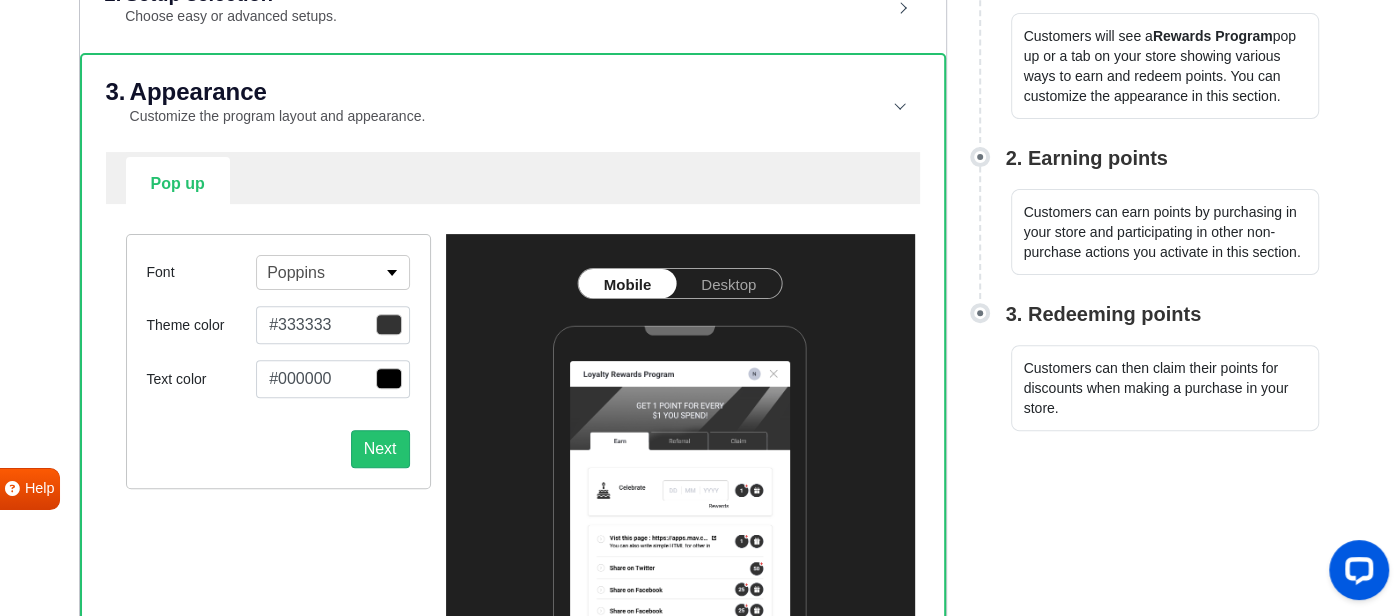 click on "Poppins" at bounding box center [332, 272] 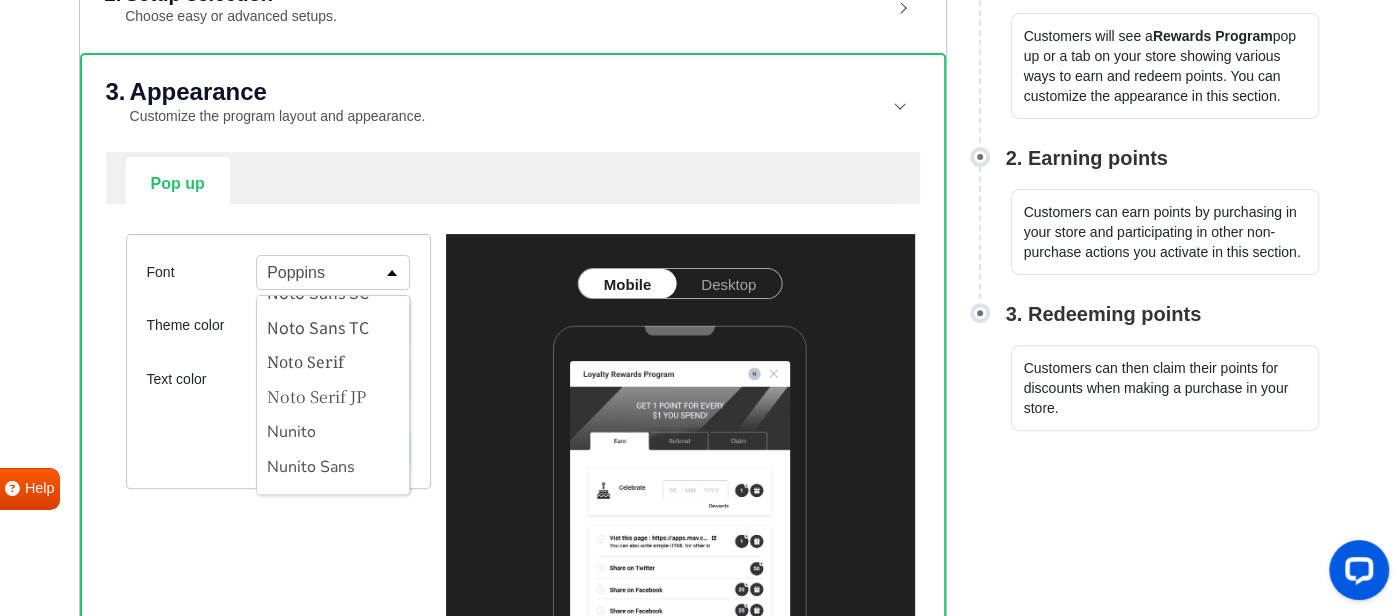 scroll, scrollTop: 2149, scrollLeft: 0, axis: vertical 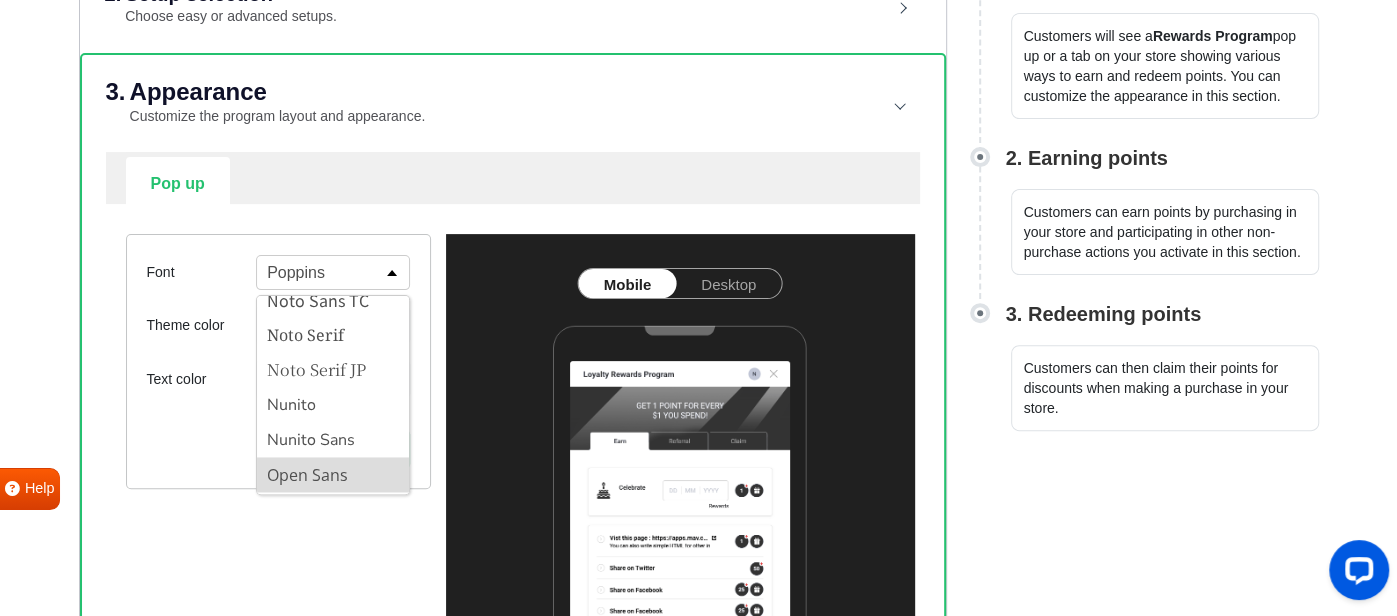 click on "Open Sans" at bounding box center (332, 474) 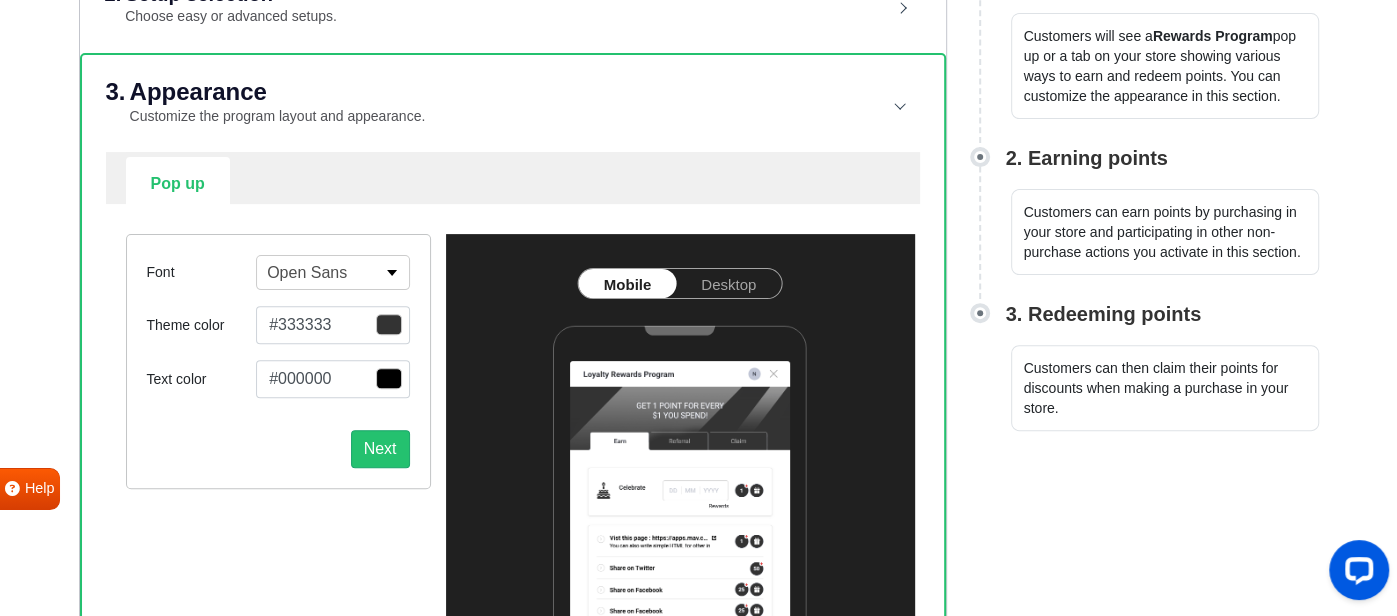 scroll, scrollTop: 2149, scrollLeft: 0, axis: vertical 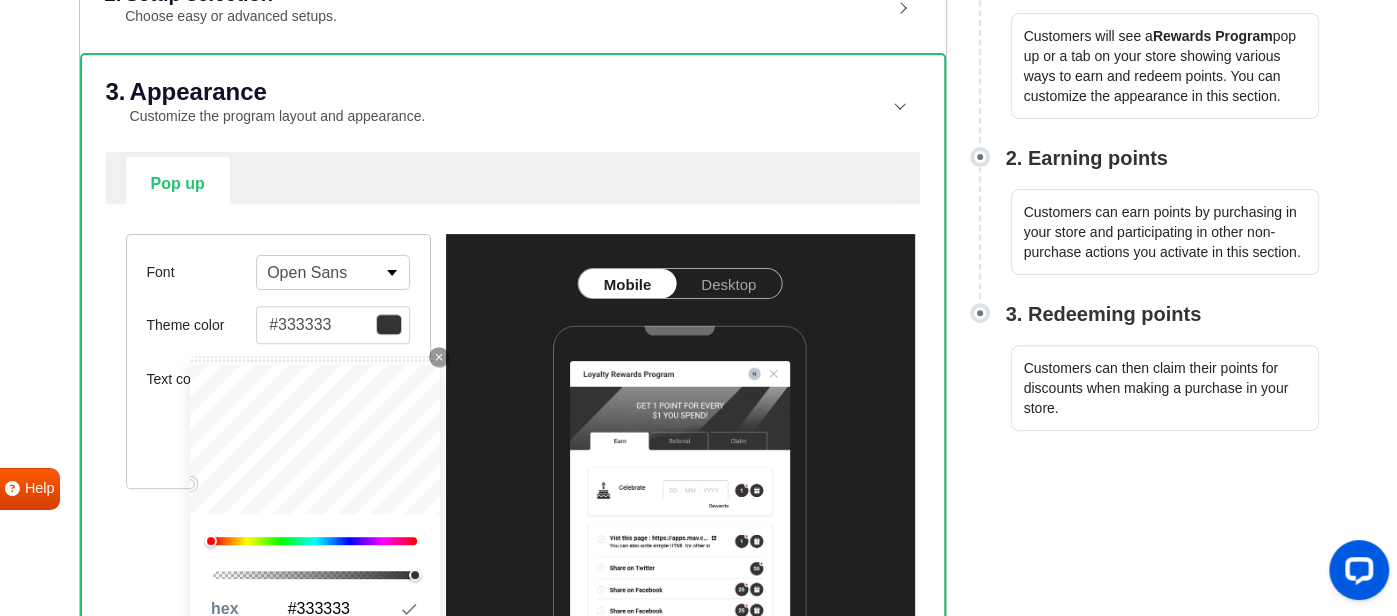 type 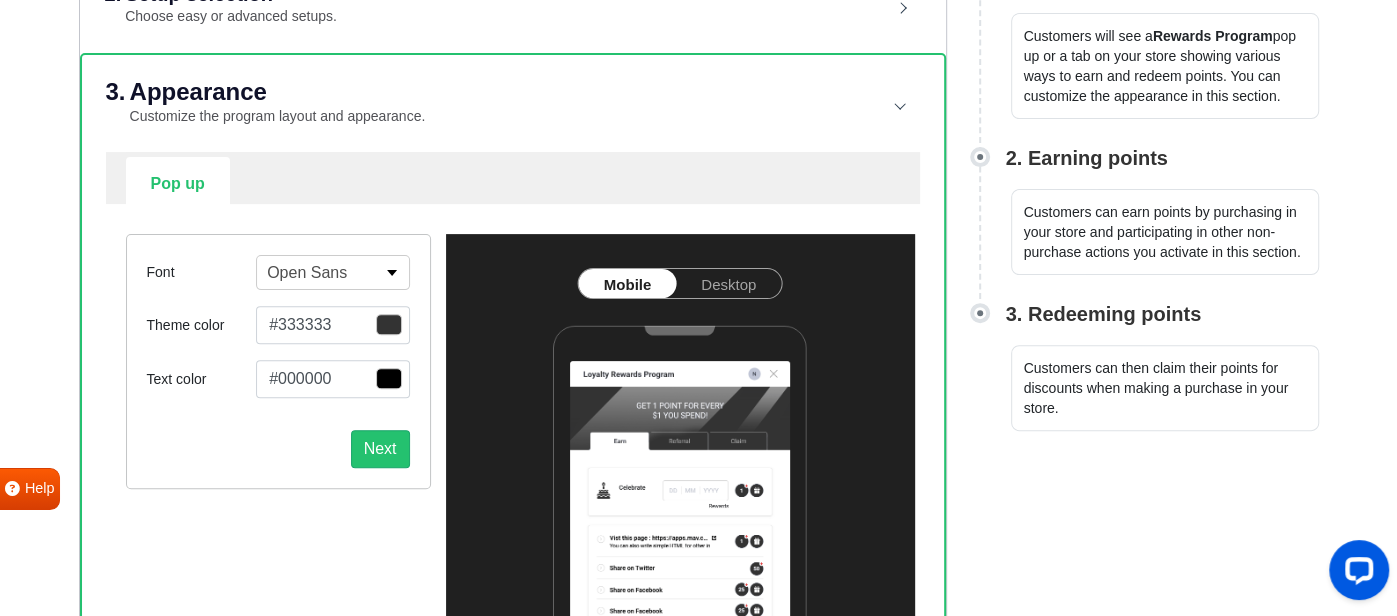click on "#333333" at bounding box center (332, 325) 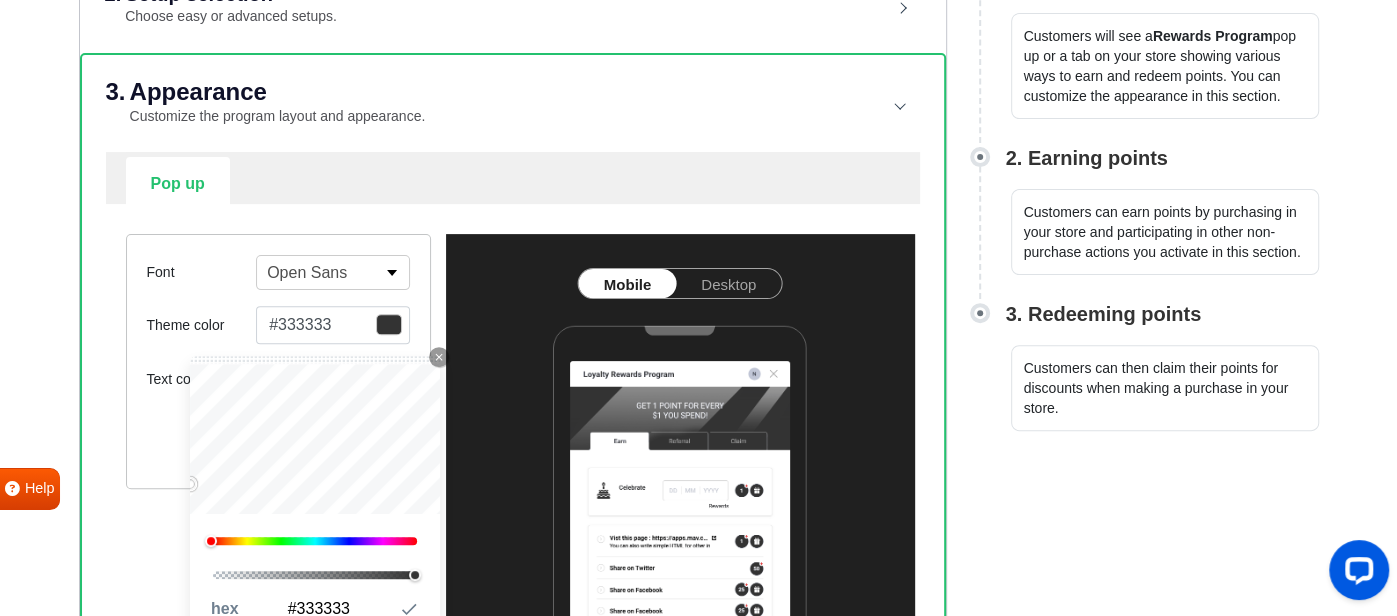 click on "#333333" at bounding box center [332, 325] 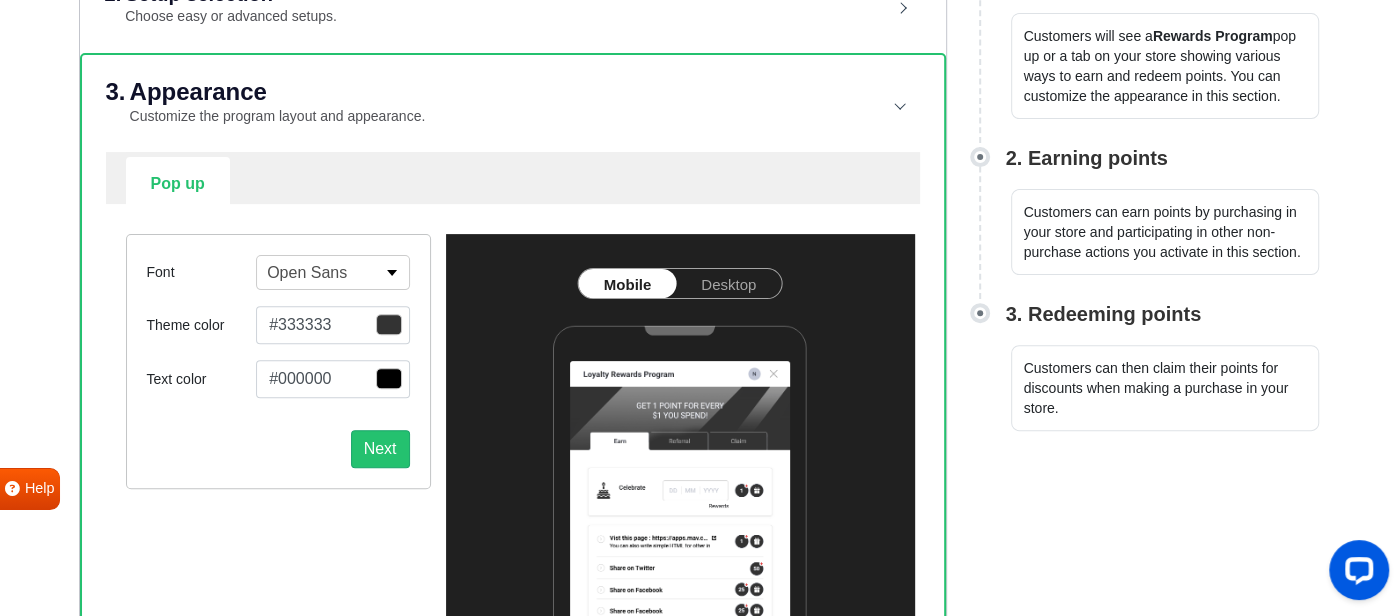 click on "#333333" at bounding box center [332, 325] 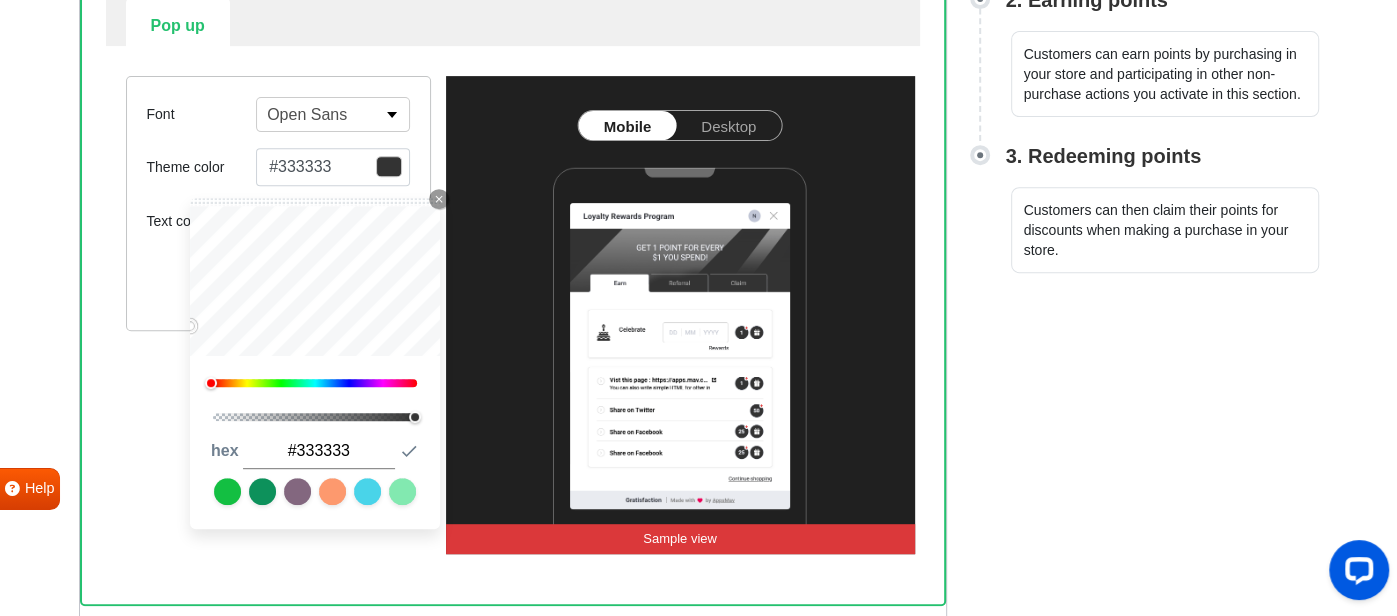 scroll, scrollTop: 500, scrollLeft: 0, axis: vertical 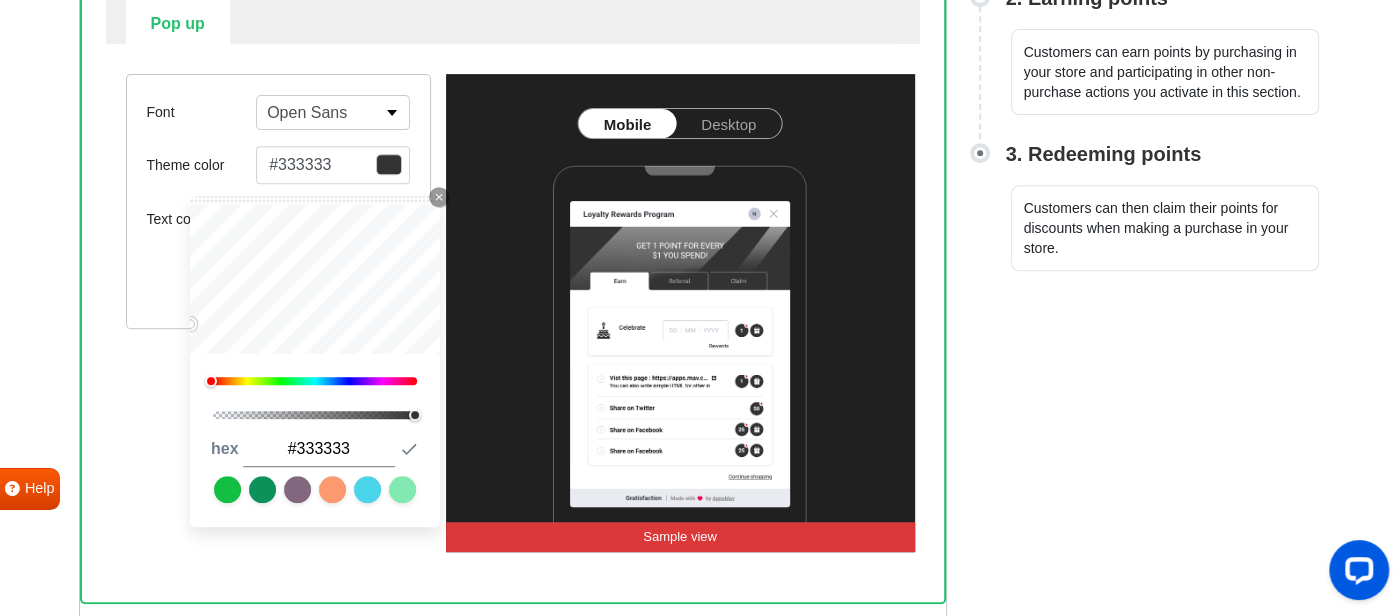 click on "#333333" at bounding box center (319, 449) 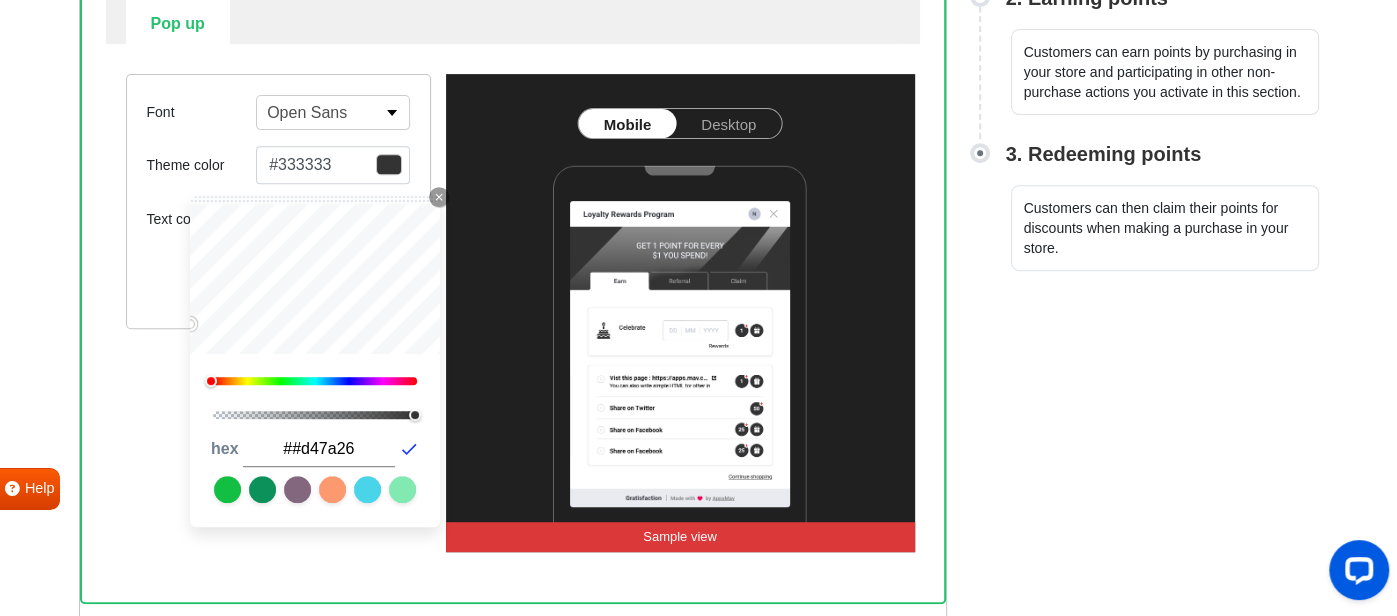 click 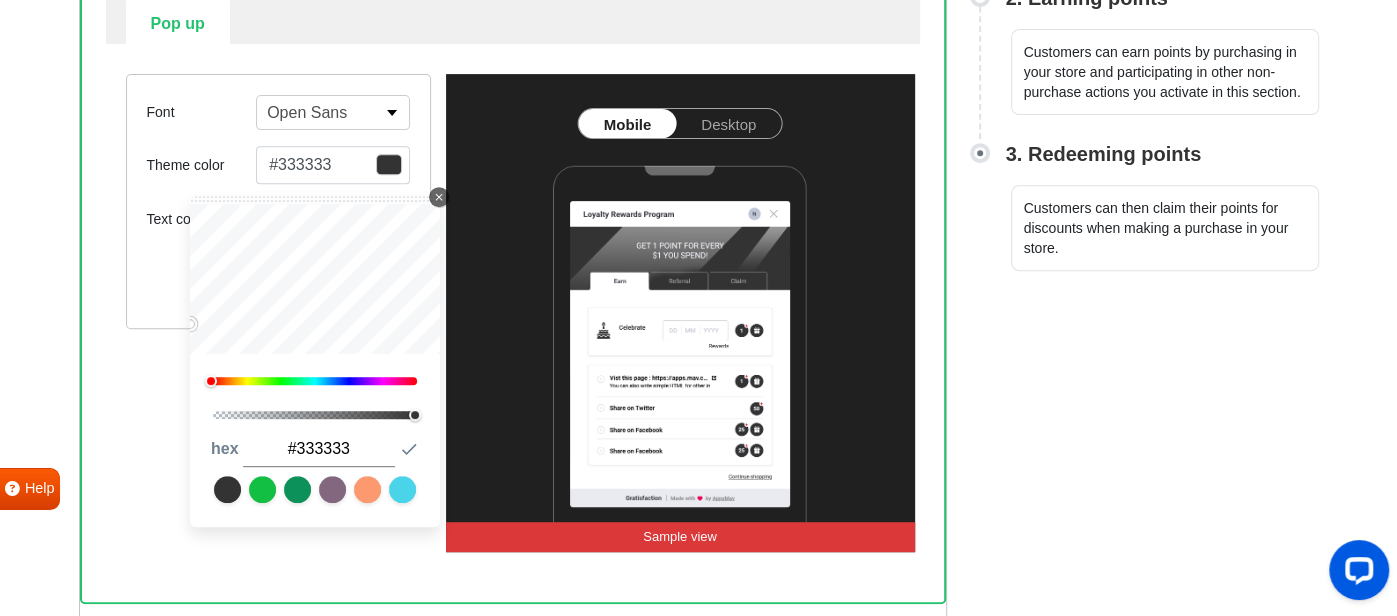 click on "Close Icon" 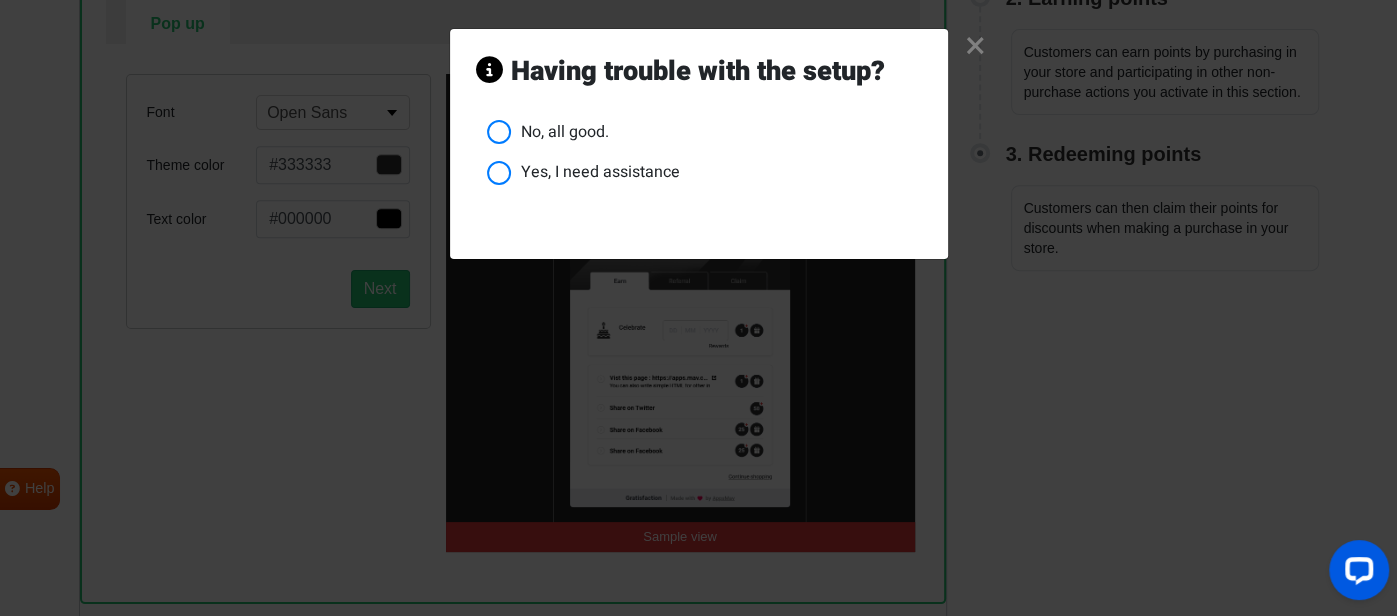 click on "No, all good." at bounding box center (704, 132) 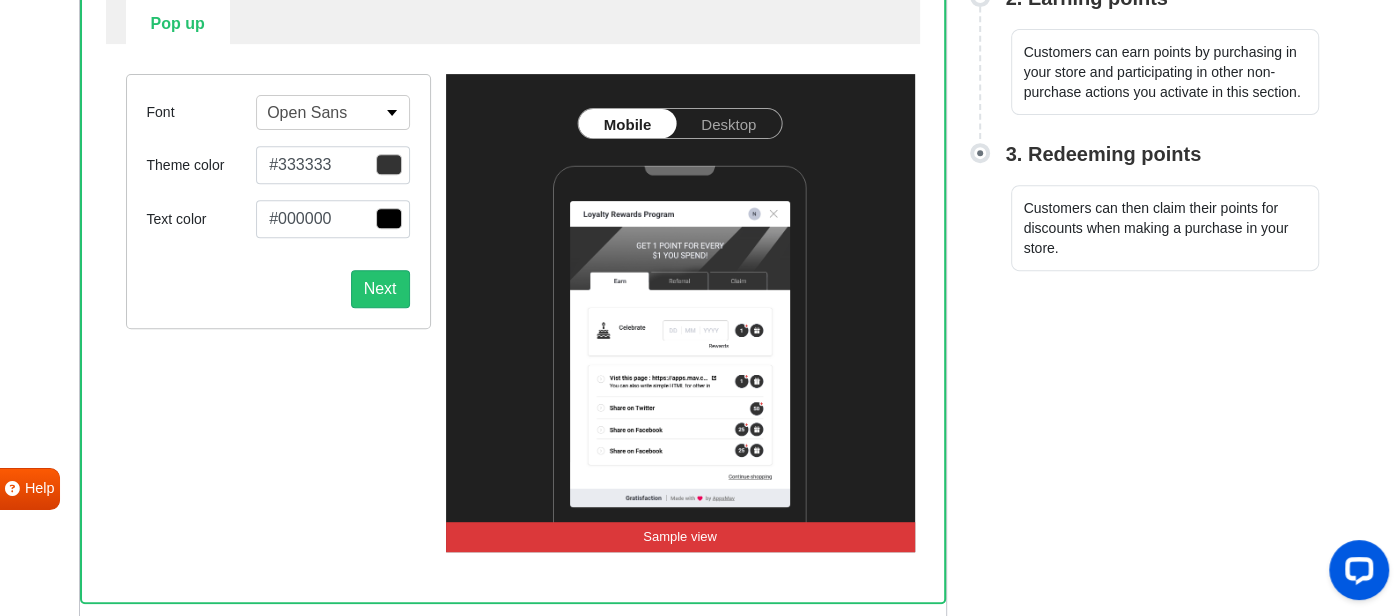 click on "#333333" at bounding box center [332, 165] 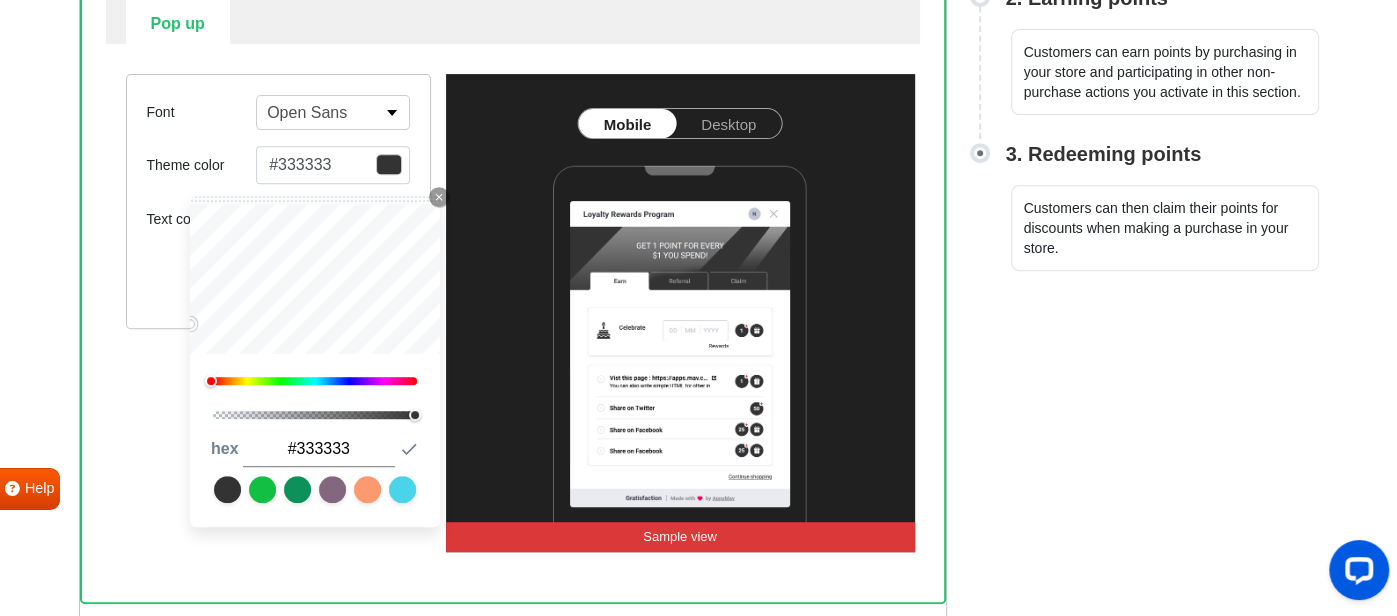 click on "#333333" at bounding box center [319, 449] 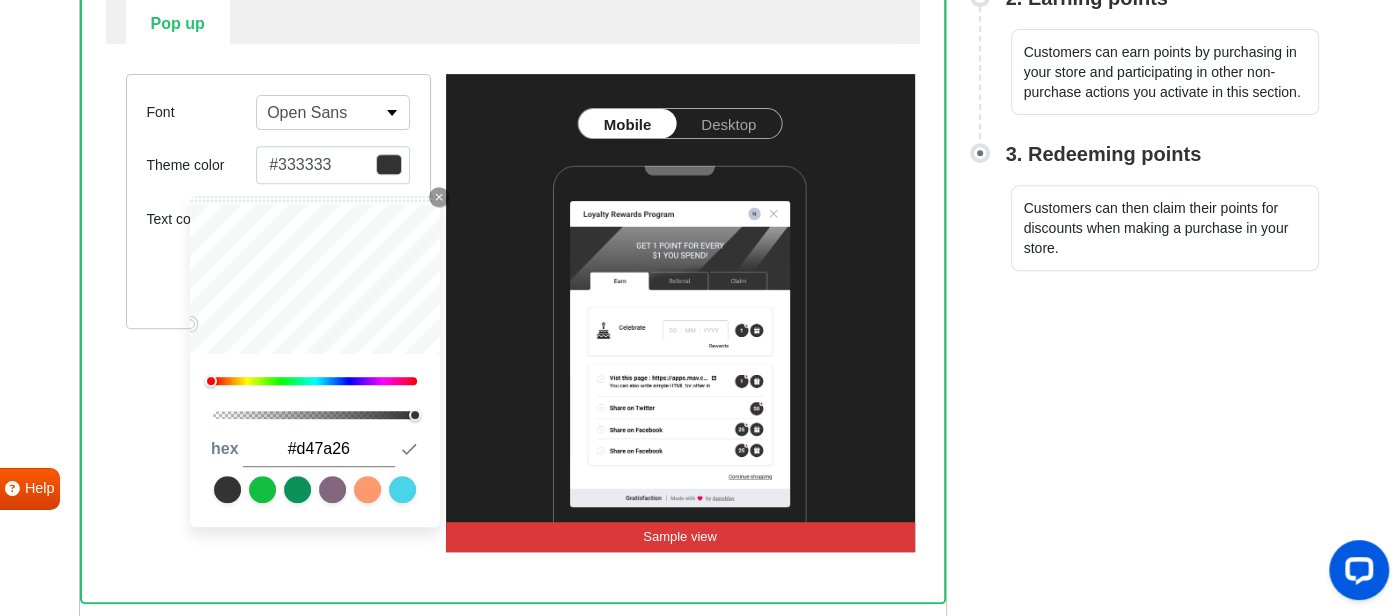 type on "#d47a26" 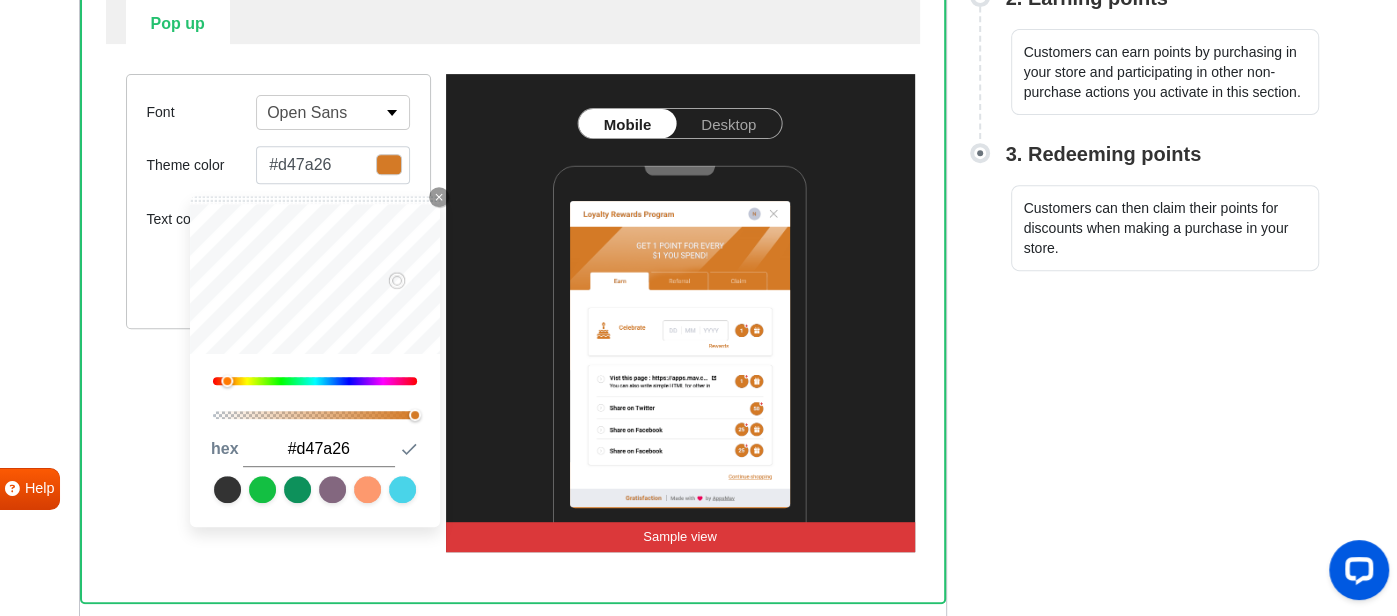 type 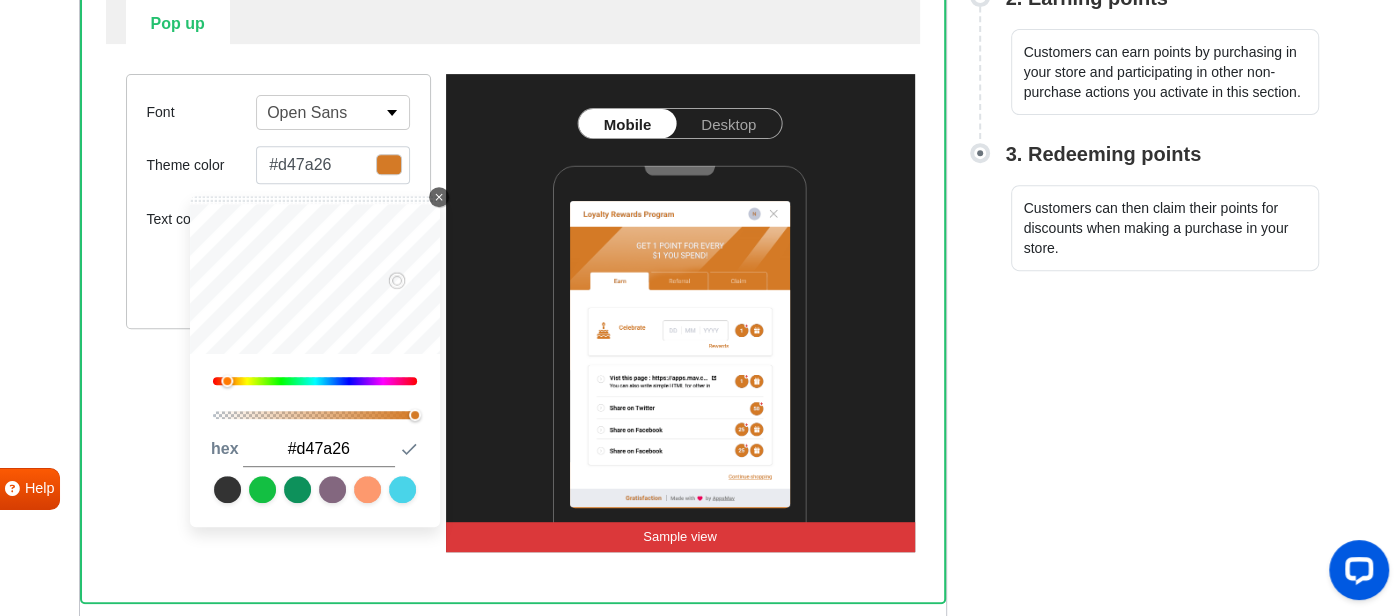 click on "Close Icon" 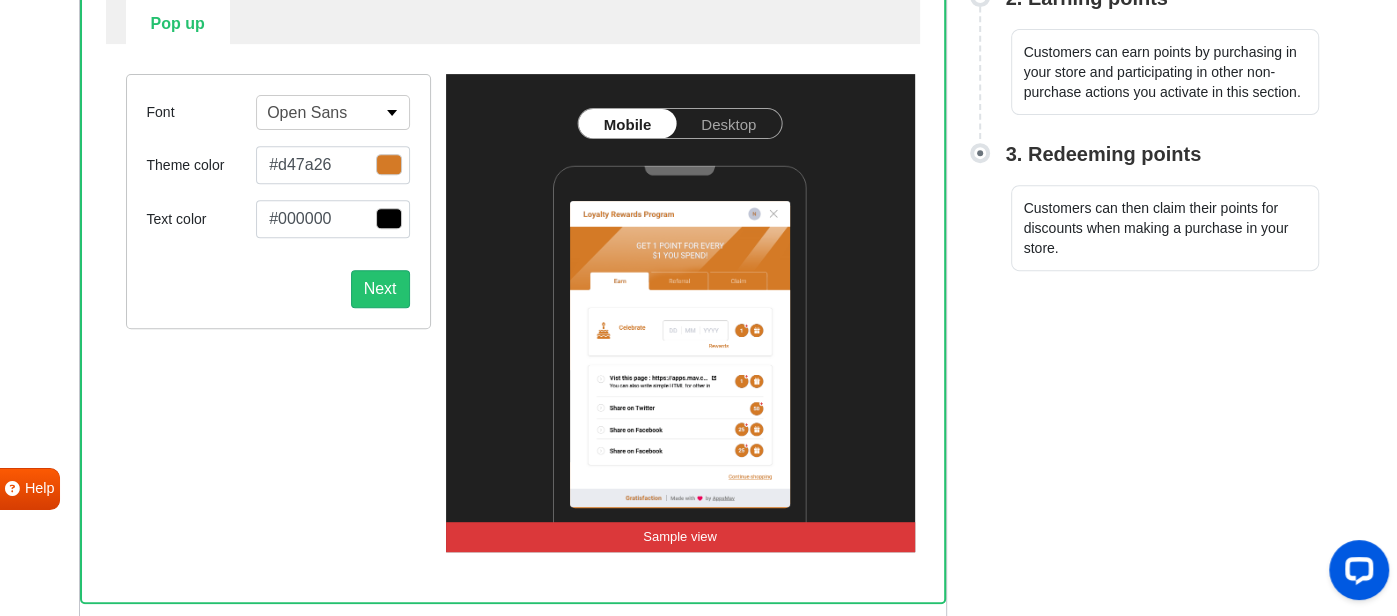 click on "#000000" at bounding box center (332, 165) 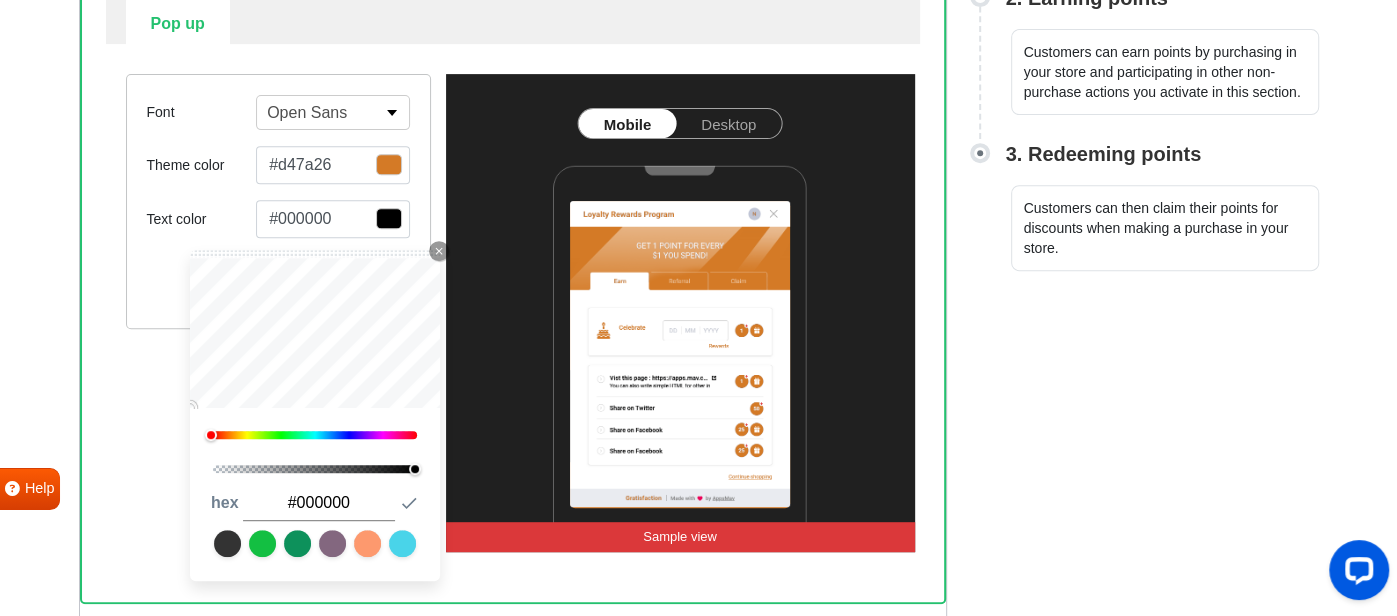 click on "#000000" at bounding box center [319, 503] 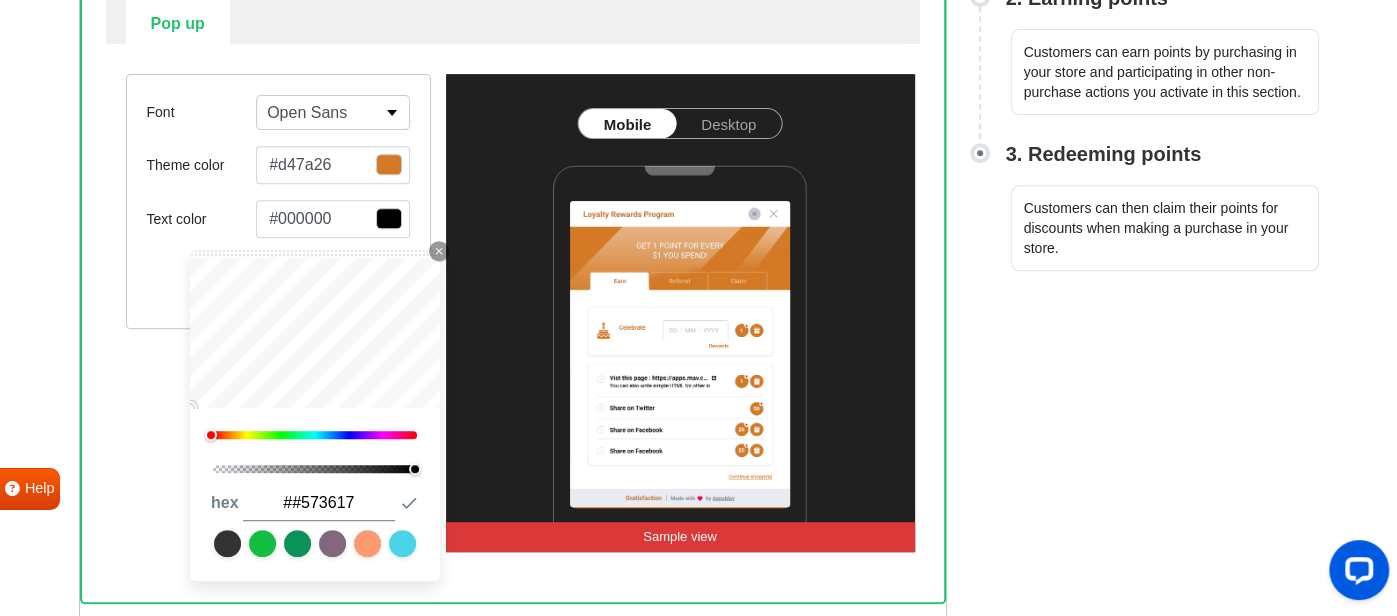click on "##573617" at bounding box center [319, 503] 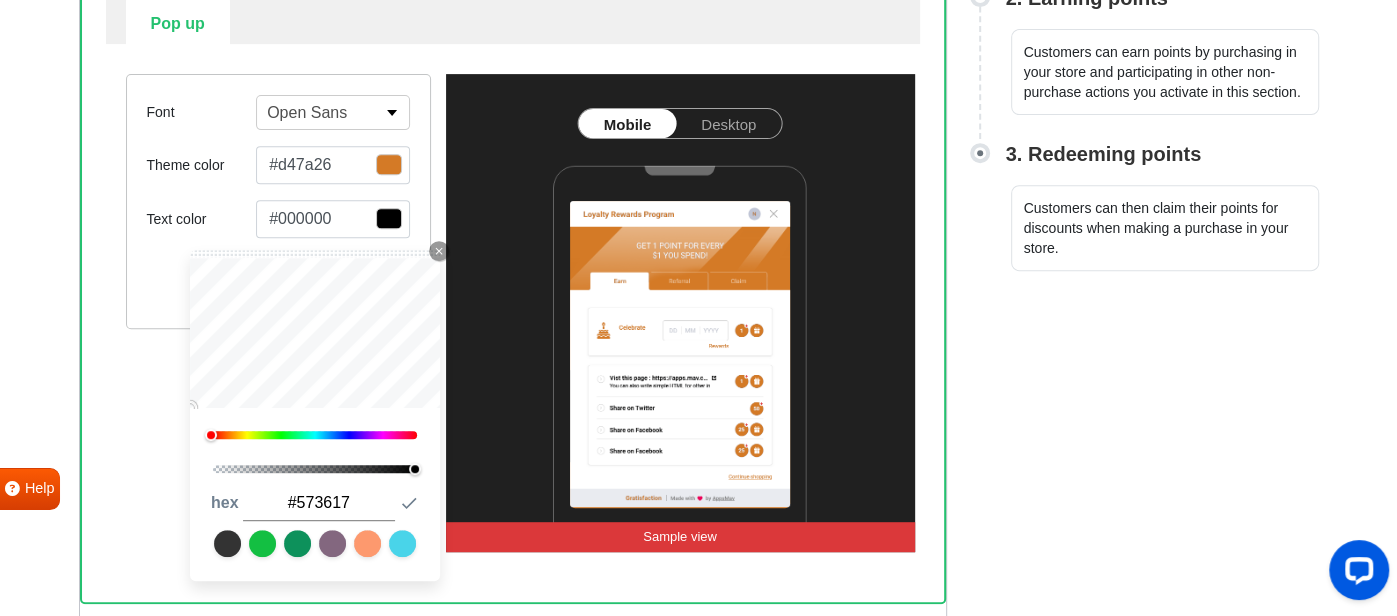 type on "#573617" 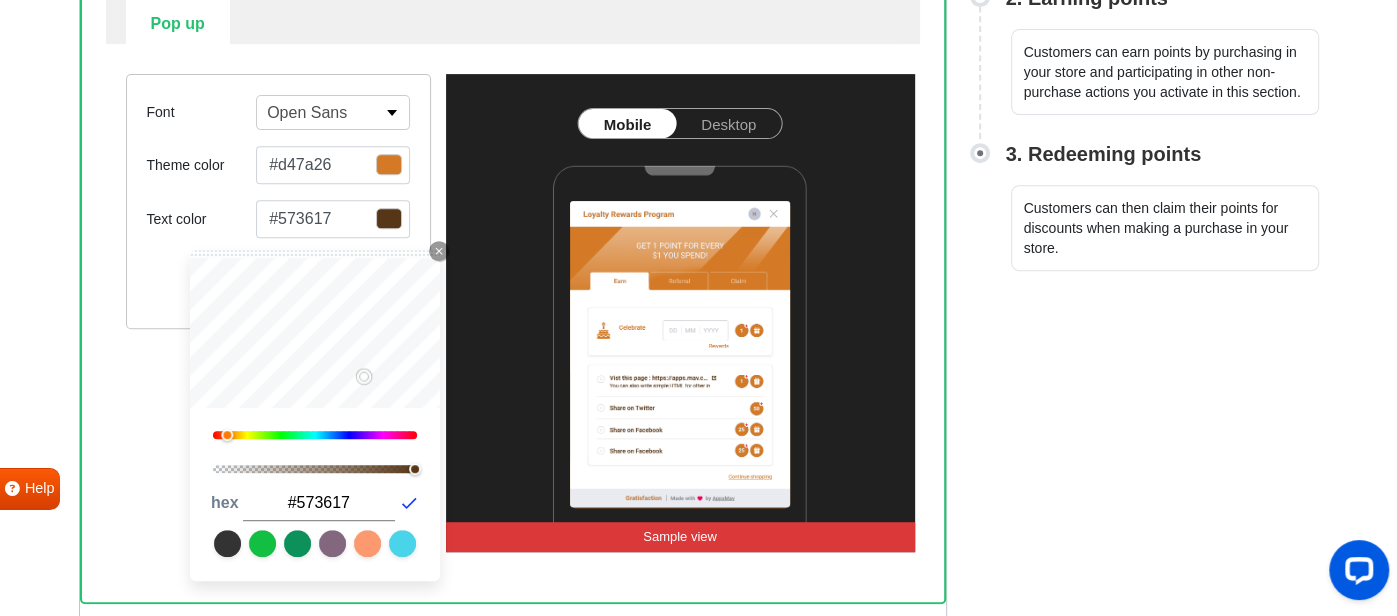 click 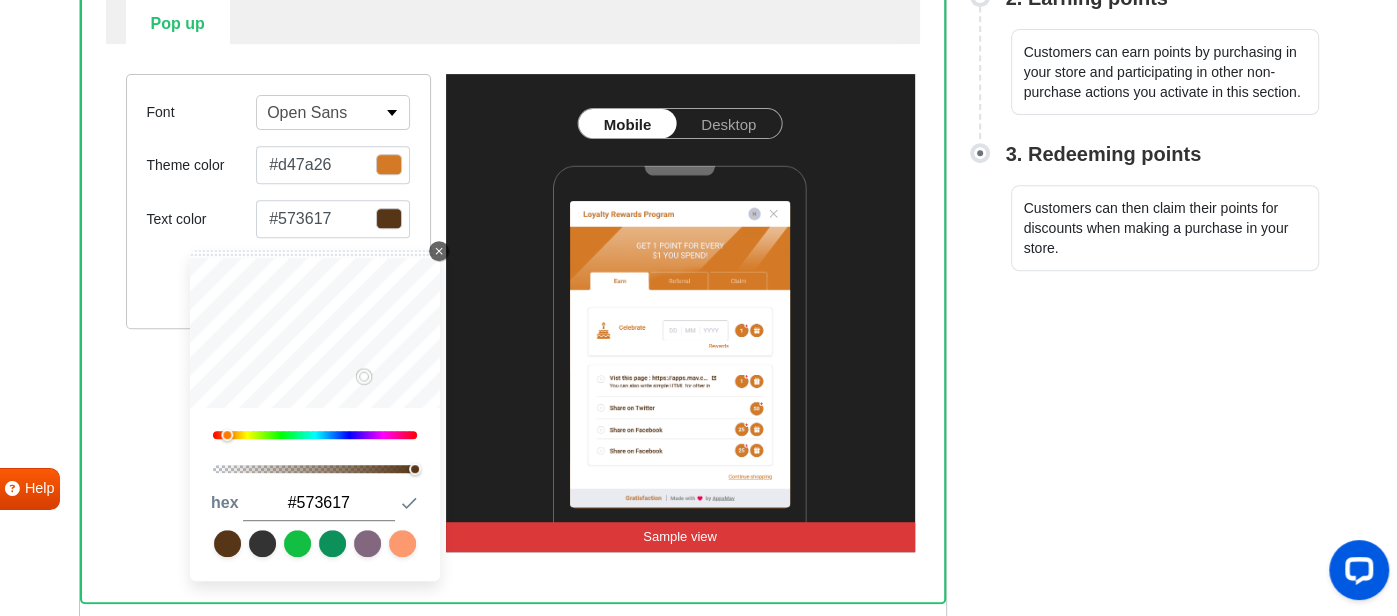 click on "Close Icon" 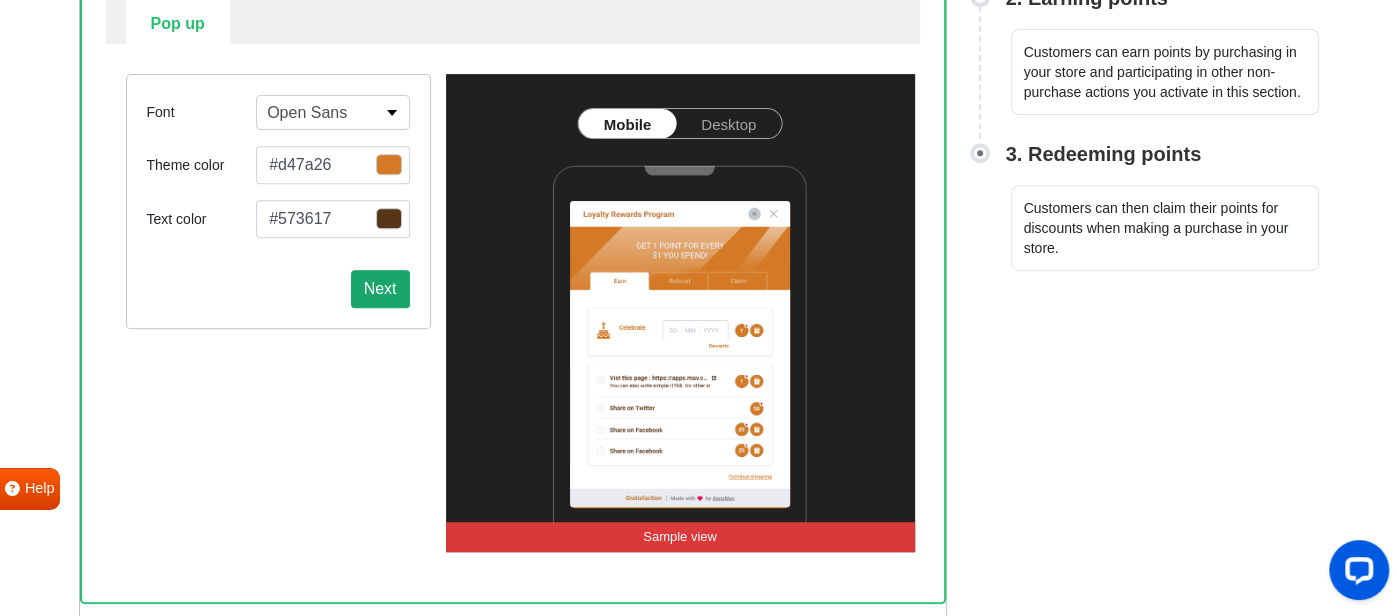 click on "Next" at bounding box center (380, 289) 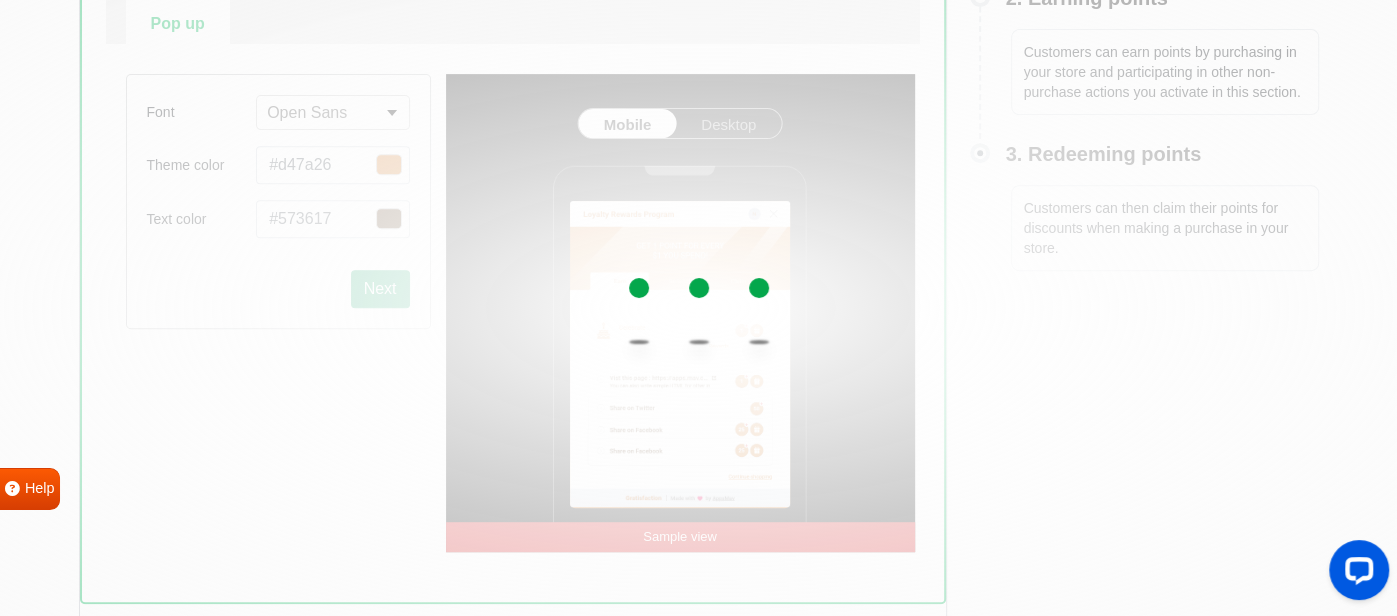 select on "right" 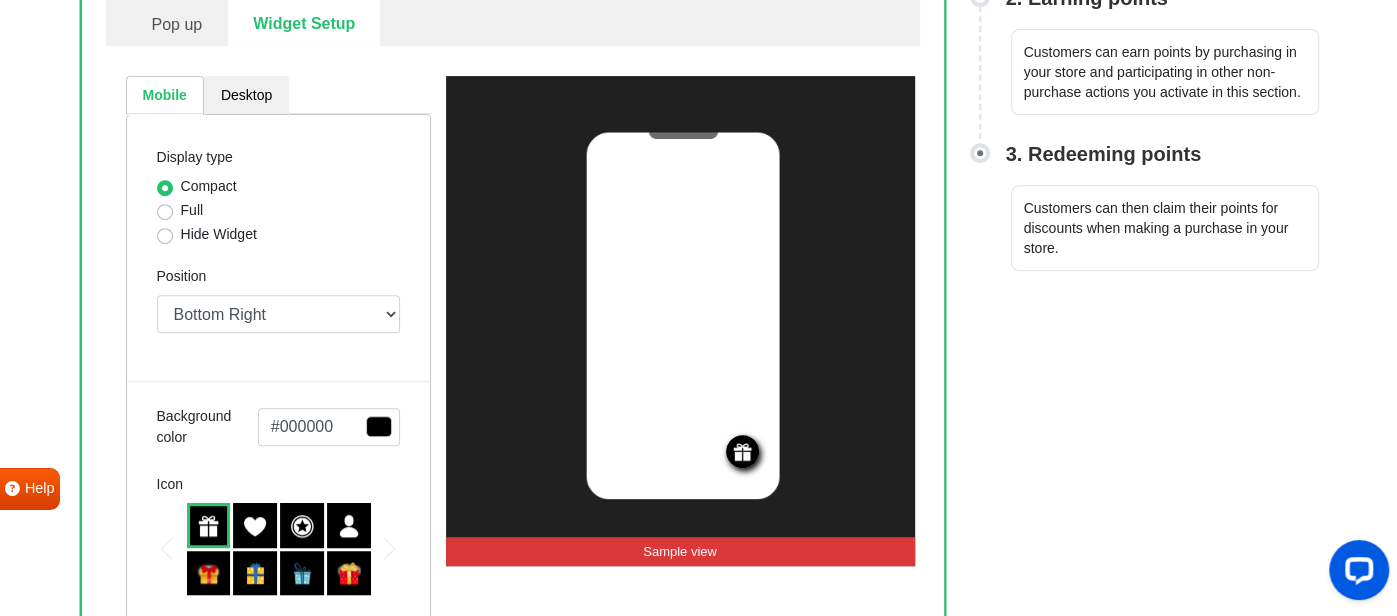 click on "#000000" at bounding box center [329, 427] 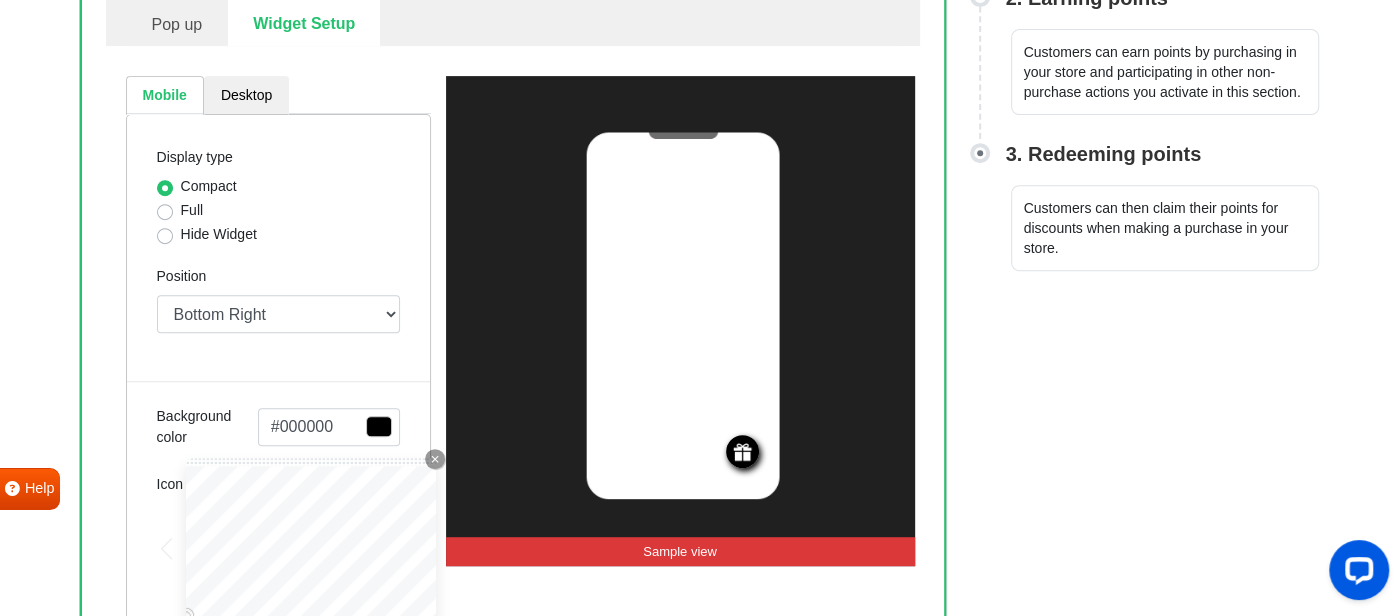 click on "#000000" at bounding box center (329, 427) 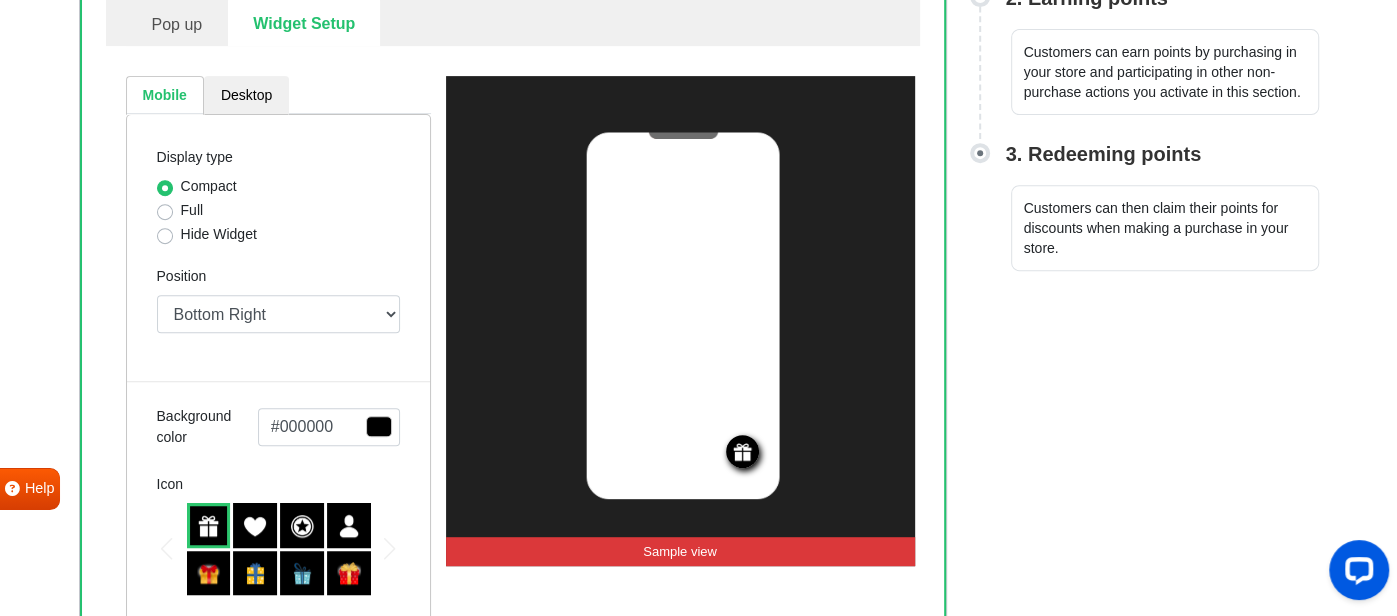 click on "#000000" at bounding box center (329, 427) 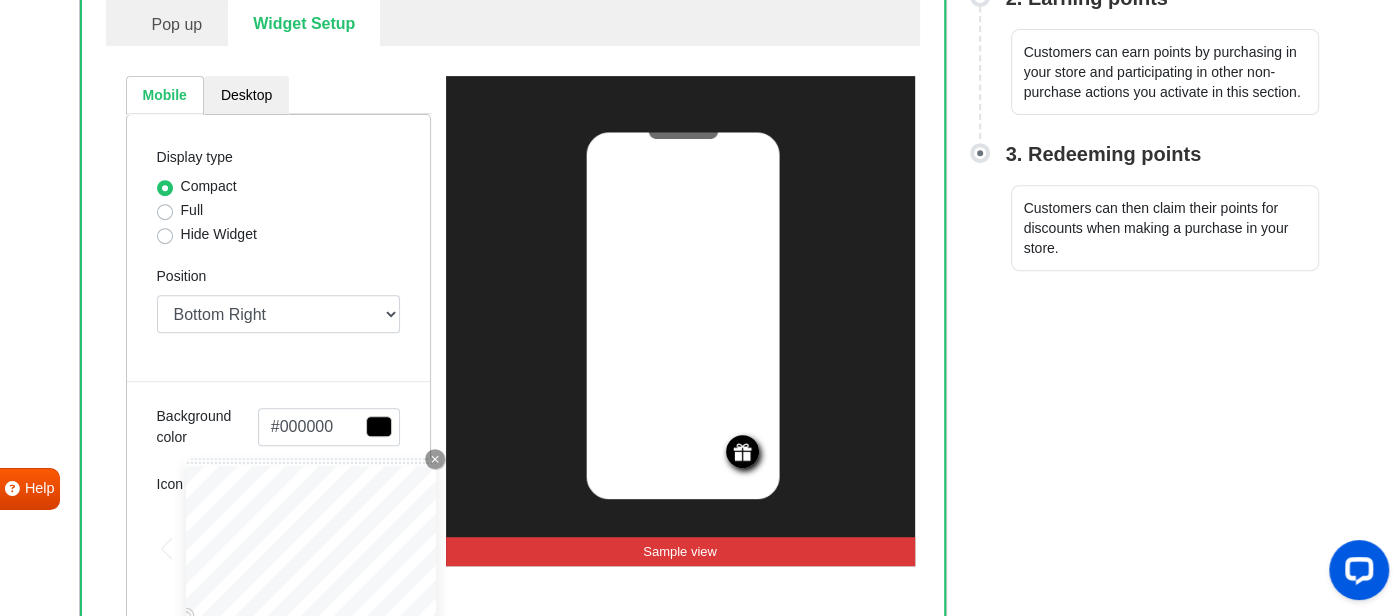 type 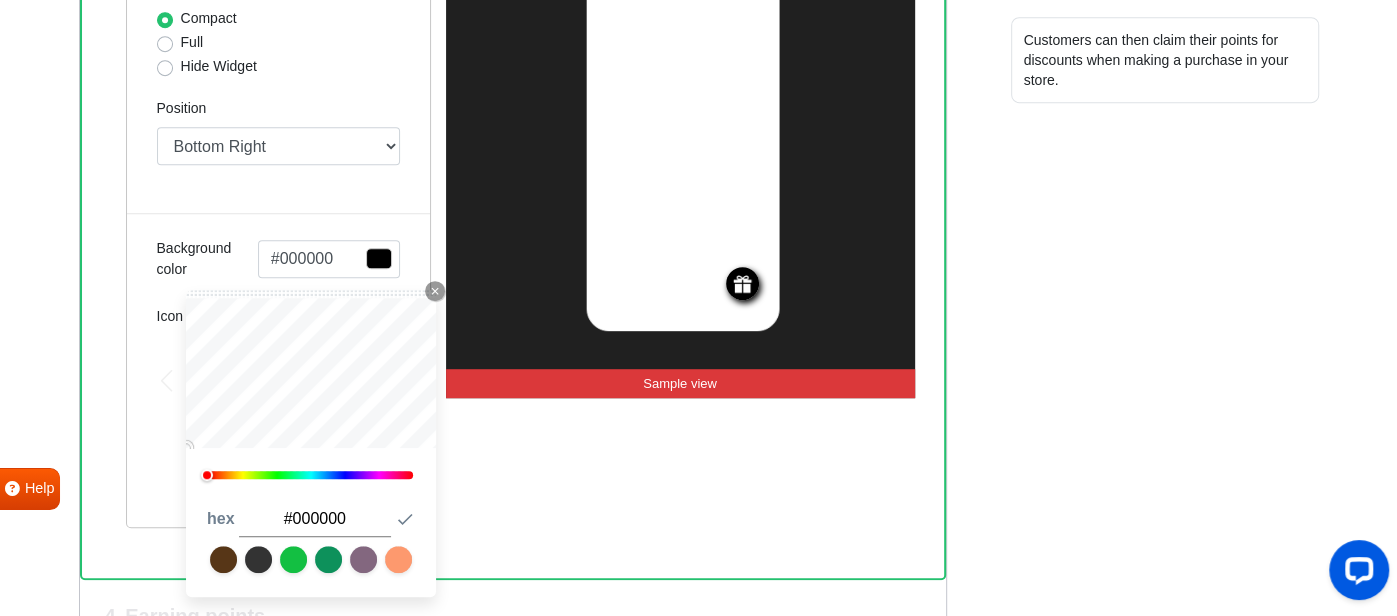 scroll, scrollTop: 700, scrollLeft: 0, axis: vertical 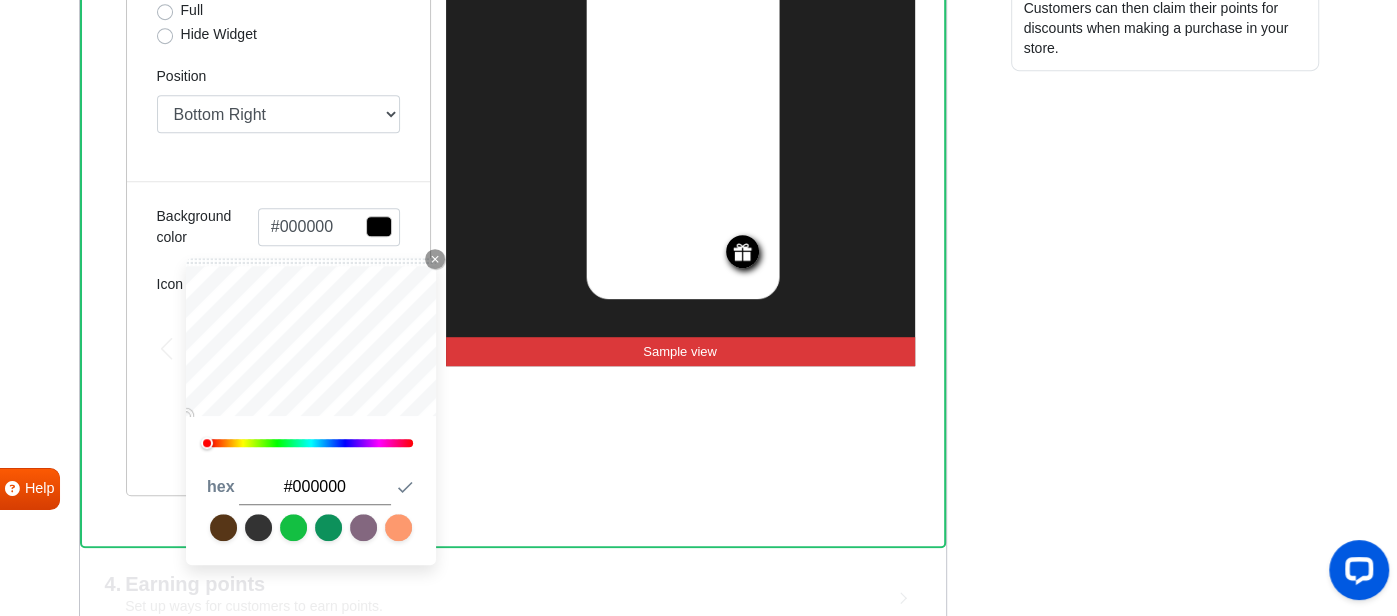 click on "#000000" at bounding box center [315, 487] 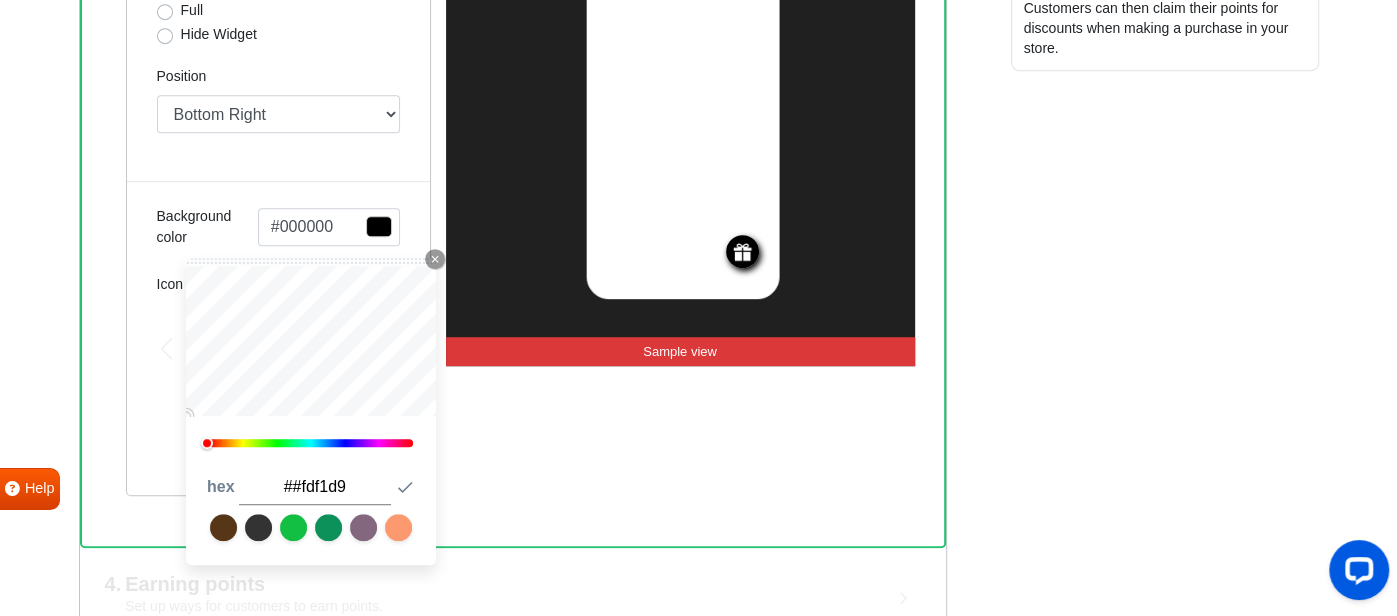 click on "##fdf1d9" at bounding box center [315, 487] 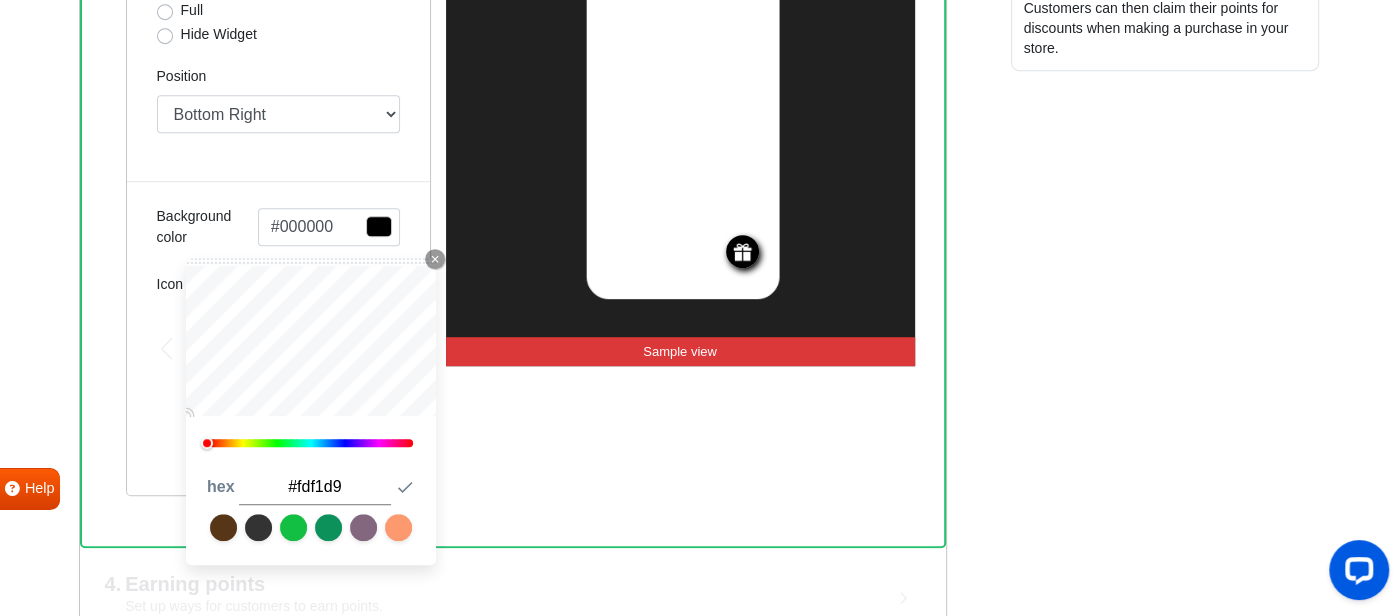 type on "#fdf1d9" 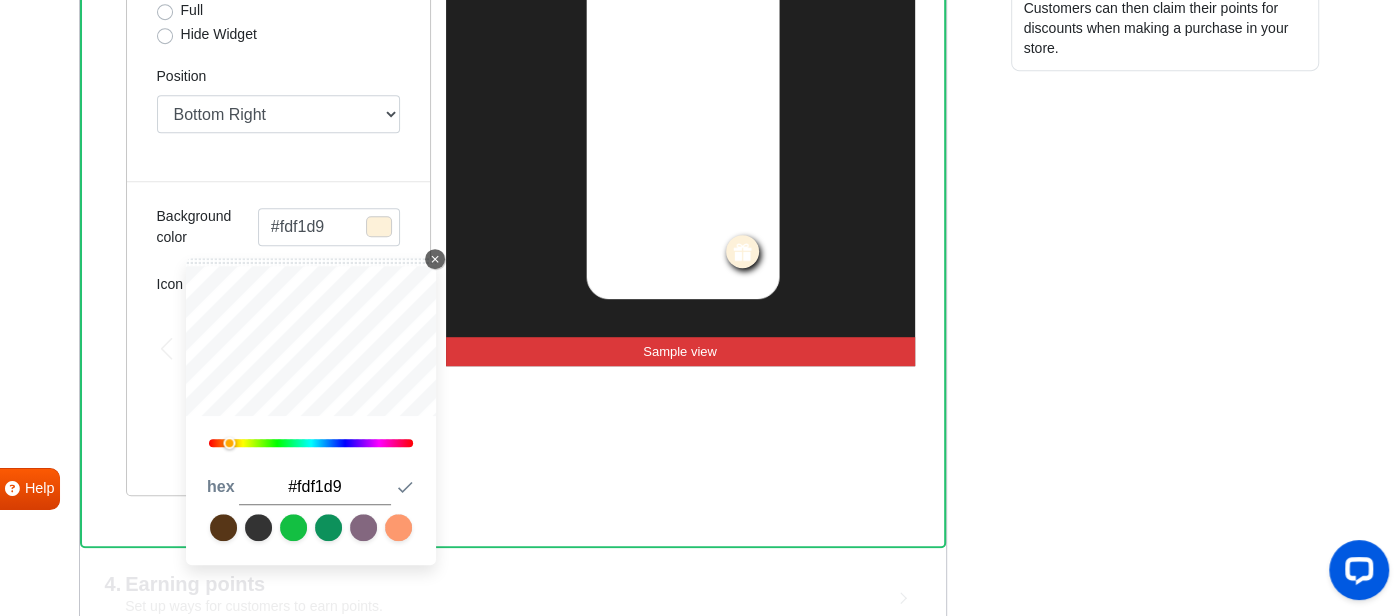 click on "Close Icon" 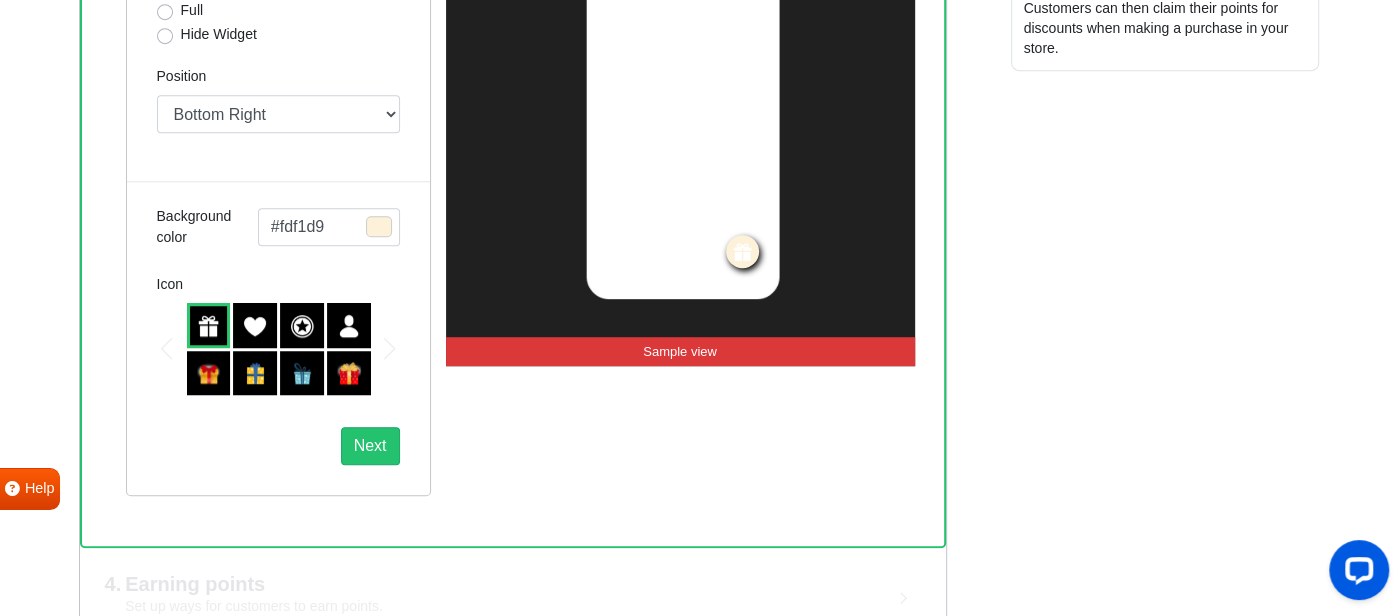 click on "REWARDS Sample view" at bounding box center (680, 186) 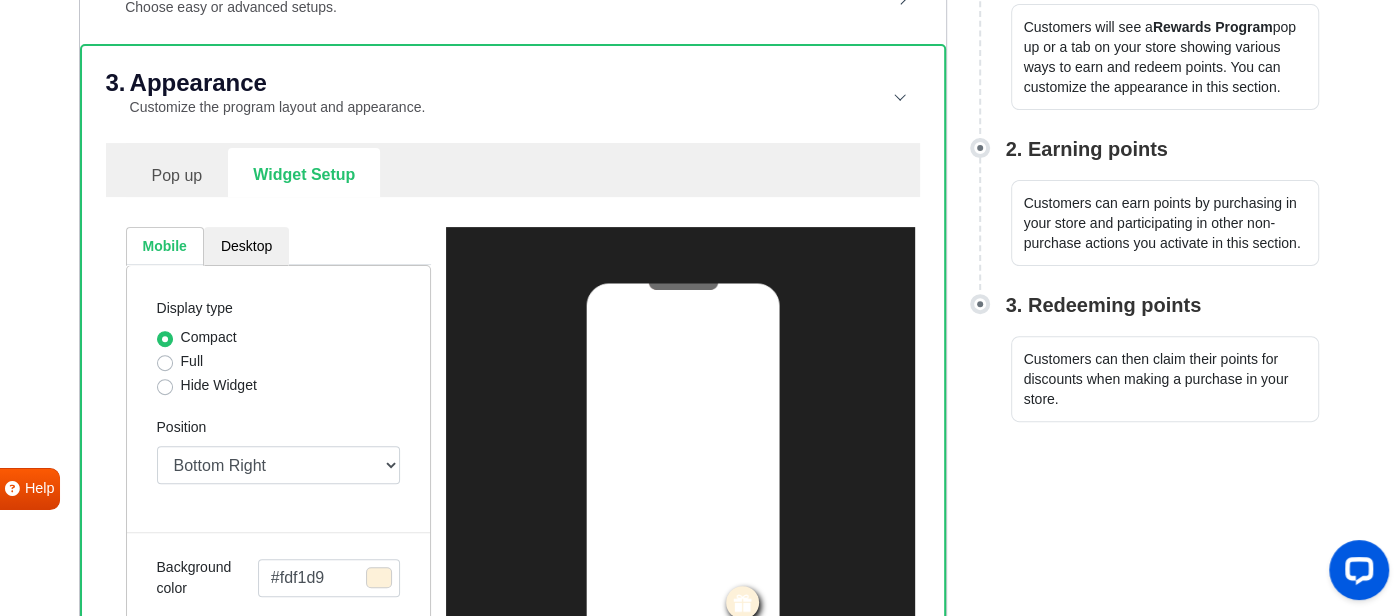 scroll, scrollTop: 380, scrollLeft: 0, axis: vertical 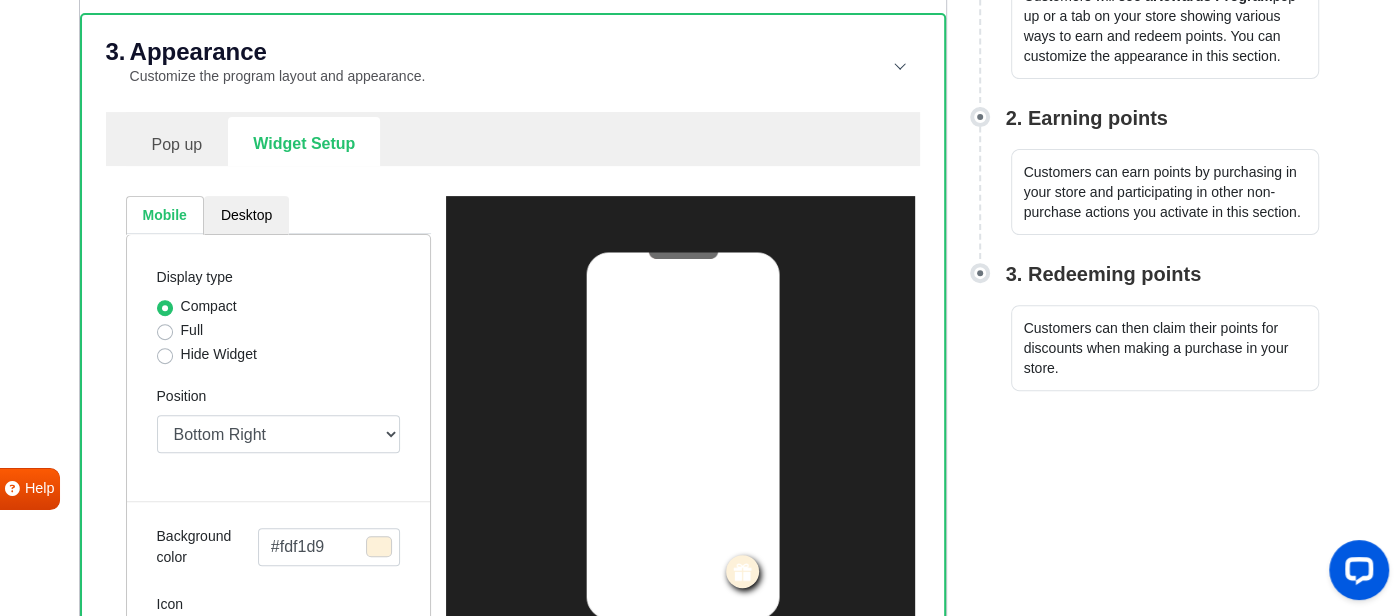 click on "#fdf1d9" at bounding box center [329, 547] 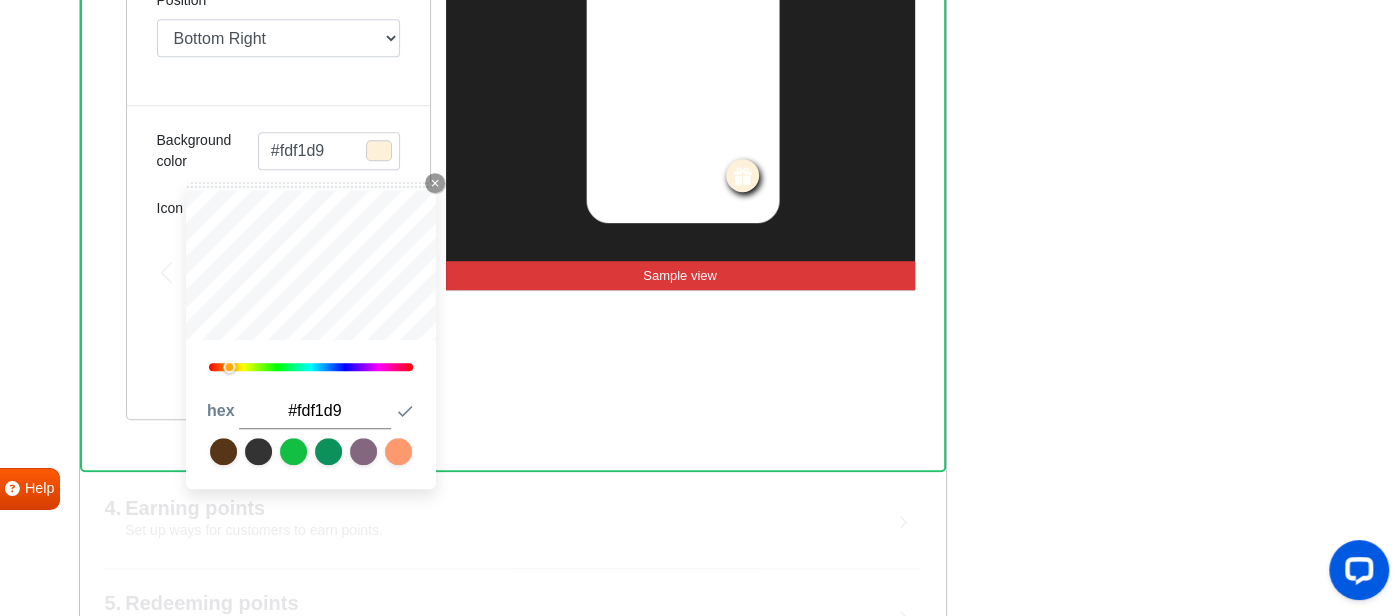 scroll, scrollTop: 780, scrollLeft: 0, axis: vertical 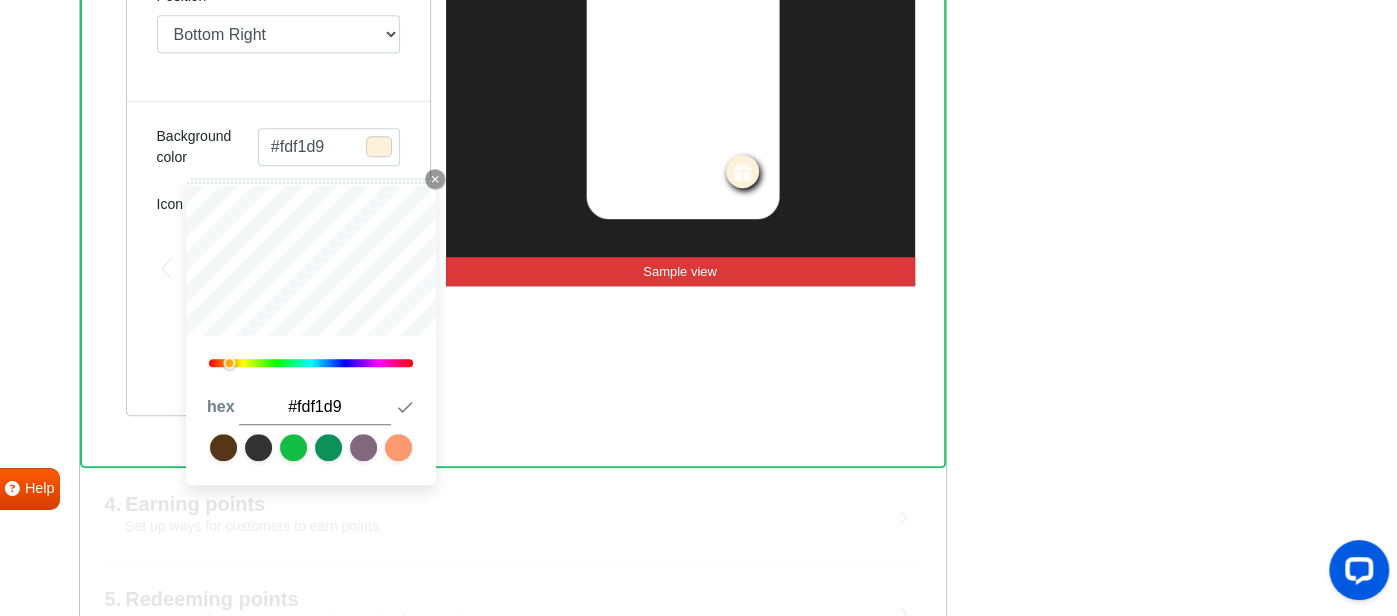 click on "#fdf1d9" at bounding box center [315, 407] 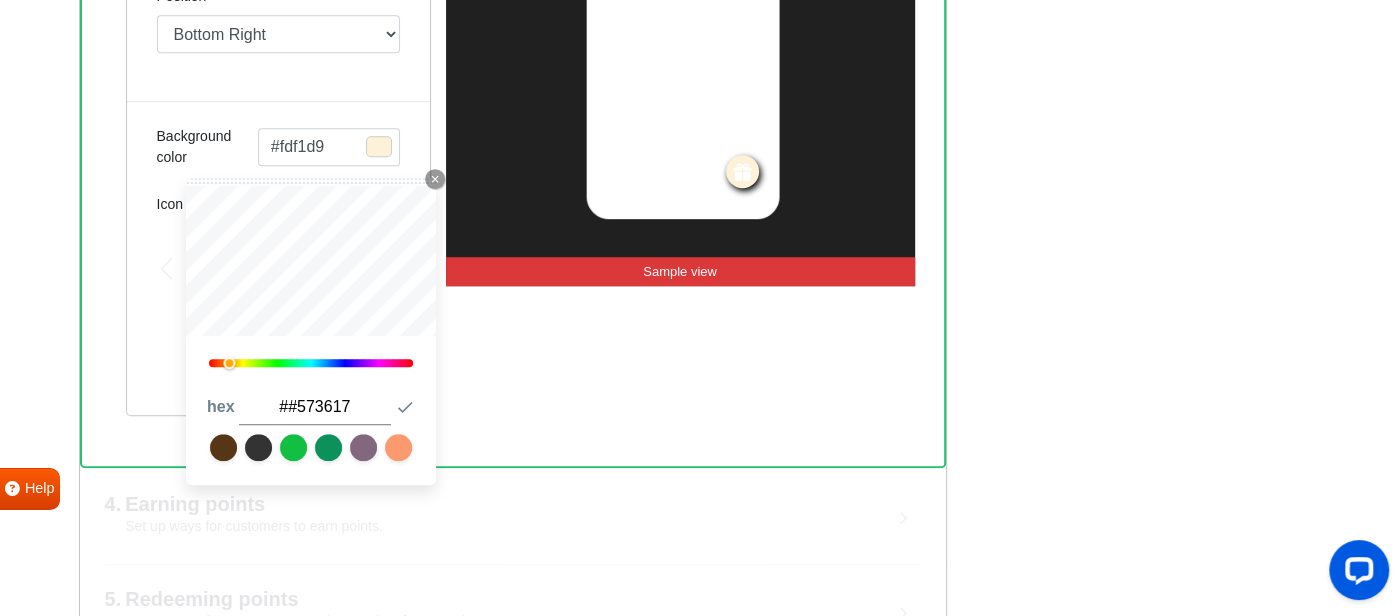 click on "##573617" at bounding box center [315, 407] 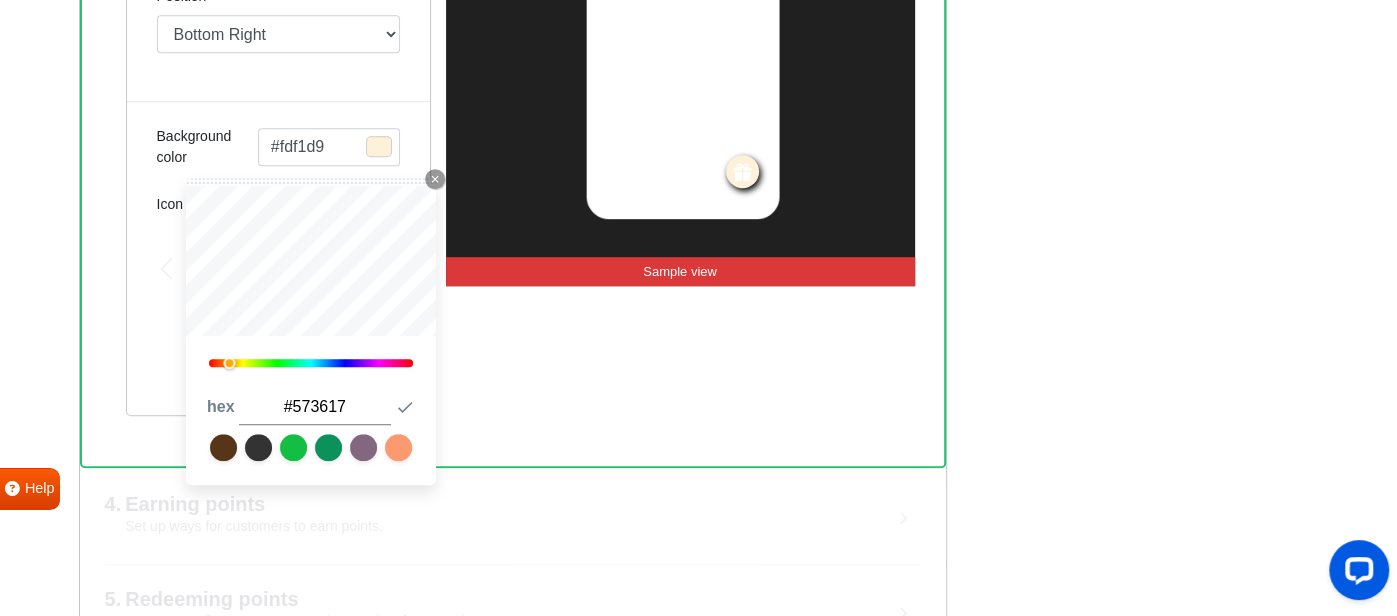 type on "#573617" 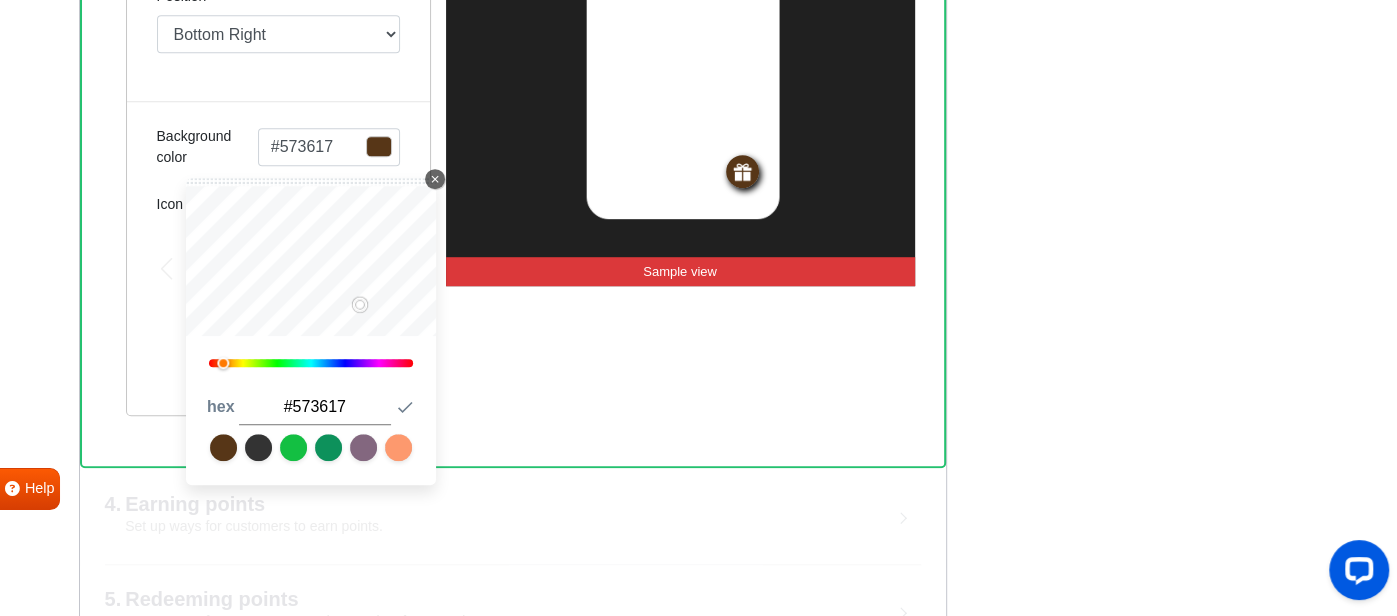 click on "Close Icon" at bounding box center [435, 179] 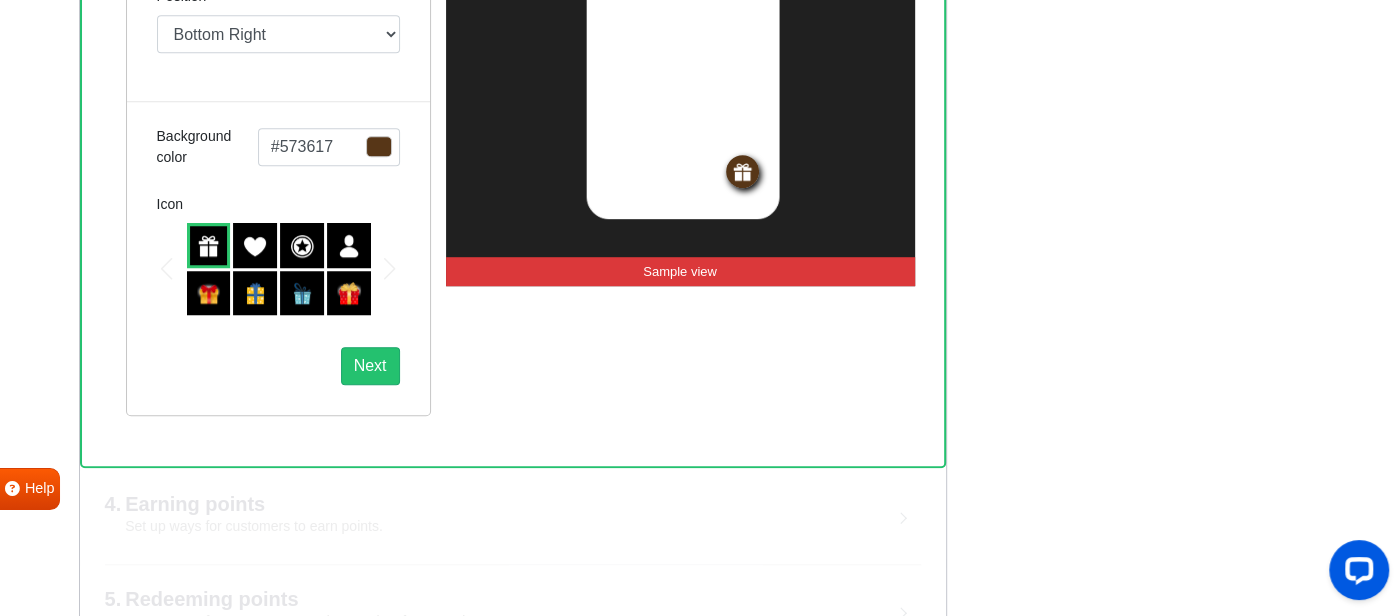 click at bounding box center [349, 246] 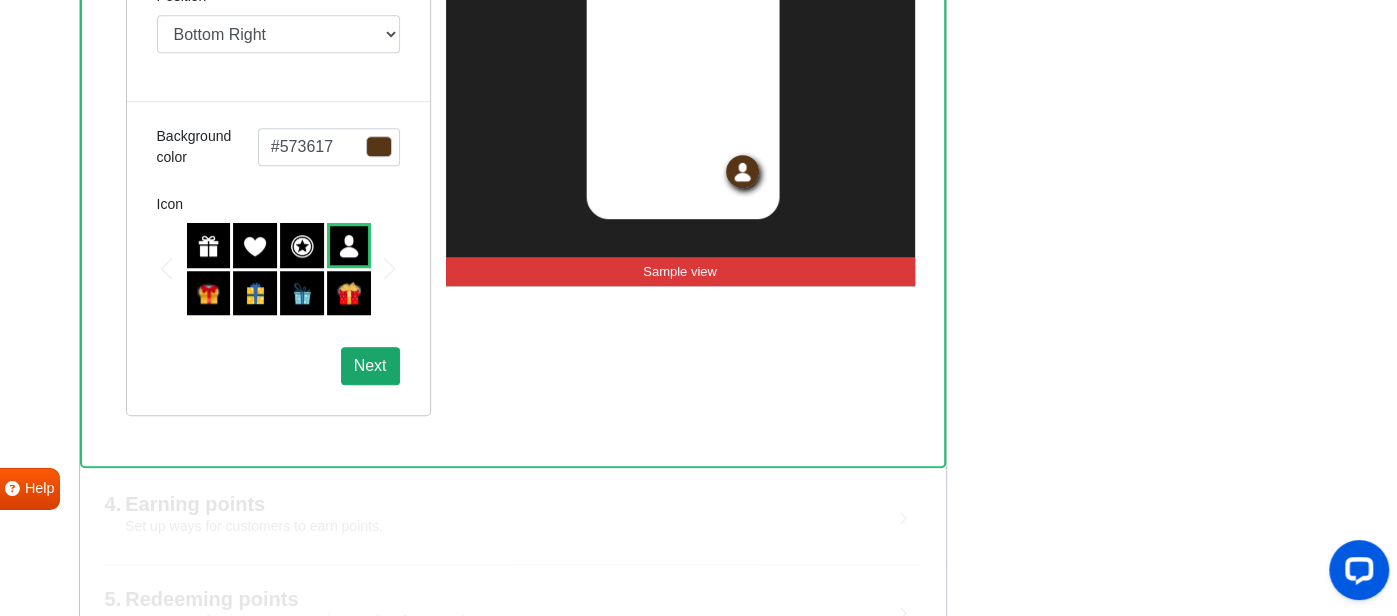 click on "Next" at bounding box center [370, 366] 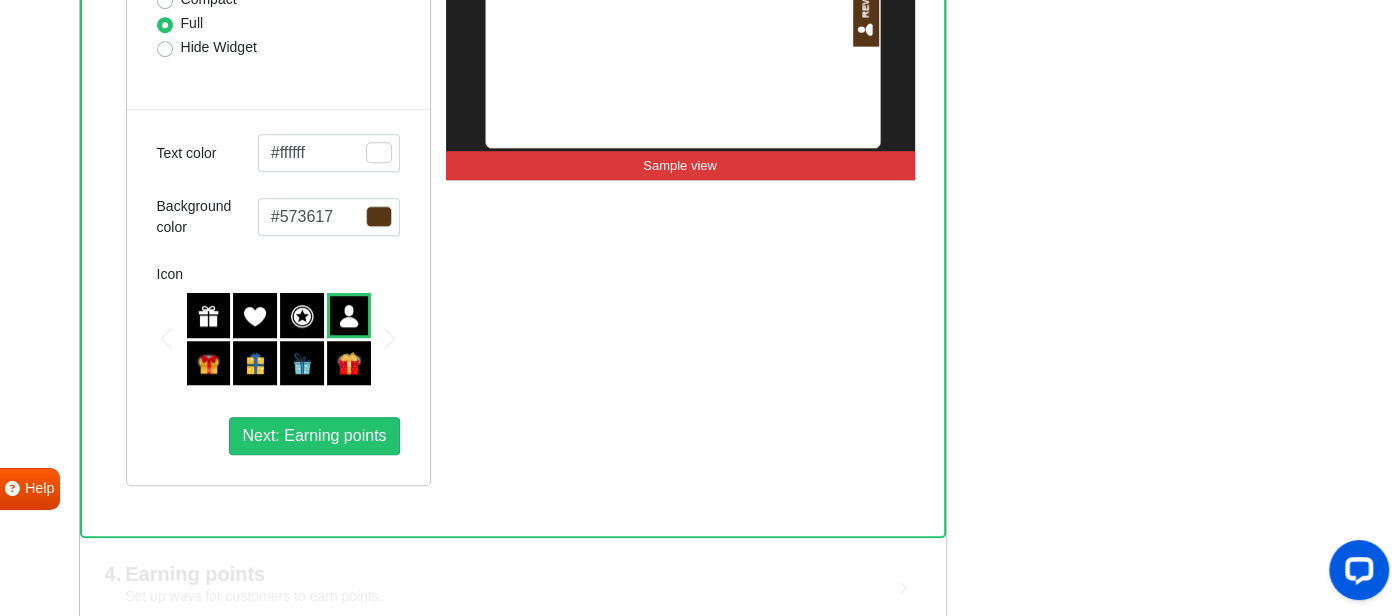 click on "REWARDS Sample view" at bounding box center [680, 141] 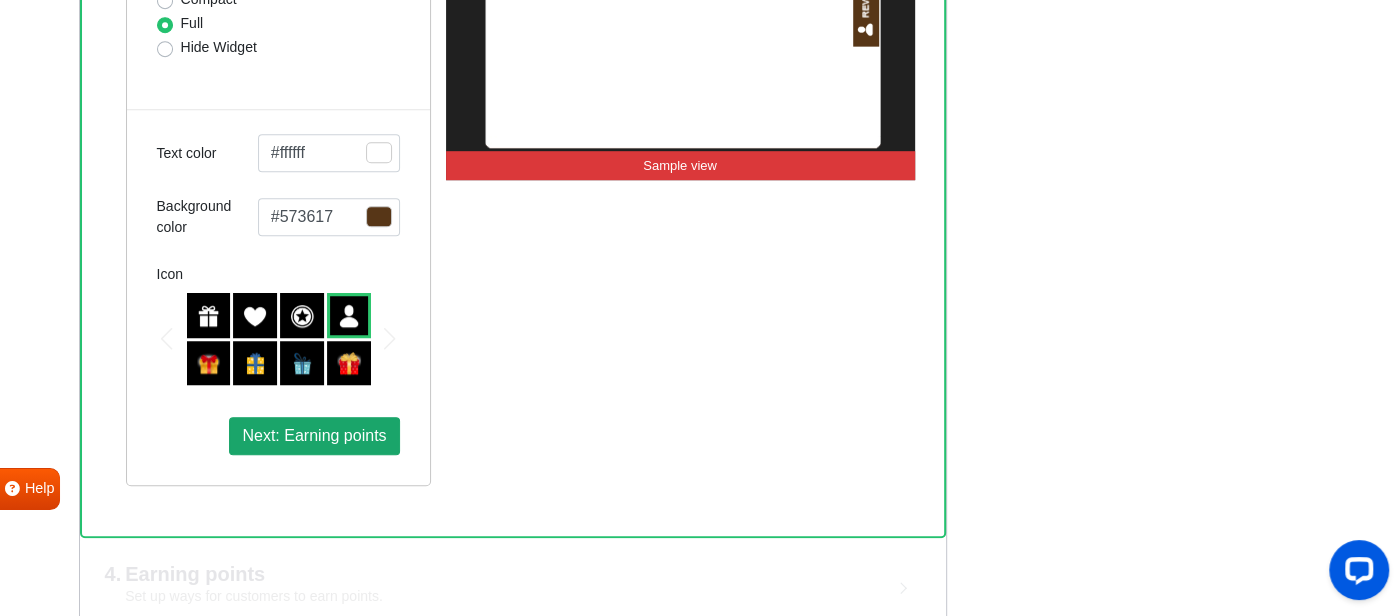 click on "Next: Earning points" at bounding box center [314, 435] 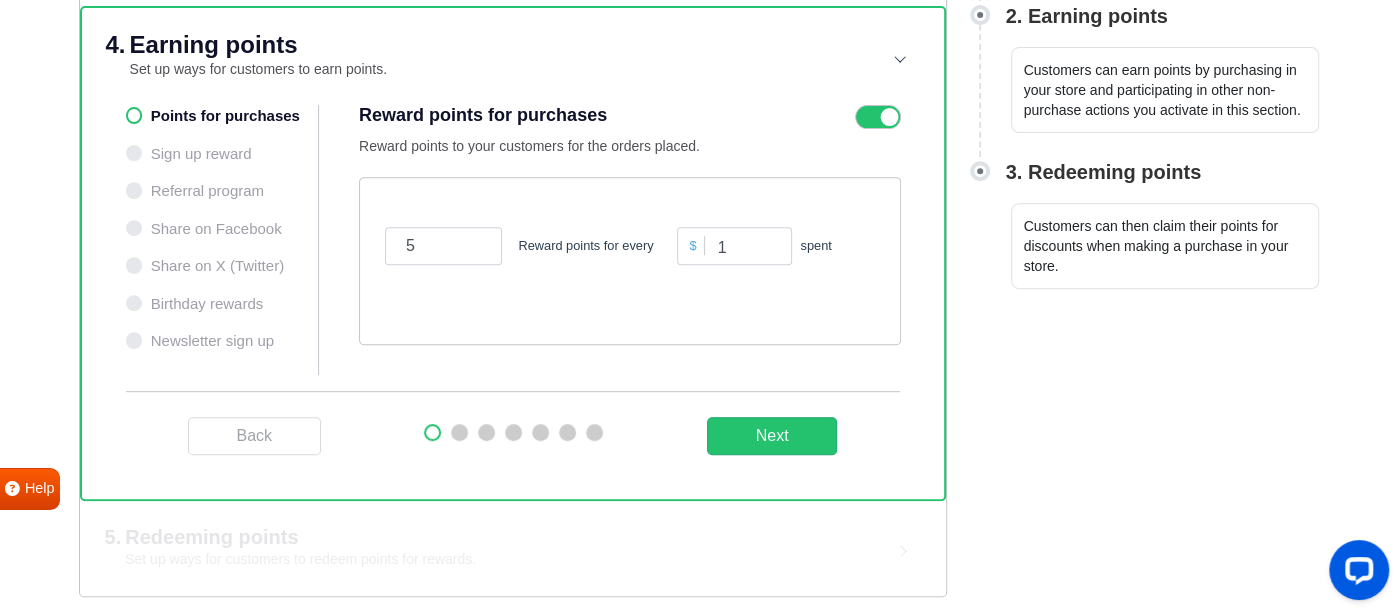 scroll, scrollTop: 480, scrollLeft: 0, axis: vertical 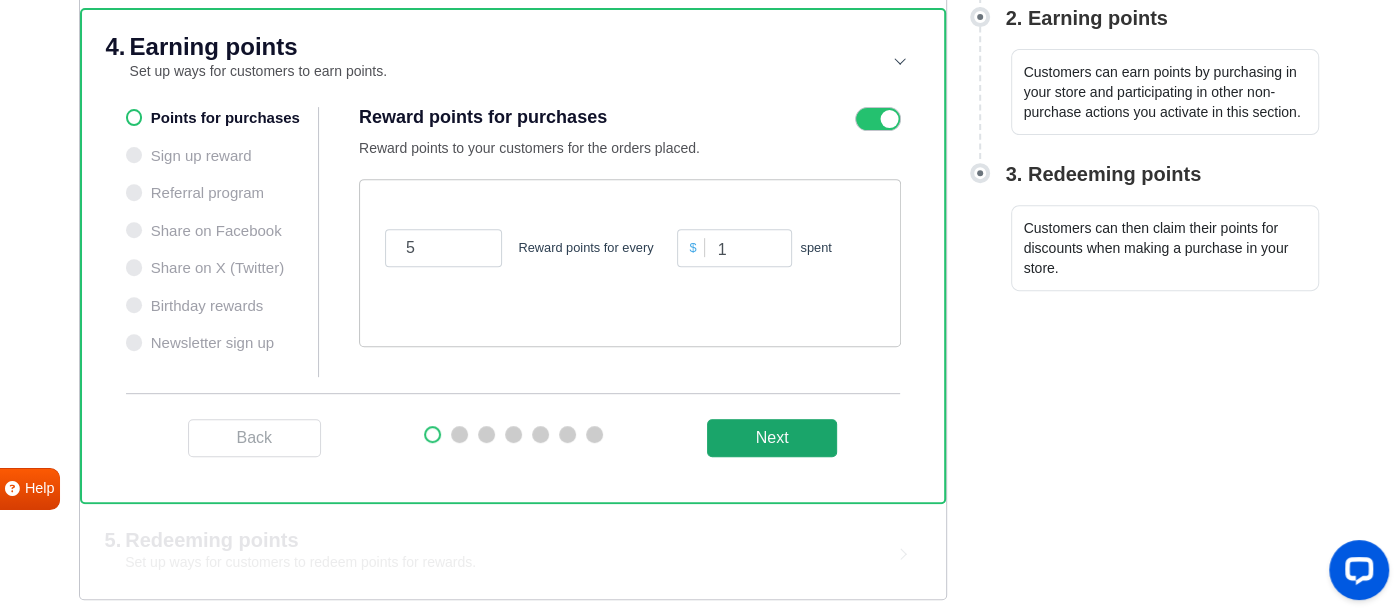 click on "Next" at bounding box center (772, 438) 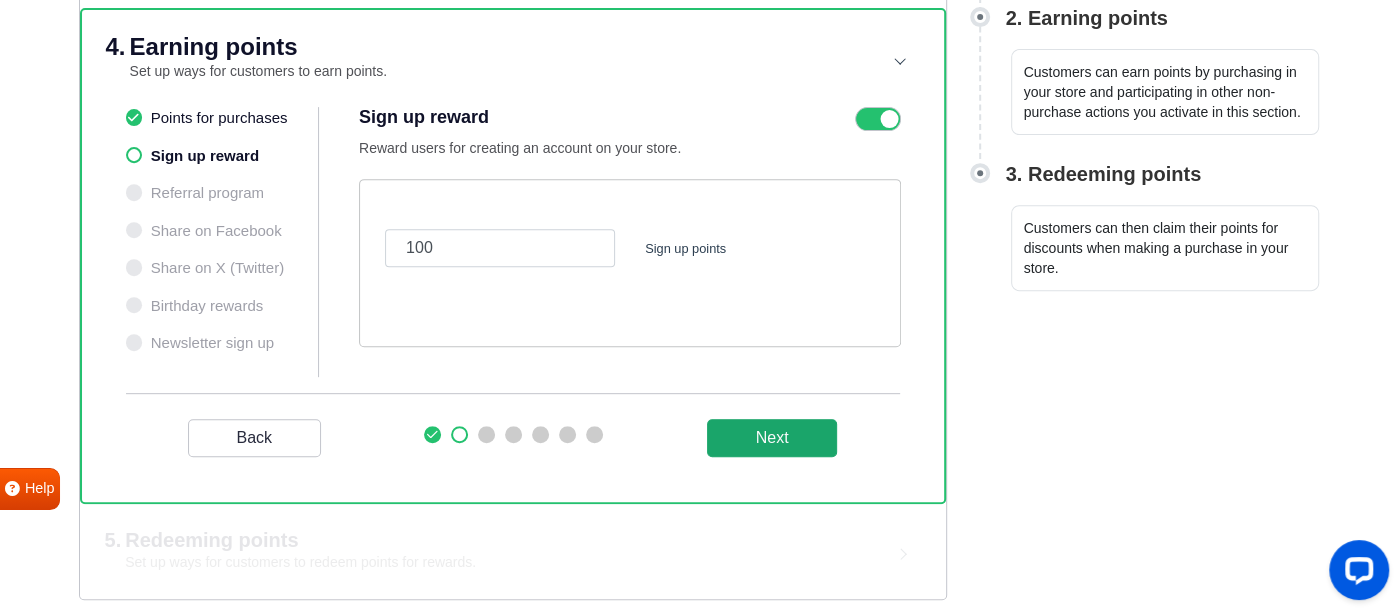 click on "Next" at bounding box center [772, 438] 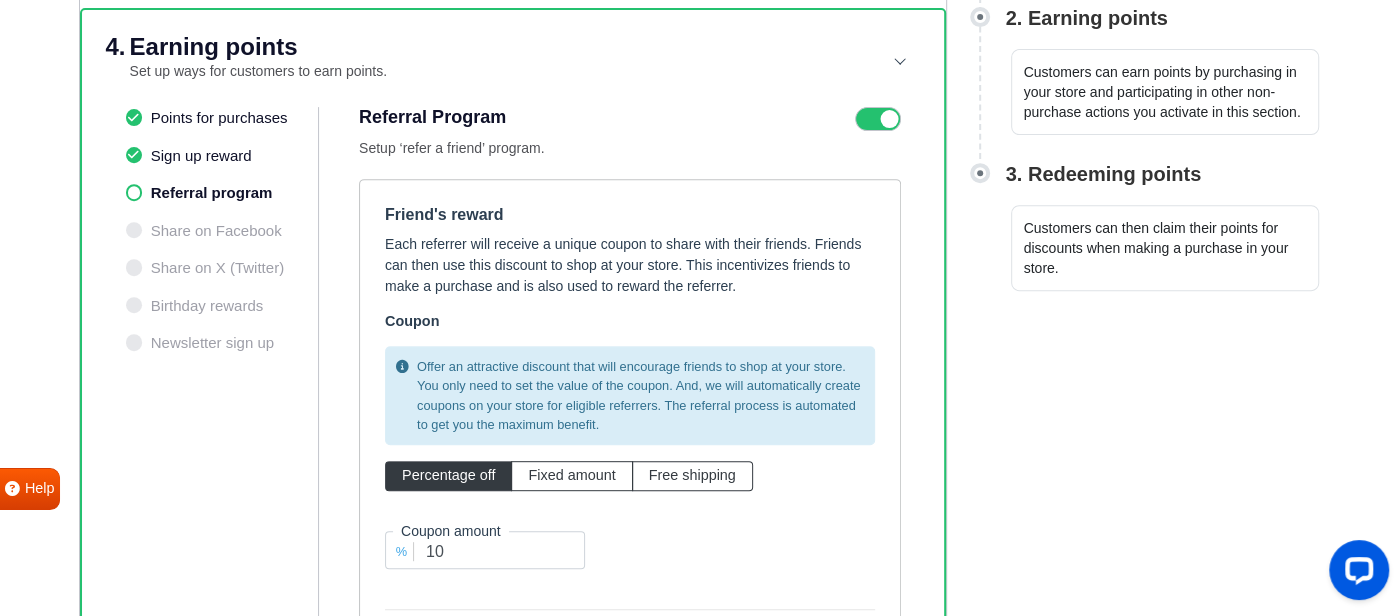 click on "Points for purchases   Sign up reward   Referral program   Share on Facebook   Share on X (Twitter)   Birthday rewards   Newsletter sign up  Reward points for purchases Reward points to your customers for the orders placed. 5 Reward points for every  $  1 spent Reset to default Sign up reward  Reward users for creating an account on your store.  100 Sign up points Reset to default Referral Program Setup ‘refer a friend’ program. Friend's reward  Each referrer will receive a unique coupon to share with their friends. Friends can then use this discount to shop at your store. This incentivizes friends to make a purchase and is also used to reward the referrer.  Coupon  Offer an attractive discount that will encourage friends to shop at your store. You only need to set the value of the coupon. And, we will automatically create coupons on your store for eligible referrers. The referral process is automated to get you the maximum benefit.  Percentage off Fixed amount Free shipping  %  Coupon amount 10 Points" at bounding box center (513, 513) 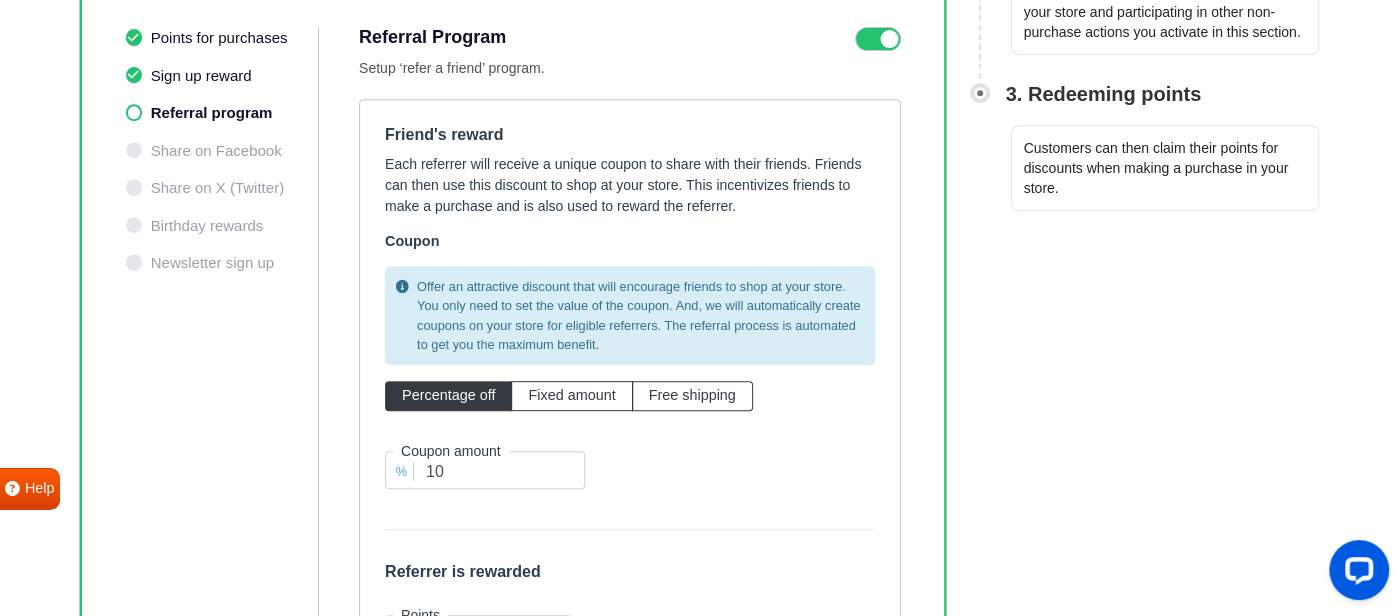 scroll, scrollTop: 600, scrollLeft: 0, axis: vertical 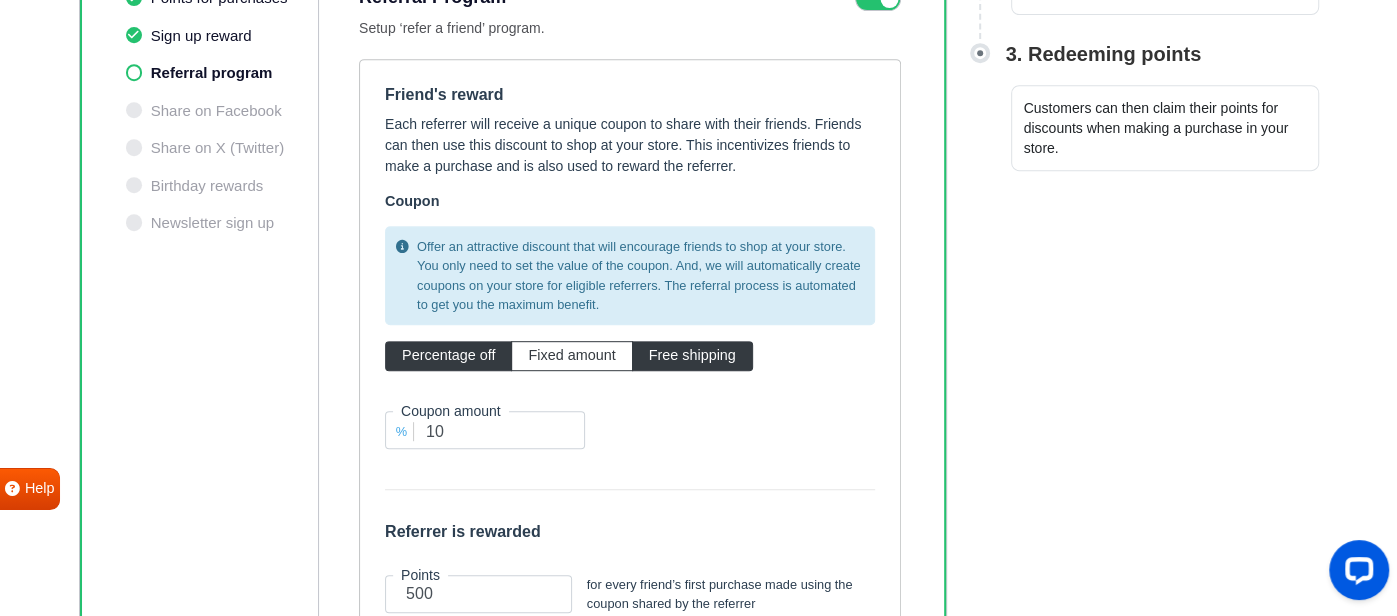 click on "Free shipping" at bounding box center (692, 355) 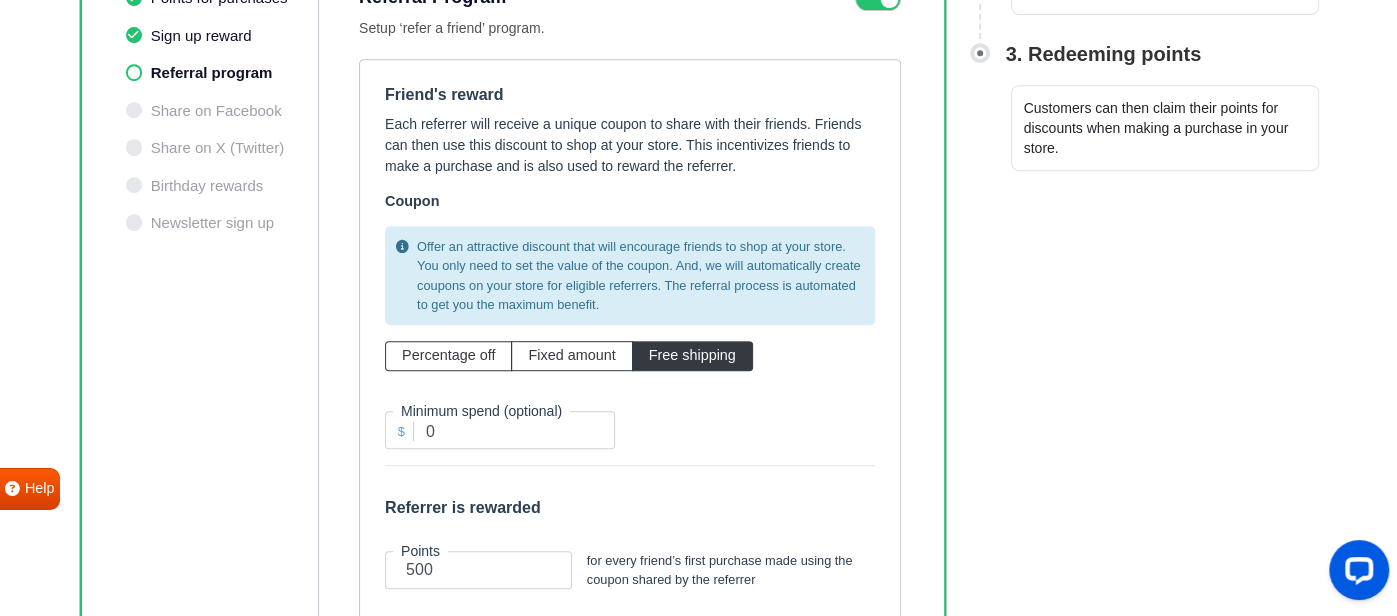 click on "Offer an attractive discount that will encourage friends to shop at your store. You only need to set the value of the coupon. And, we will automatically create coupons on your store for eligible referrers. The referral process is automated to get you the maximum benefit.  Percentage off Fixed amount Free shipping $ Minimum spend (optional) 0" at bounding box center (630, 333) 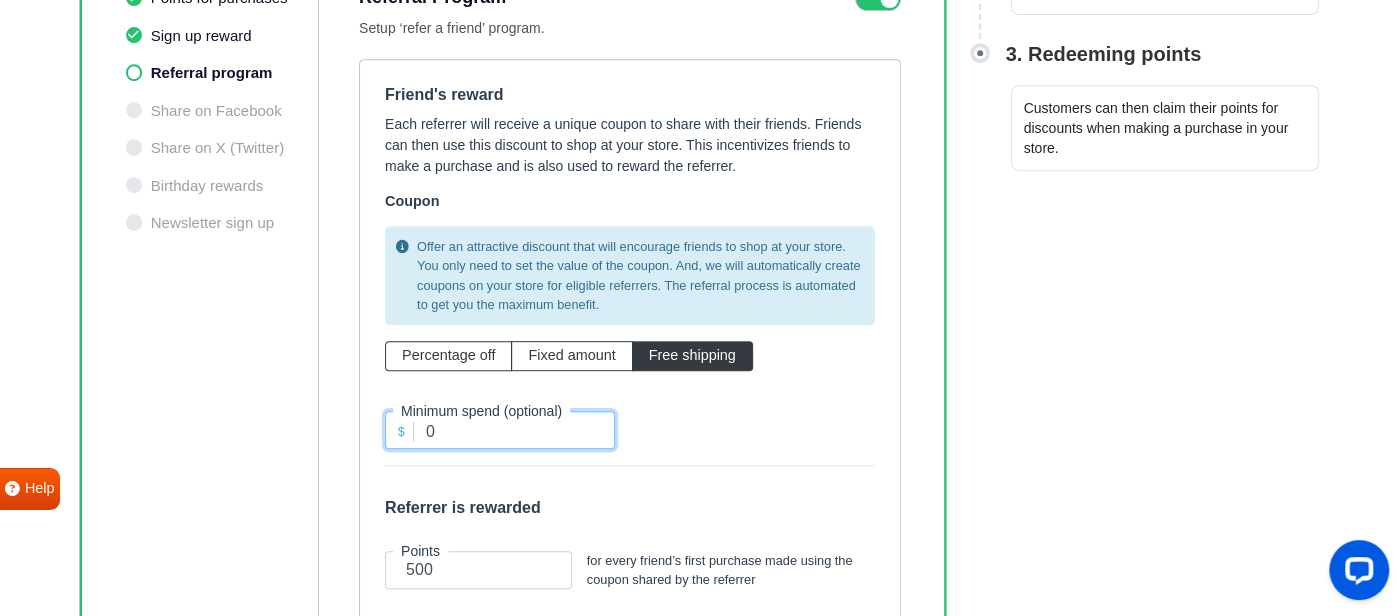 click on "0" at bounding box center [500, 430] 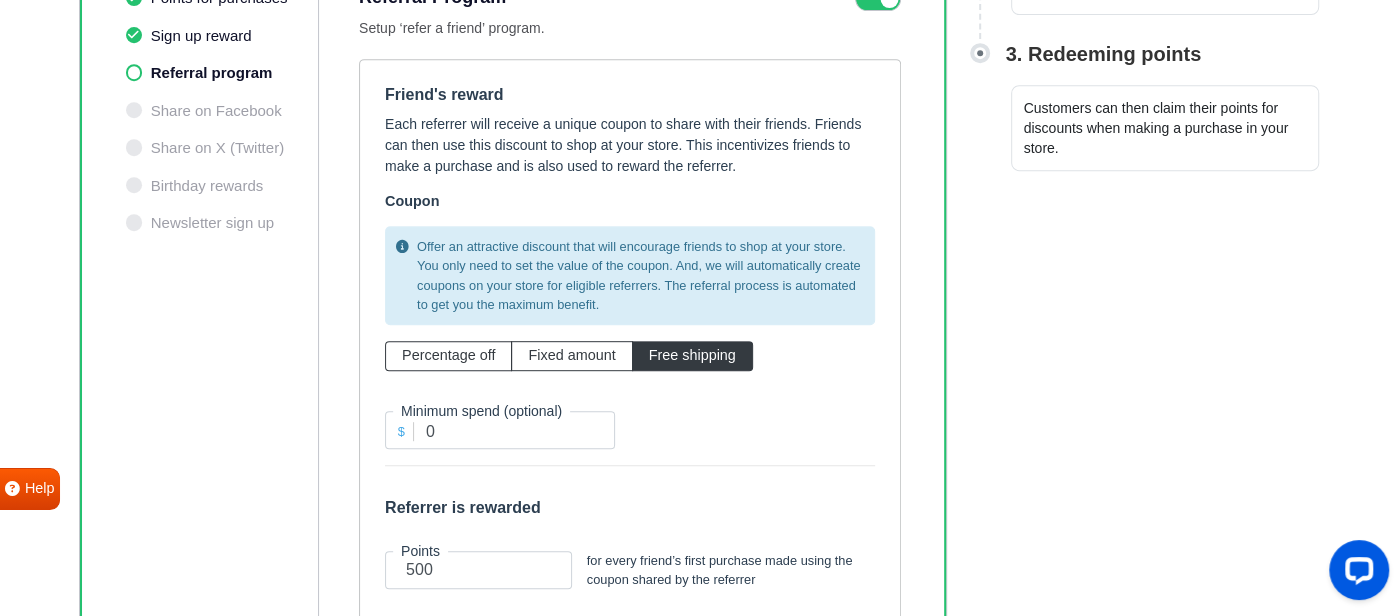 click on "Friend's reward  Each referrer will receive a unique coupon to share with their friends. Friends can then use this discount to shop at your store. This incentivizes friends to make a purchase and is also used to reward the referrer.  Coupon  Offer an attractive discount that will encourage friends to shop at your store. You only need to set the value of the coupon. And, we will automatically create coupons on your store for eligible referrers. The referral process is automated to get you the maximum benefit.  Percentage off Fixed amount Free shipping $ Minimum spend (optional) 0 Referrer is rewarded Points 500  for every friend’s first purchase made using the coupon shared by the referrer" at bounding box center (630, 341) 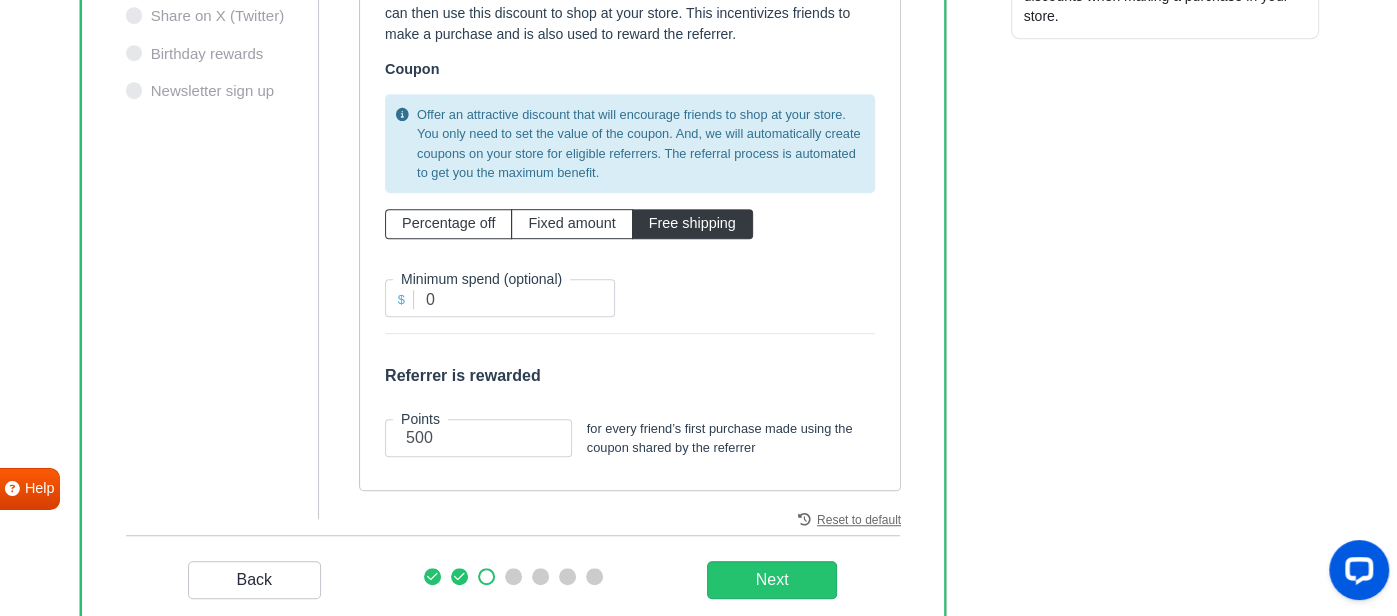 scroll, scrollTop: 874, scrollLeft: 0, axis: vertical 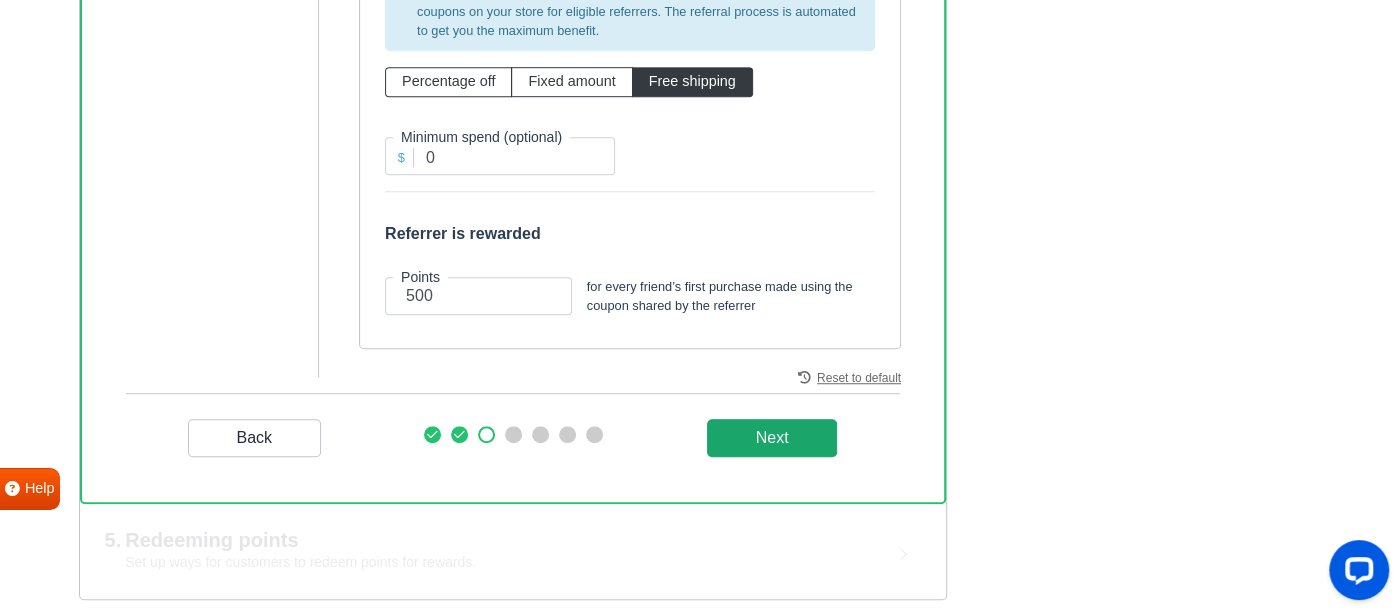 click on "Next" at bounding box center (772, 438) 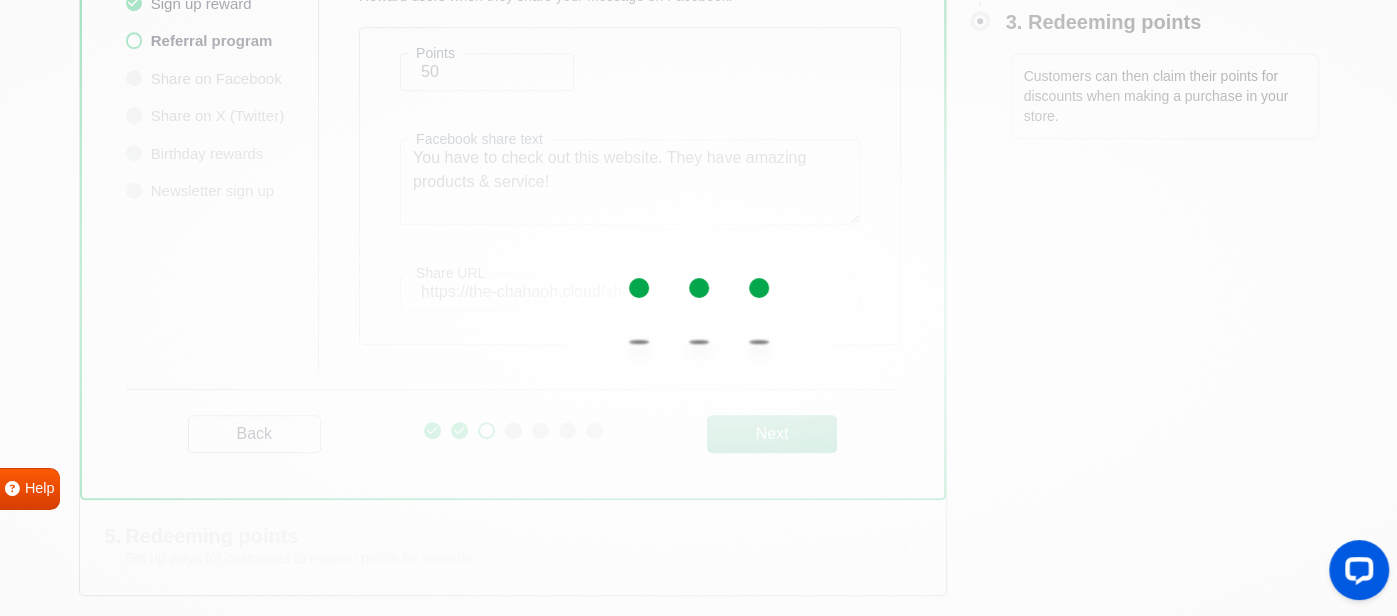 scroll, scrollTop: 628, scrollLeft: 0, axis: vertical 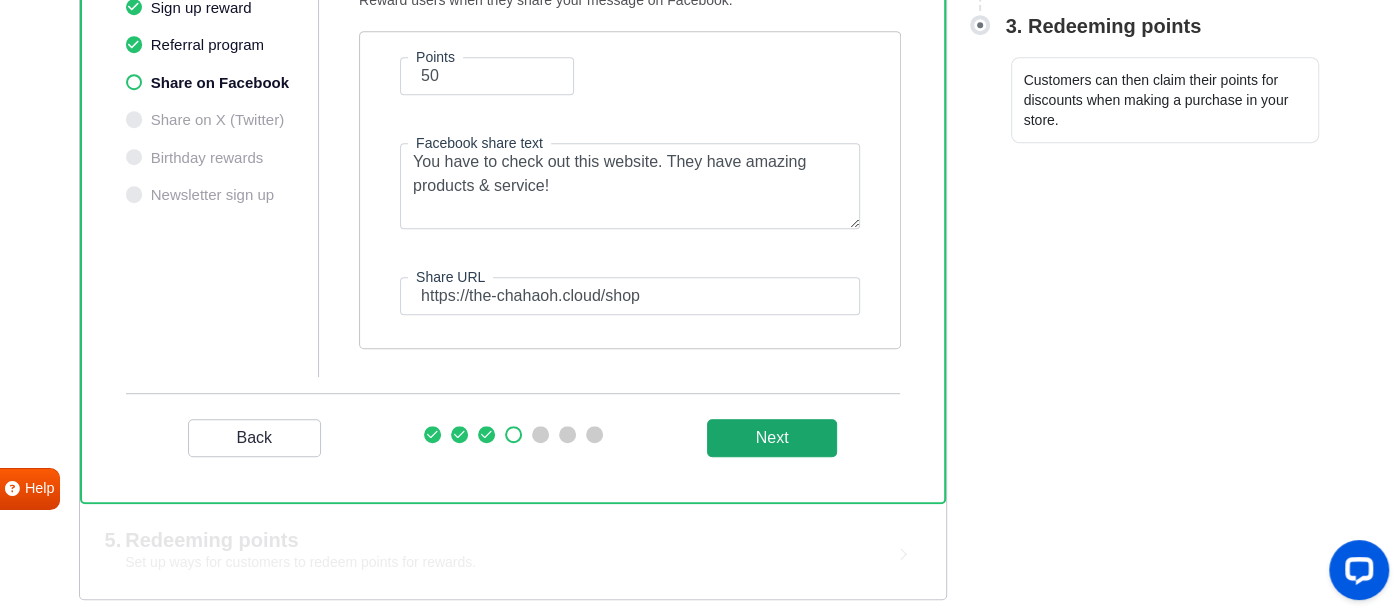 type 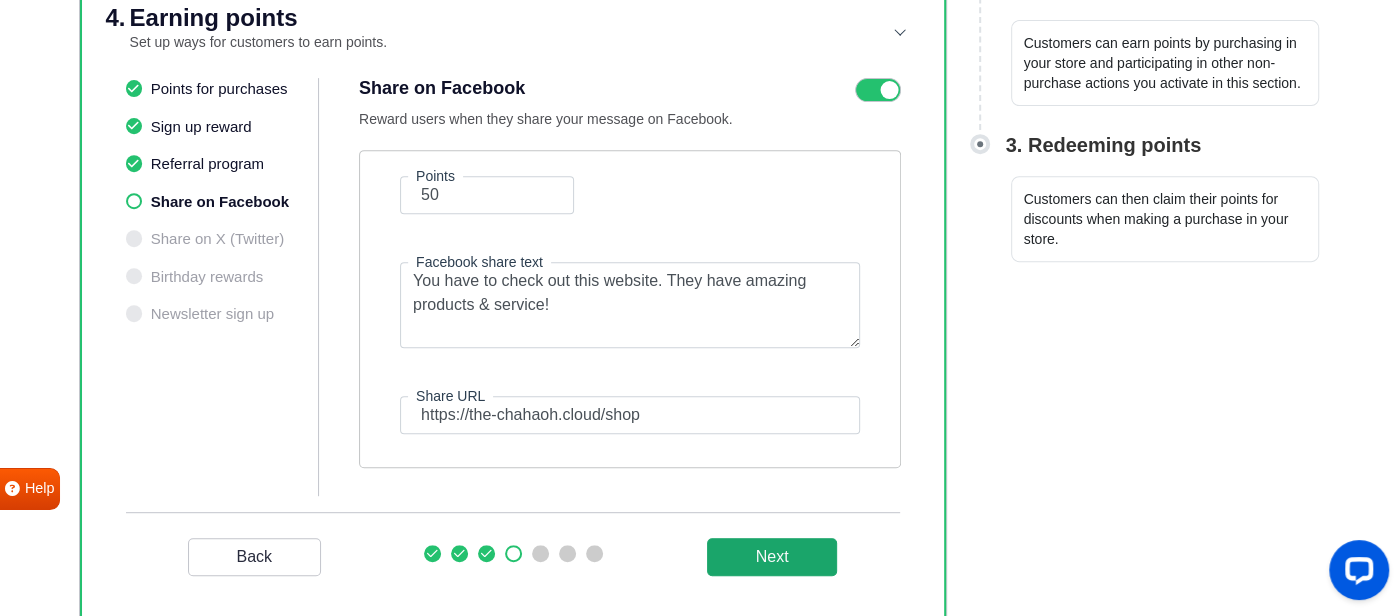 scroll, scrollTop: 508, scrollLeft: 0, axis: vertical 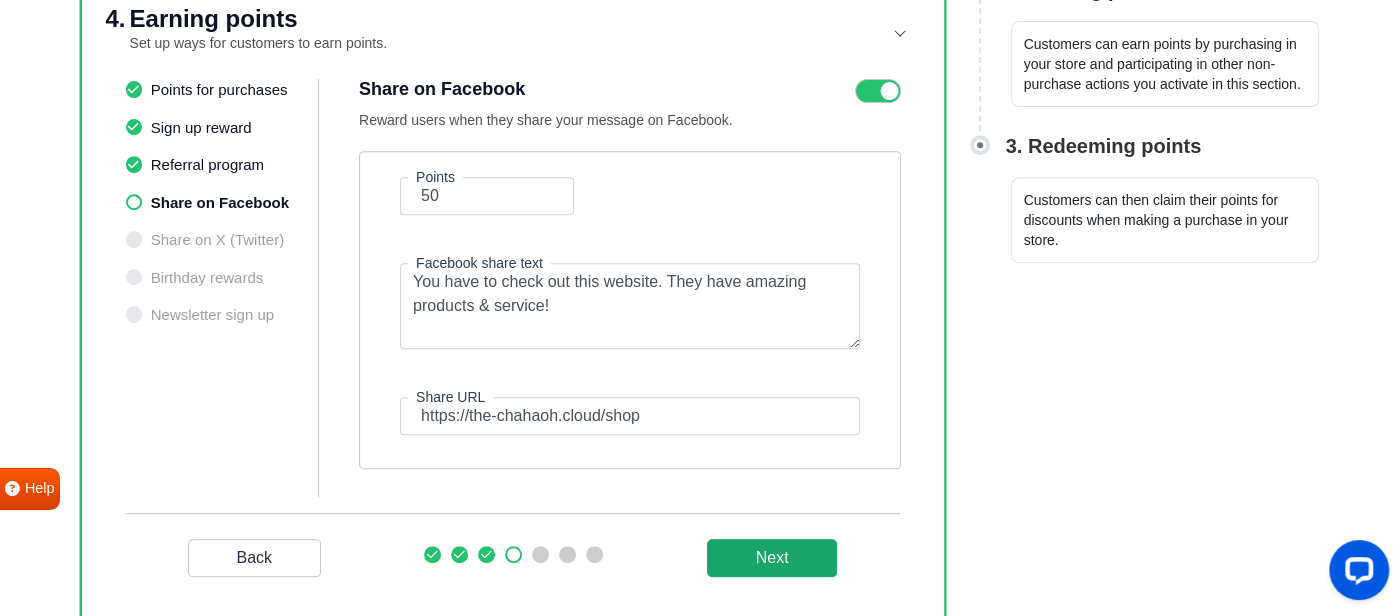 click on "Next" at bounding box center (772, 558) 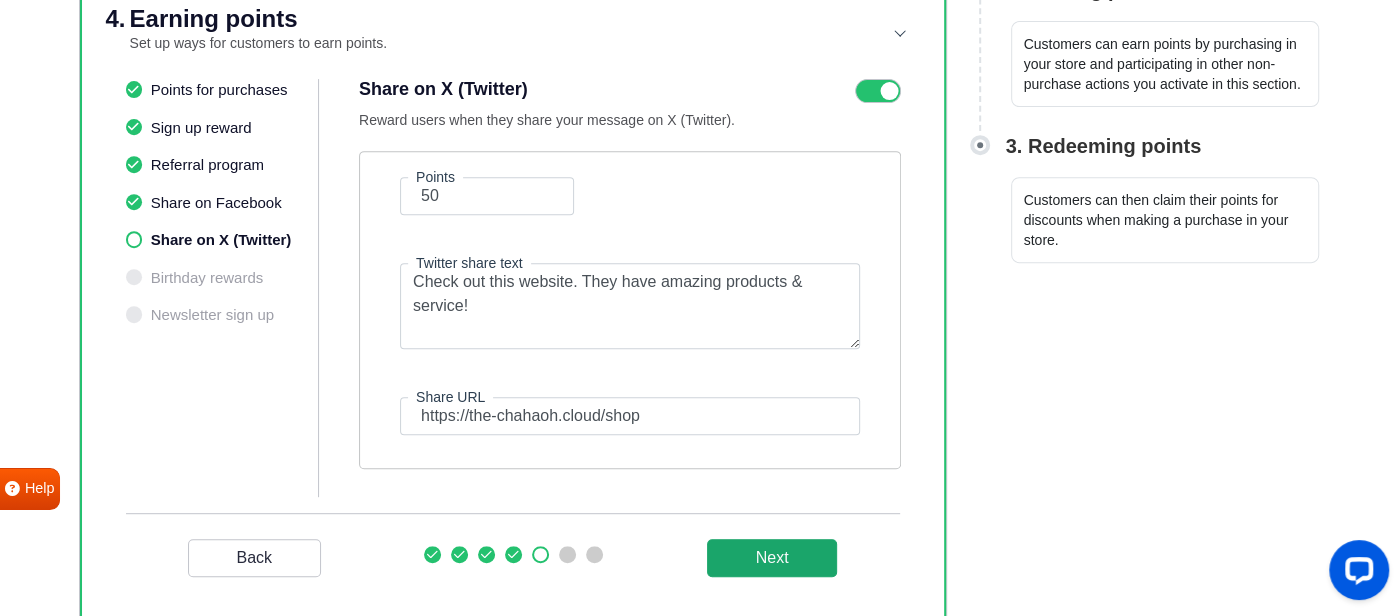 click on "Next" at bounding box center [772, 558] 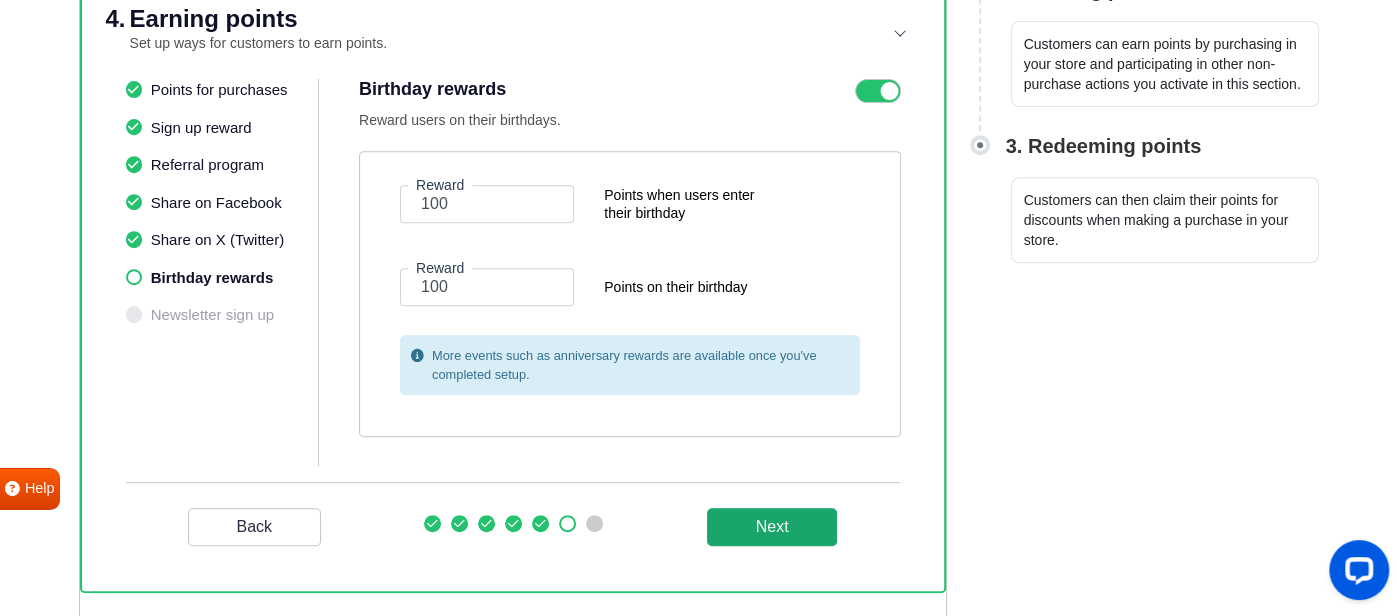 click on "Back   Next" at bounding box center (513, 526) 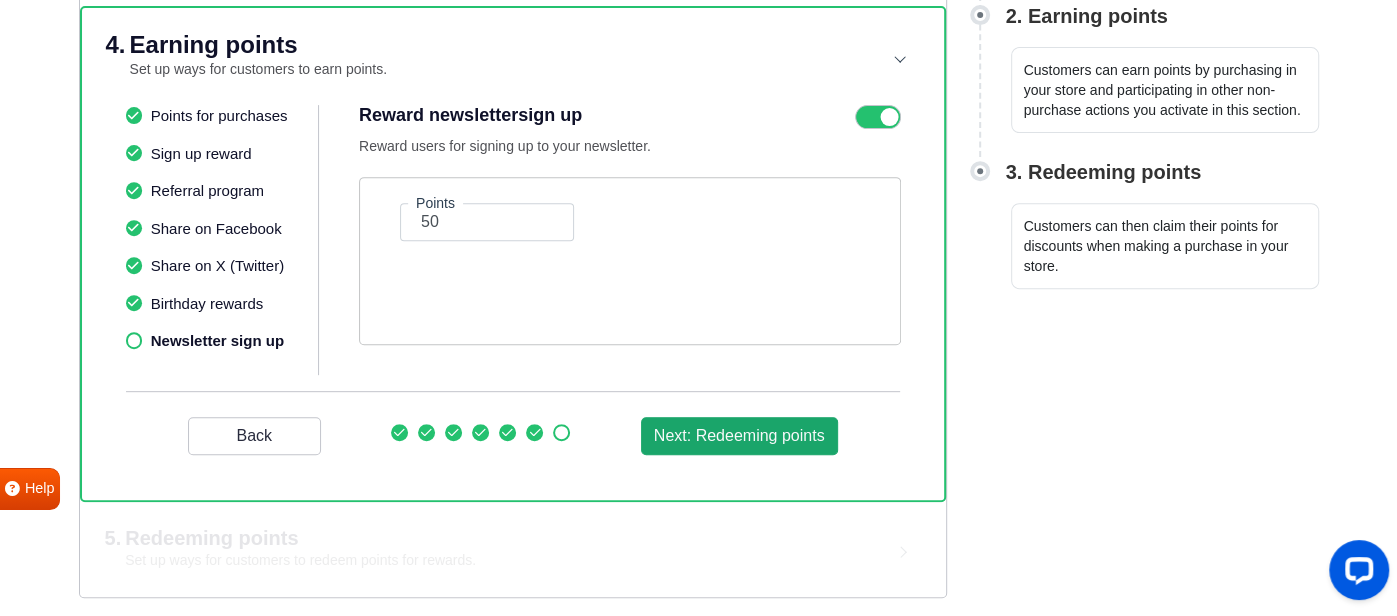 scroll, scrollTop: 480, scrollLeft: 0, axis: vertical 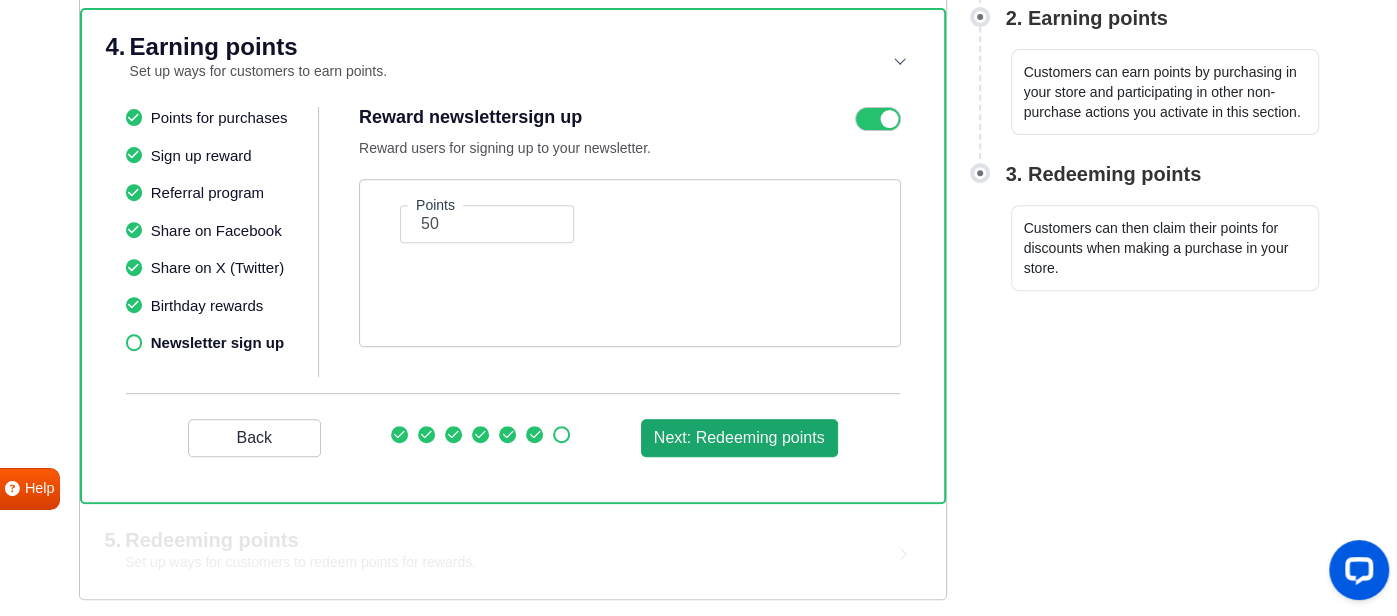 click on "Next: Redeeming points" at bounding box center [739, 438] 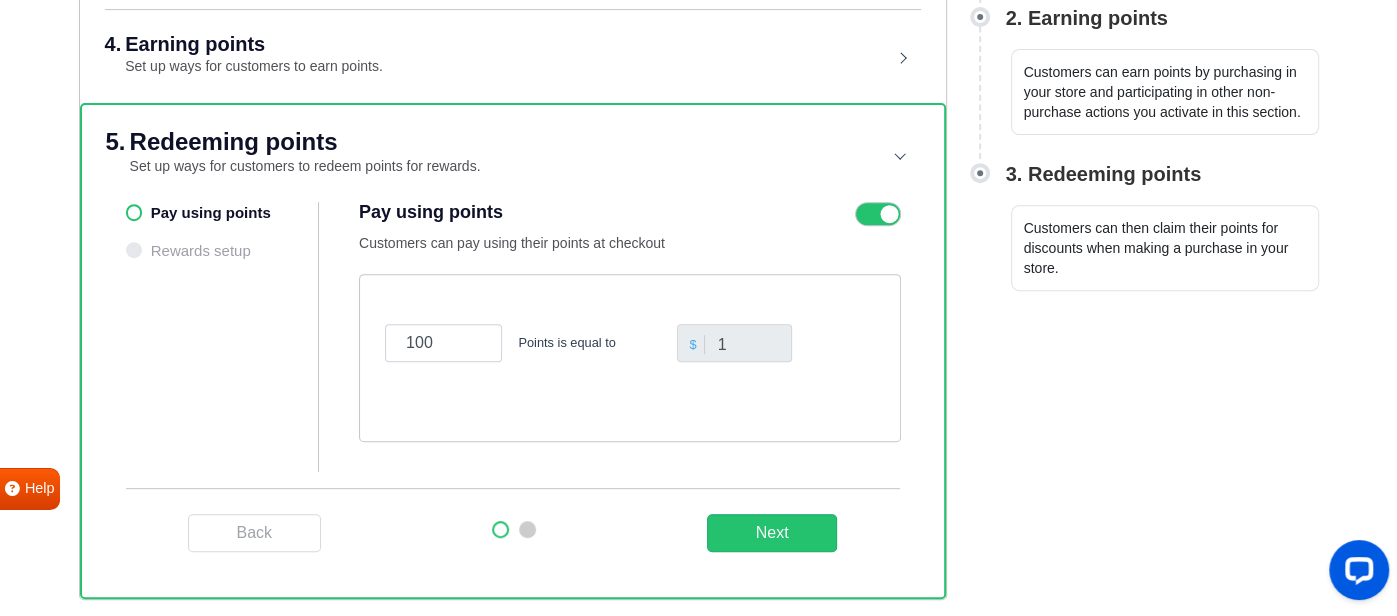 click on "Pay using points   Rewards setup" at bounding box center [223, 337] 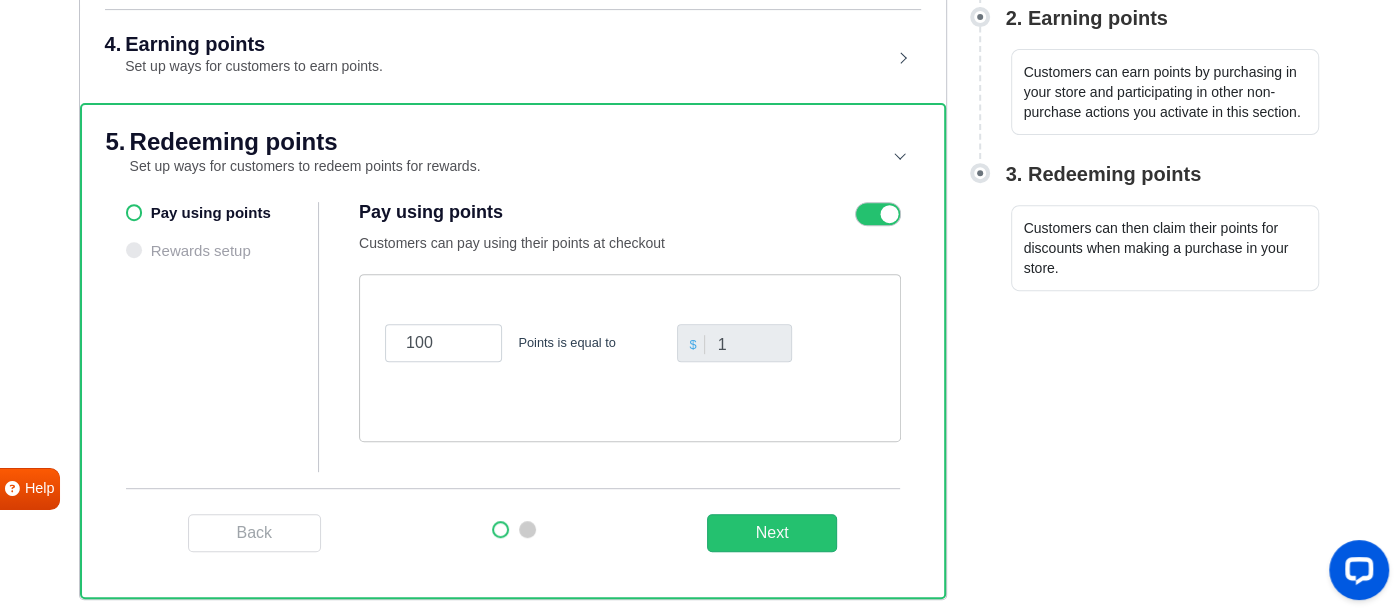 click on "Pay using points   Rewards setup" at bounding box center (223, 337) 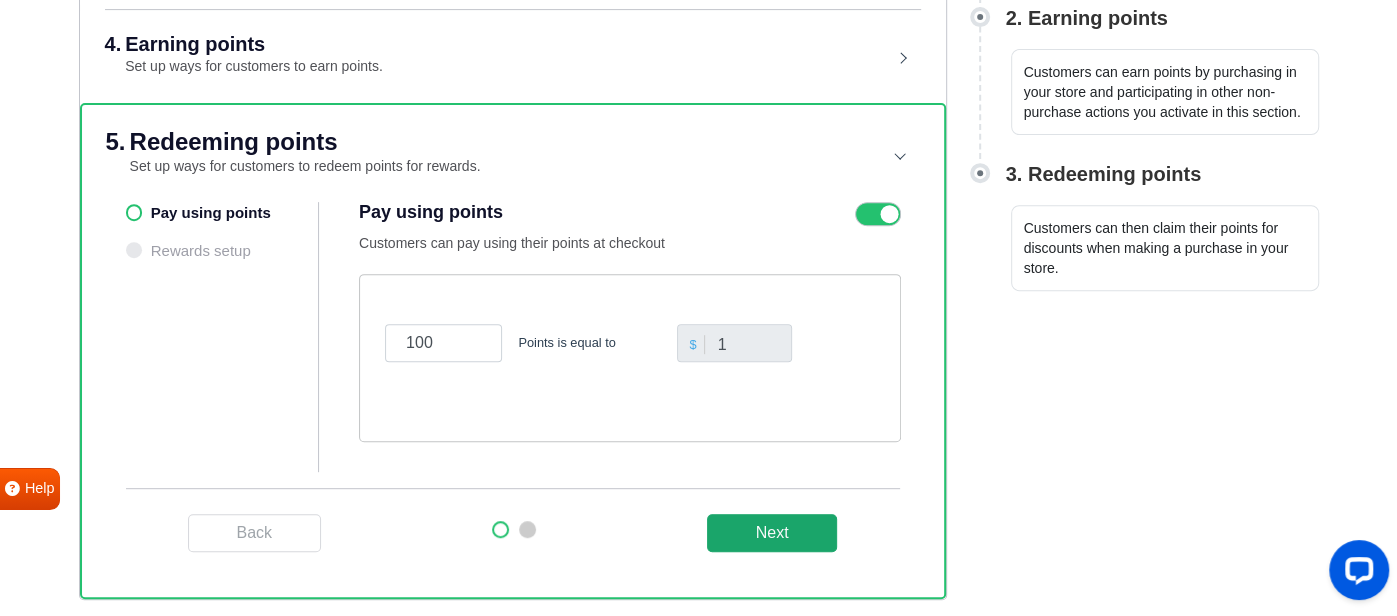 click on "Next" at bounding box center [772, 533] 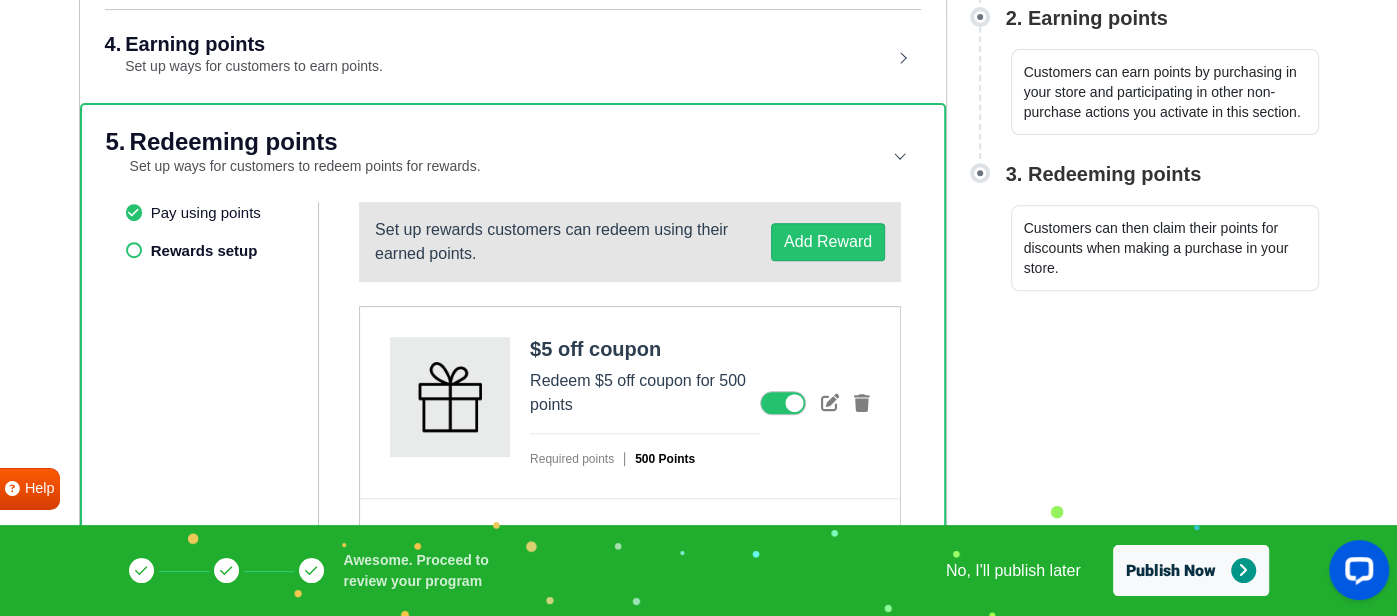 click on "5. Redeeming points  Set up ways for customers to redeem points for rewards.   Pay using points   Rewards setup  Pay using points Customers can pay using their points at checkout 100  Points is equal to  $ 1 Reset to default  Set up rewards customers can redeem using their earned points.   Add Reward  $5 off coupon Redeem $5 off coupon for 500 points Required points 500 Points $10 off coupon Redeem $10 off coupon for 1000 points Required points 1000 Points $15 off coupon Redeem $15 off coupon for 1500 points Required points 1500 Points $20 off coupon Redeem $20 off coupon for 2000 points Required points 2000 Points  Awesome. Proceed to  review your program   No, I'll publish later   Publish Now" at bounding box center [513, 616] 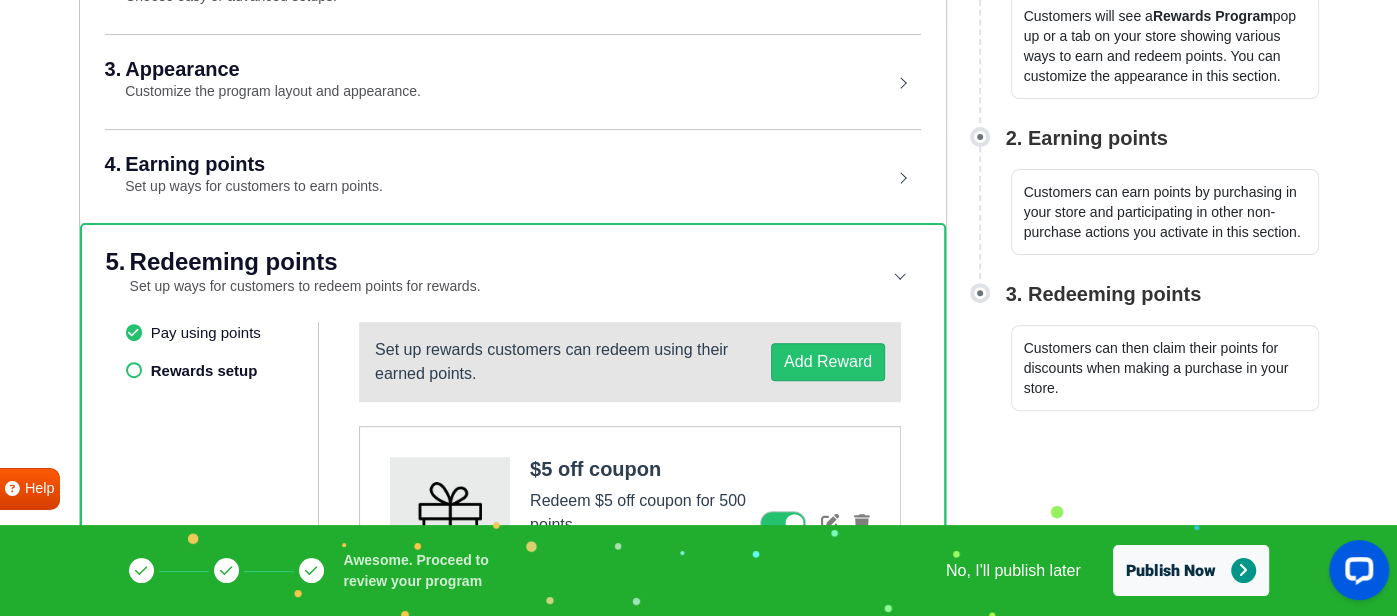 scroll, scrollTop: 331, scrollLeft: 0, axis: vertical 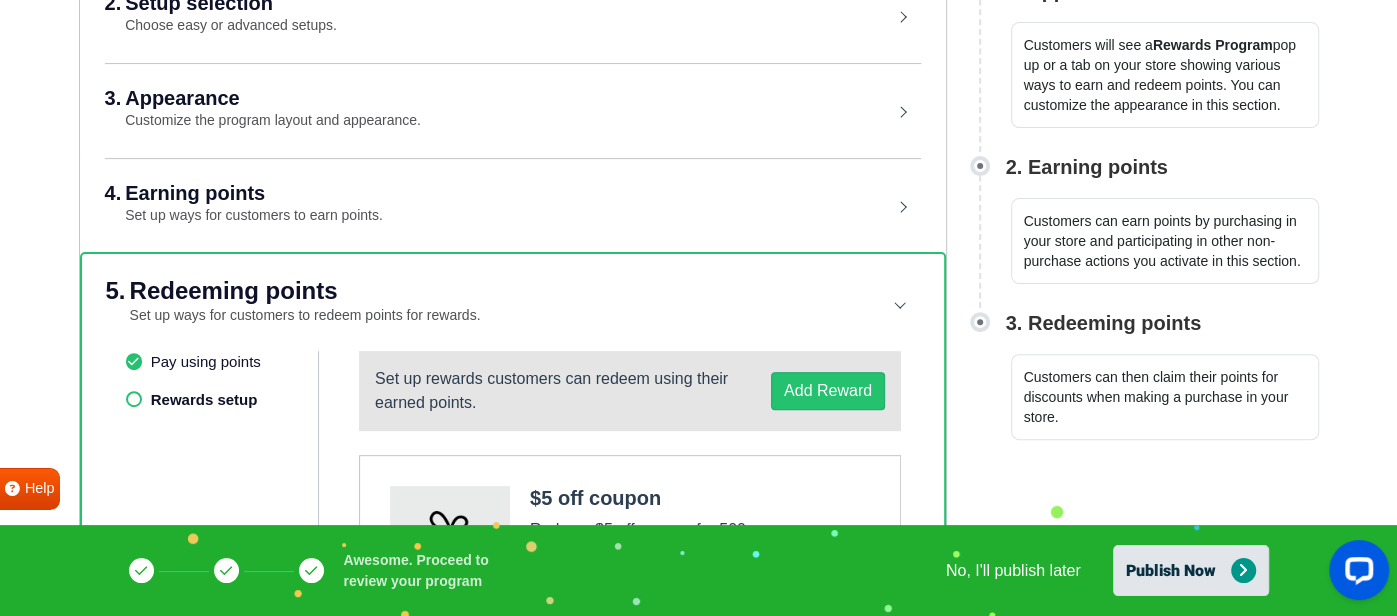 click on "Publish Now" at bounding box center [1191, 570] 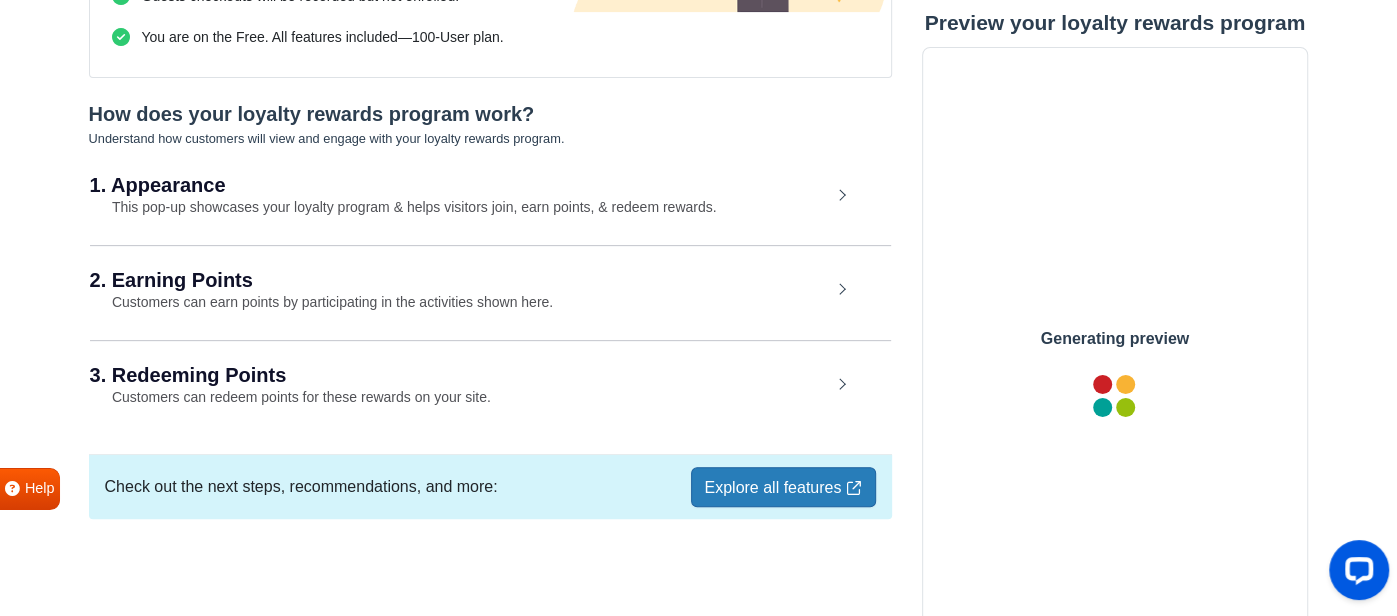 scroll, scrollTop: 0, scrollLeft: 0, axis: both 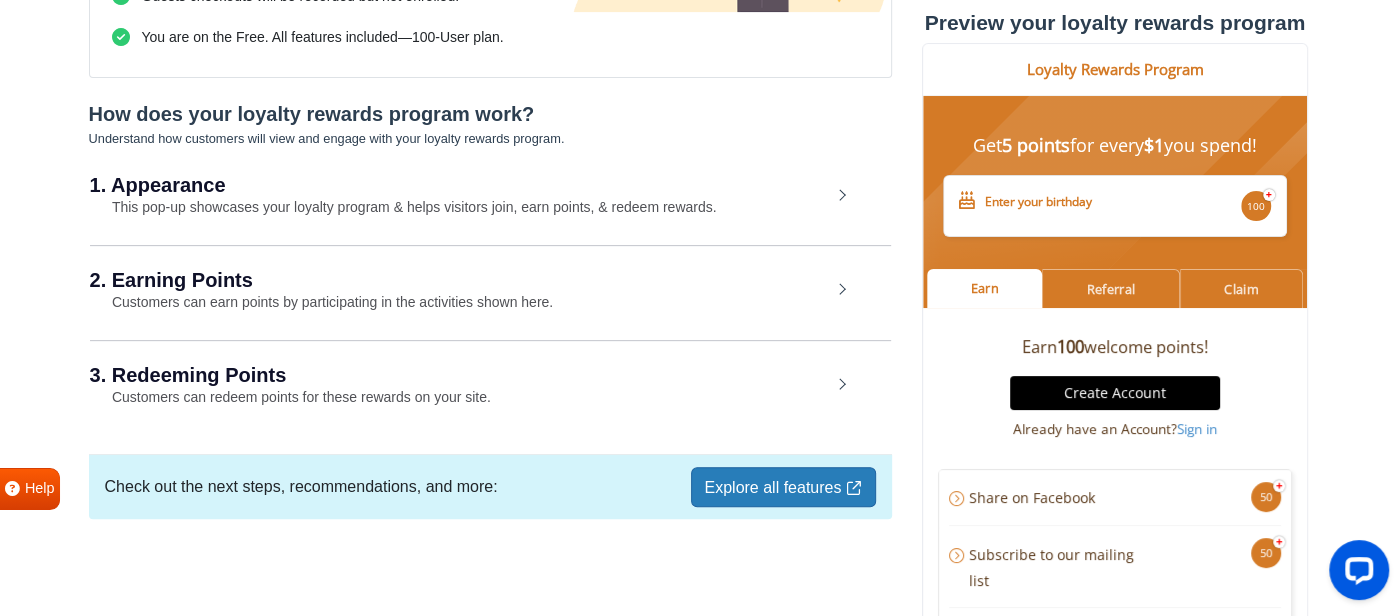click on "Explore all features" at bounding box center [783, 487] 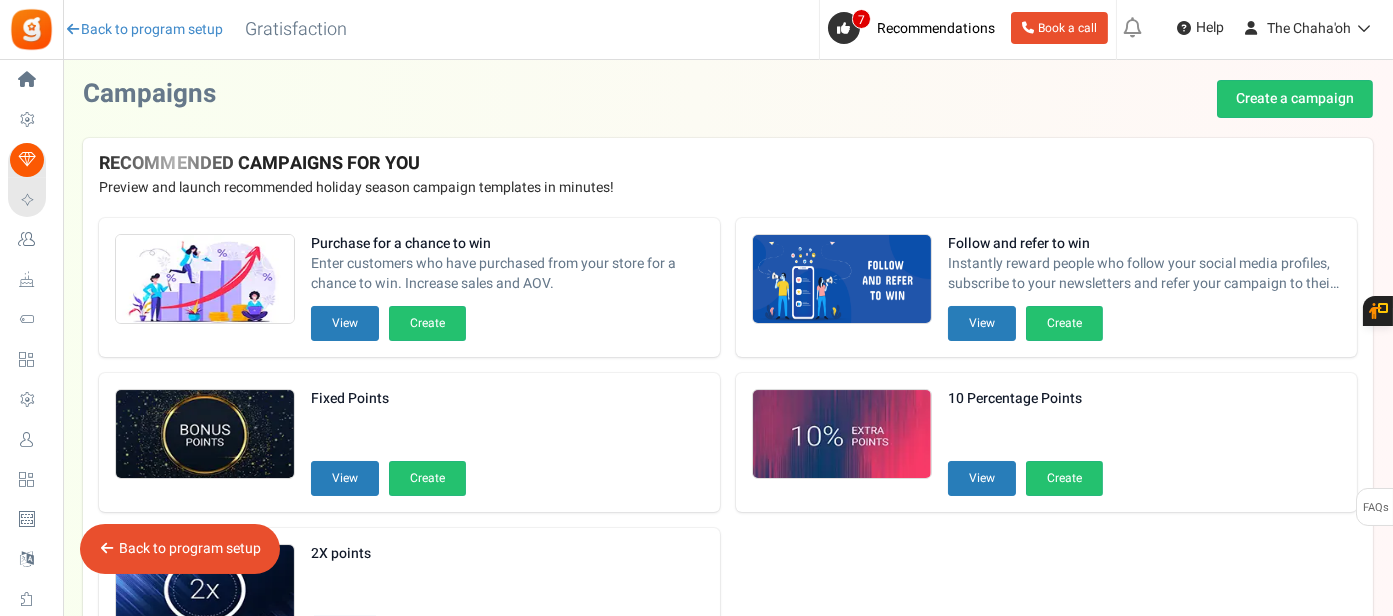 scroll, scrollTop: 434, scrollLeft: 0, axis: vertical 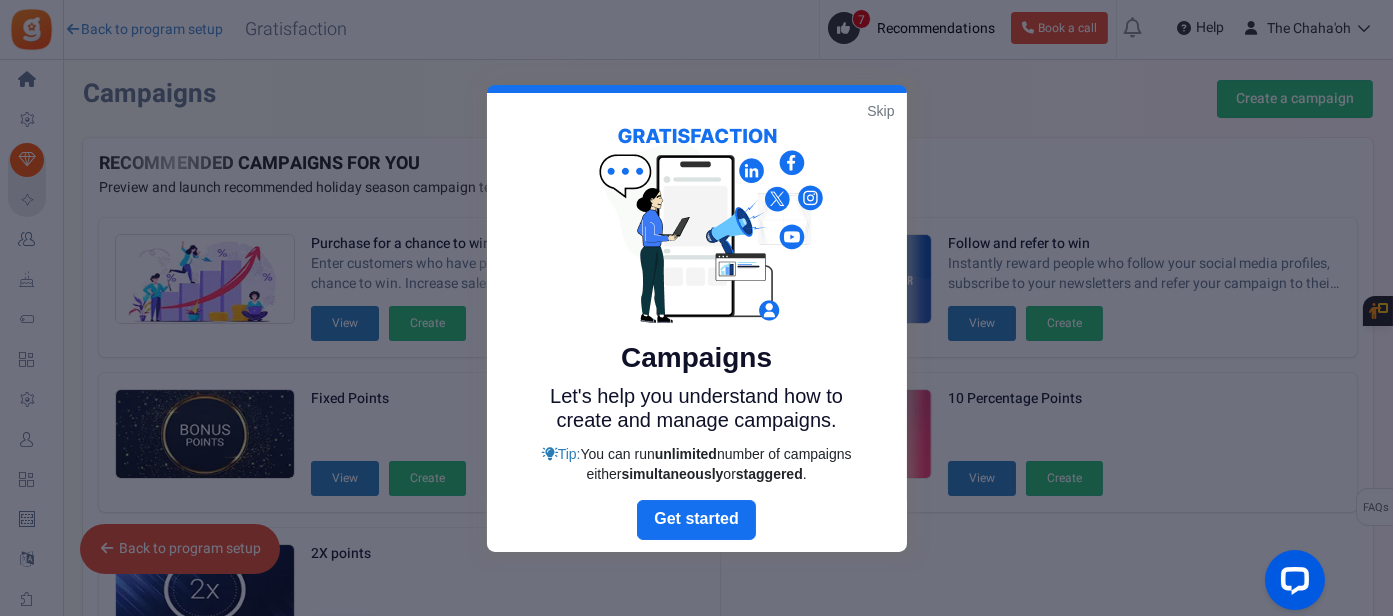 click on "Skip" at bounding box center (880, 111) 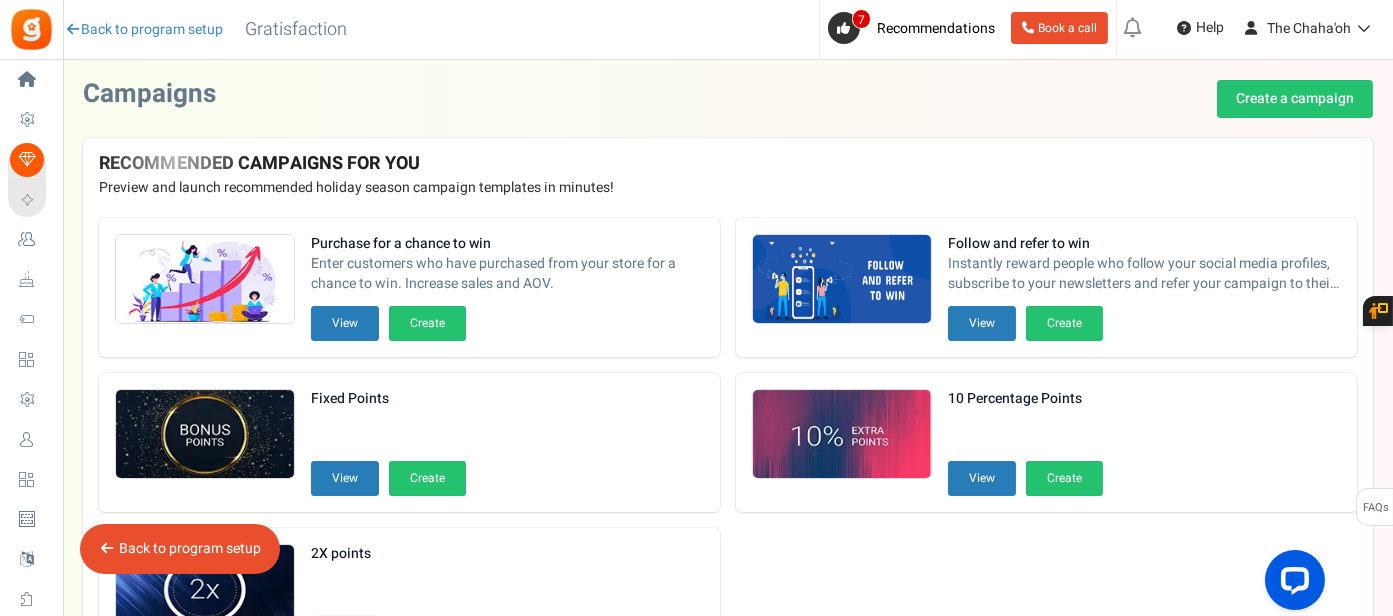 click on "Purchase for a chance to win
Enter customers who have purchased from your store for a chance to win. Increase sales and AOV.
Start date:  Aug 06 2025  |  End date:    Sep 17 2025
View
Create
To turn this feature ON, please first activate the  Loyalty Program.
To turn this feature ON, please first activate  Points on purchases  in the  Loyalty Program.
To turn this feature ON, please first activate the  Loyalty Program  and then activate  Points on purchases.
Take me there
Follow and refer to win
Start date:   |" at bounding box center (728, 442) 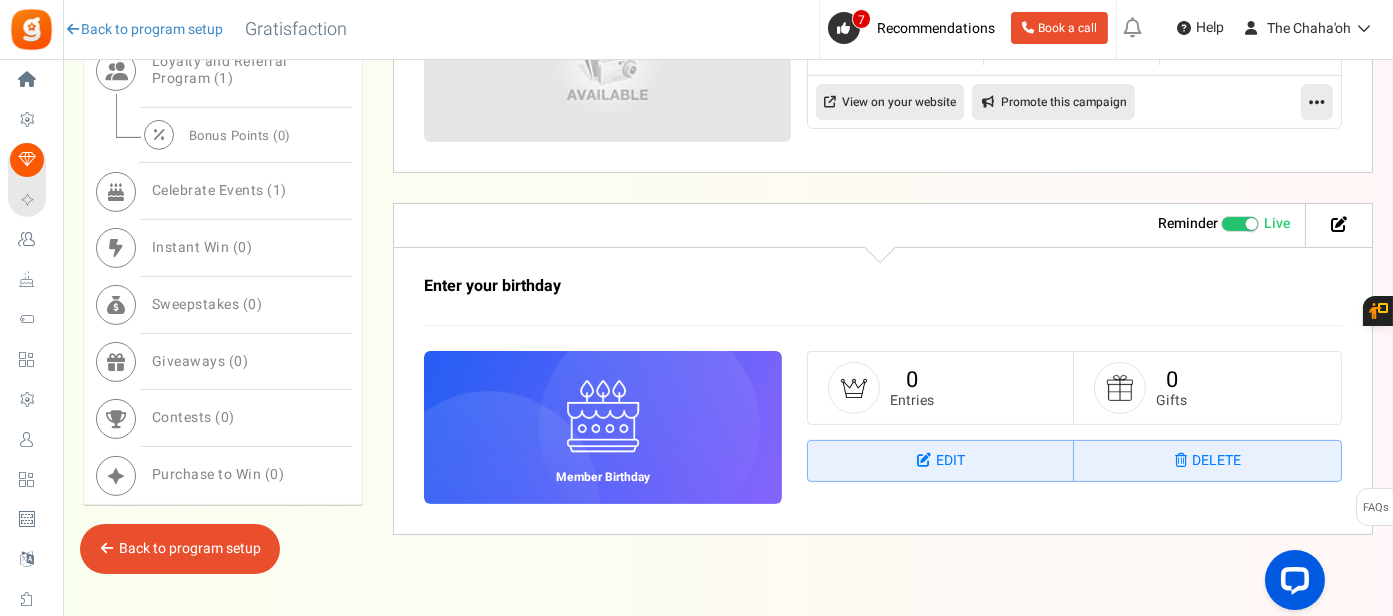 scroll, scrollTop: 1305, scrollLeft: 0, axis: vertical 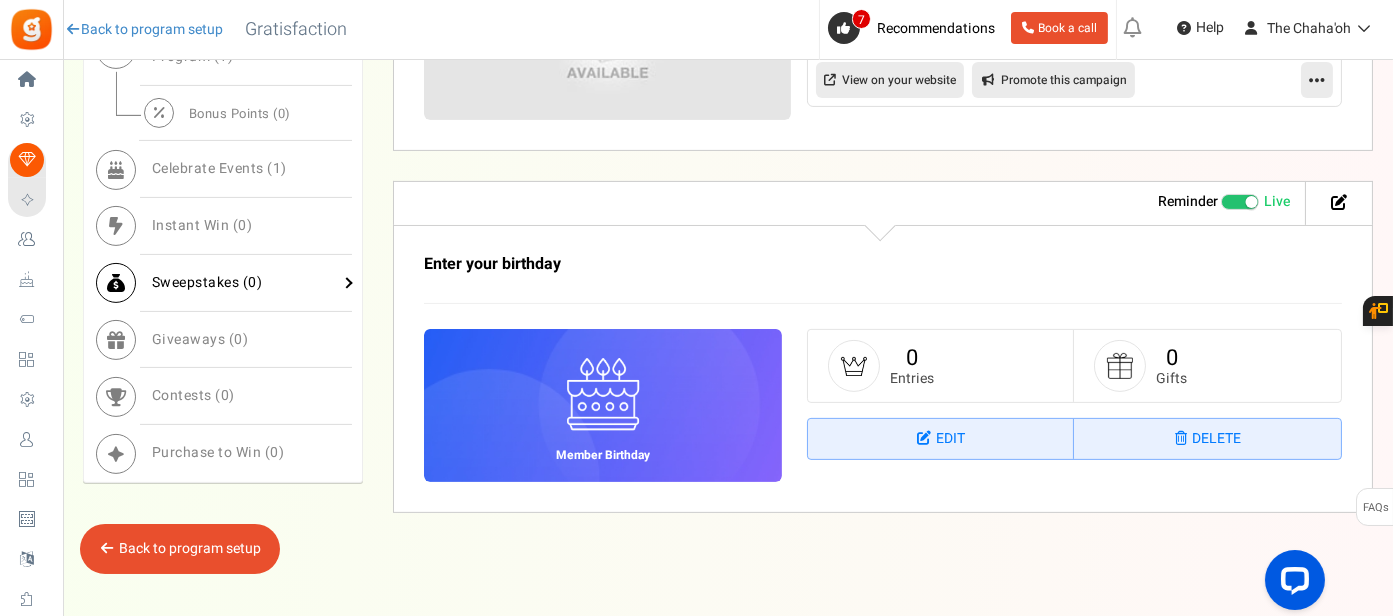 click on "Sweepstakes ( 0 )" at bounding box center [207, 282] 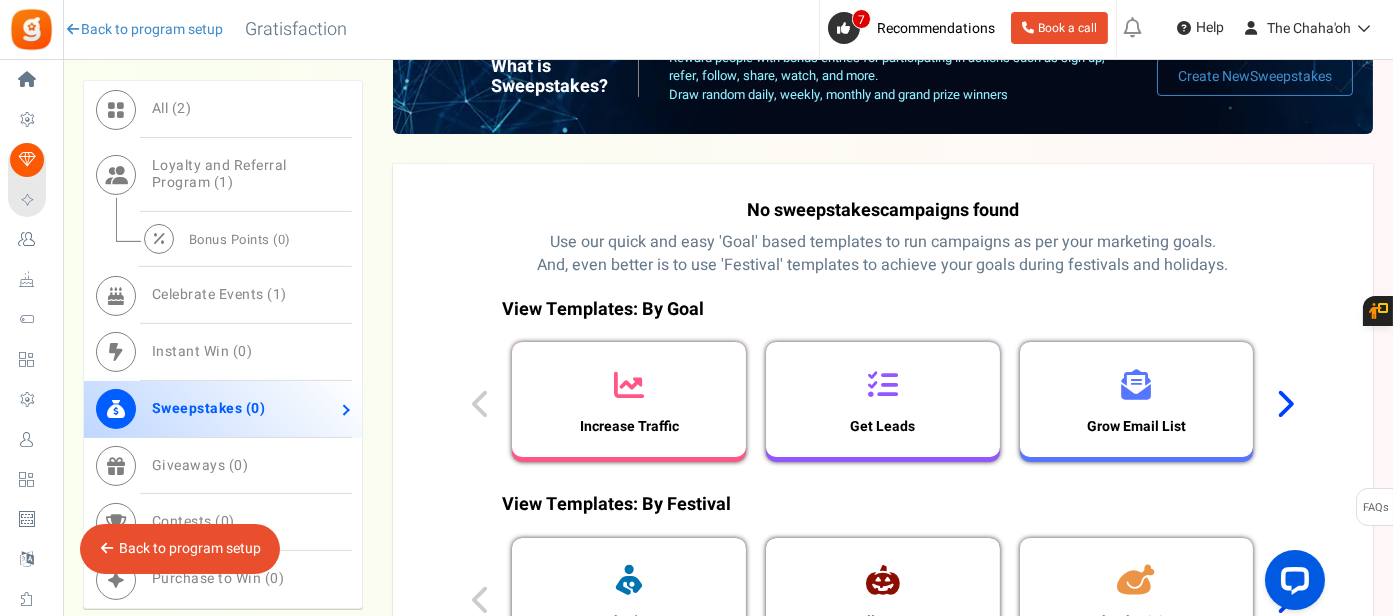 scroll, scrollTop: 1145, scrollLeft: 0, axis: vertical 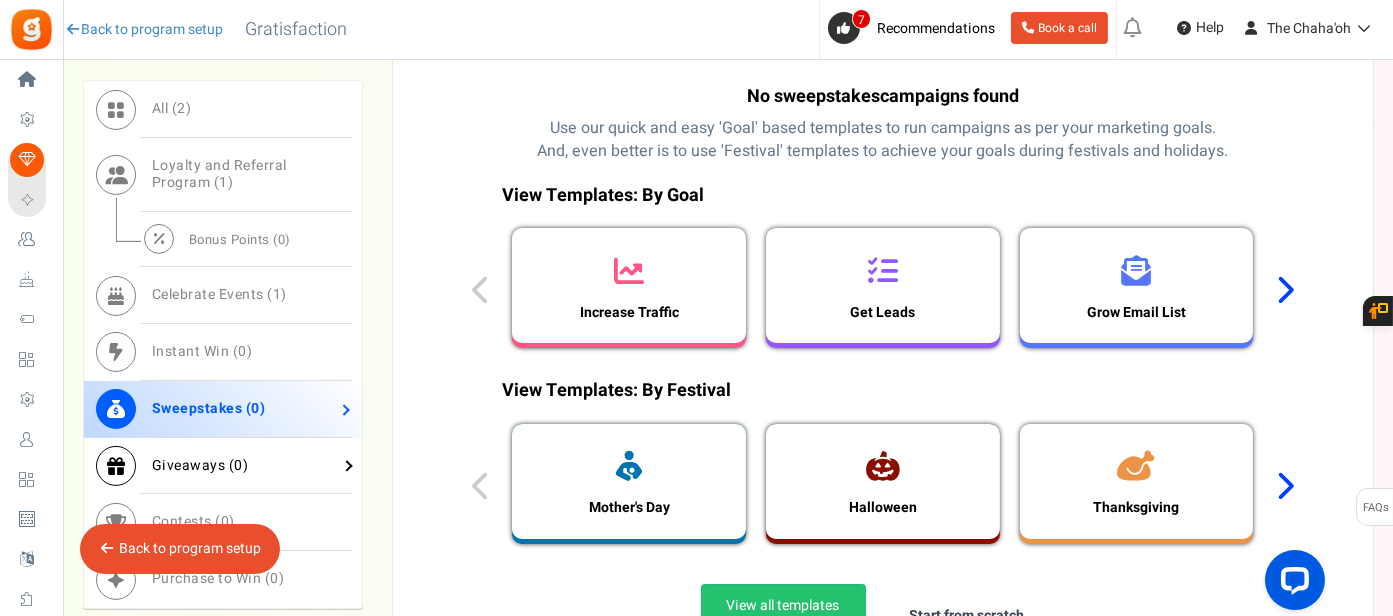 click on "Giveaways ( 0 )" at bounding box center [200, 464] 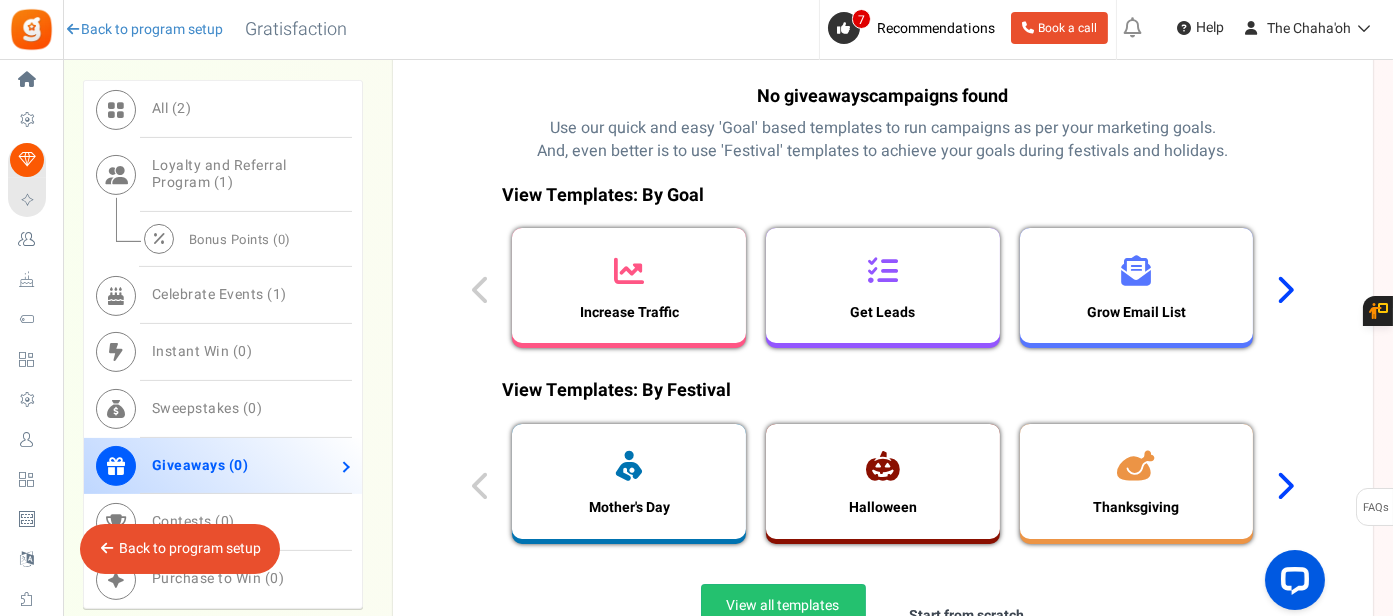 scroll, scrollTop: 1185, scrollLeft: 0, axis: vertical 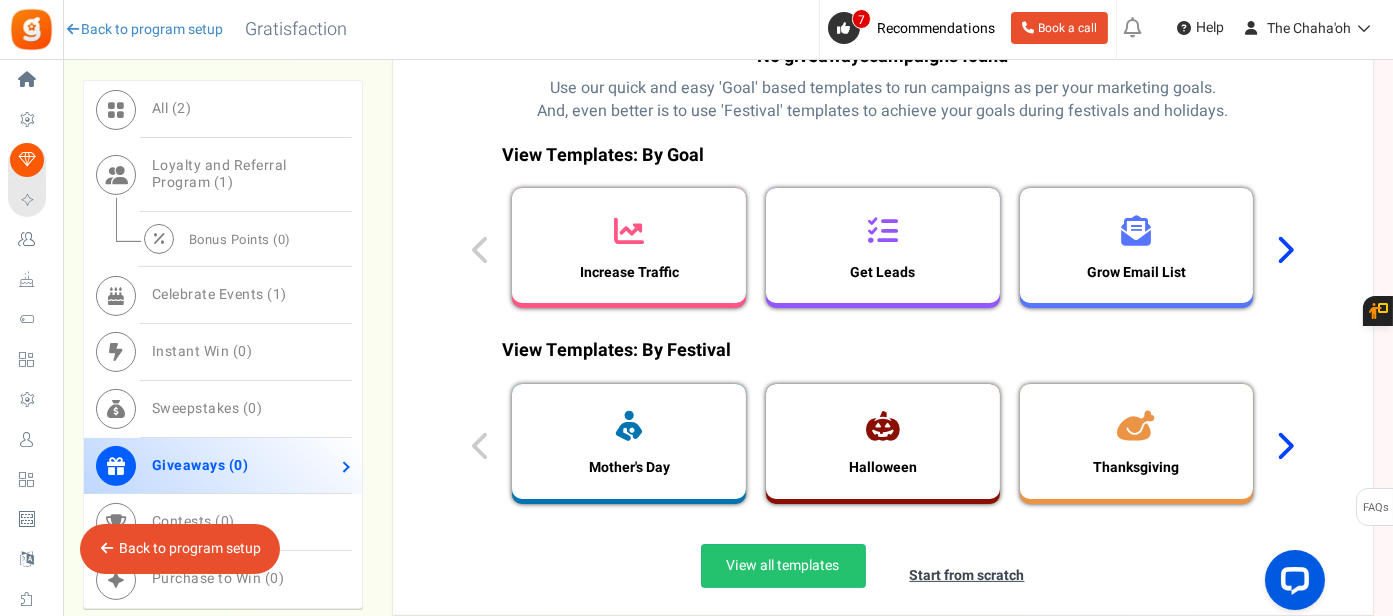 click at bounding box center (1284, 251) 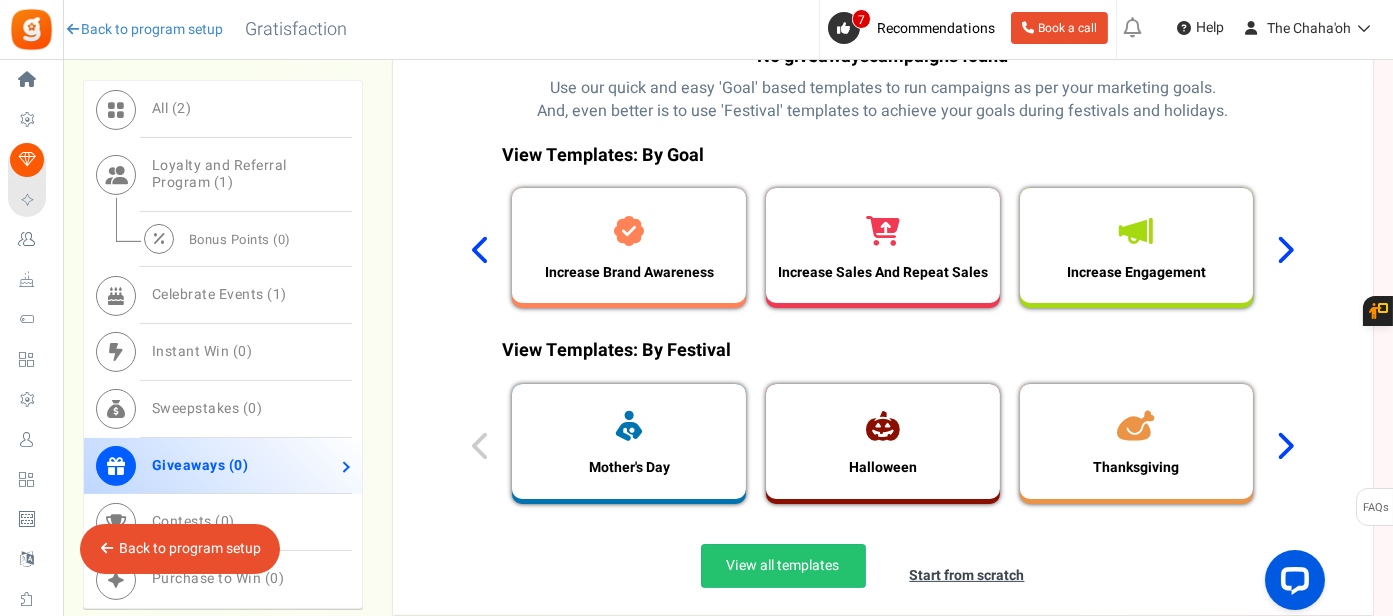 click at bounding box center [1284, 251] 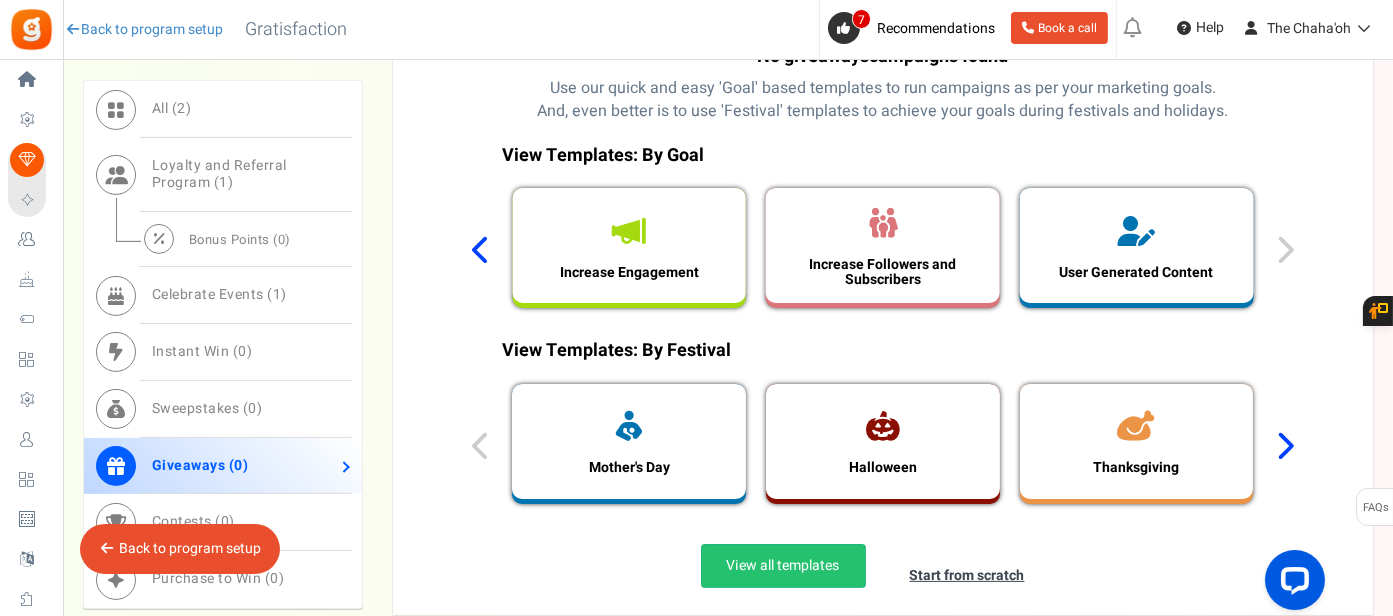 click on "View Templates: By Goal
Increase Traffic
Get Leads
Grow Email List
Increase Brand Awareness
Increase Sales And Repeat Sales
Increase Engagement
Increase Followers and Subscribers
User Generated Content" at bounding box center (882, 231) 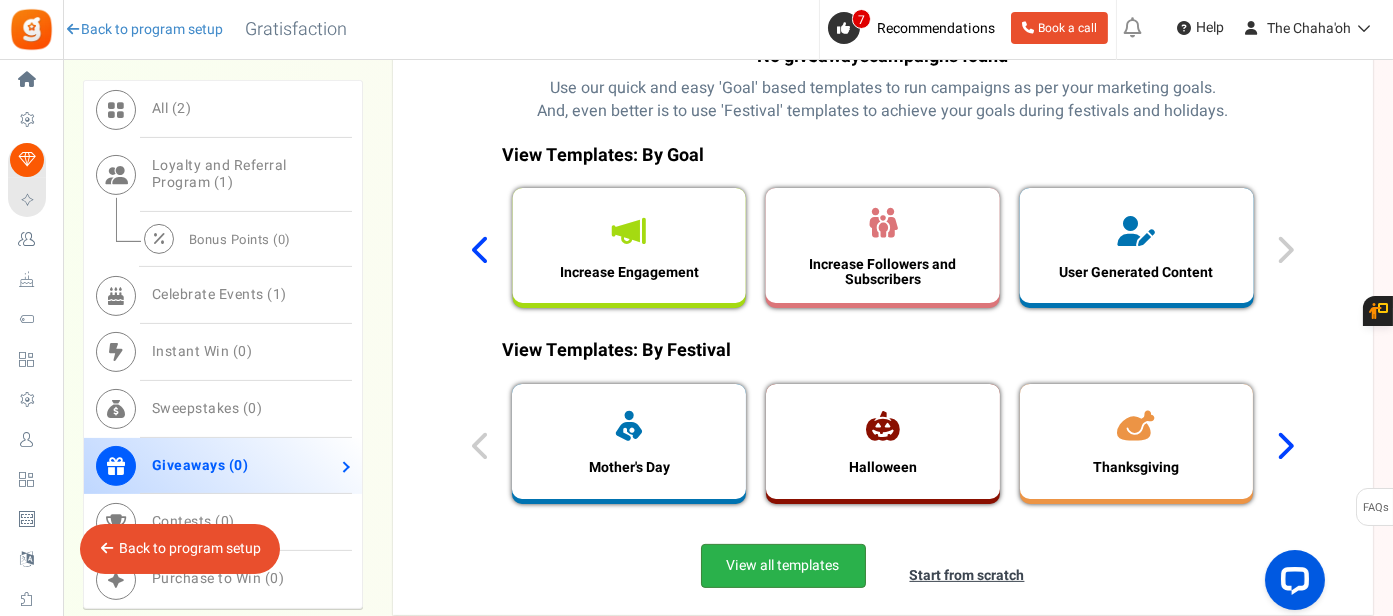 click on "View all templates" at bounding box center (783, 566) 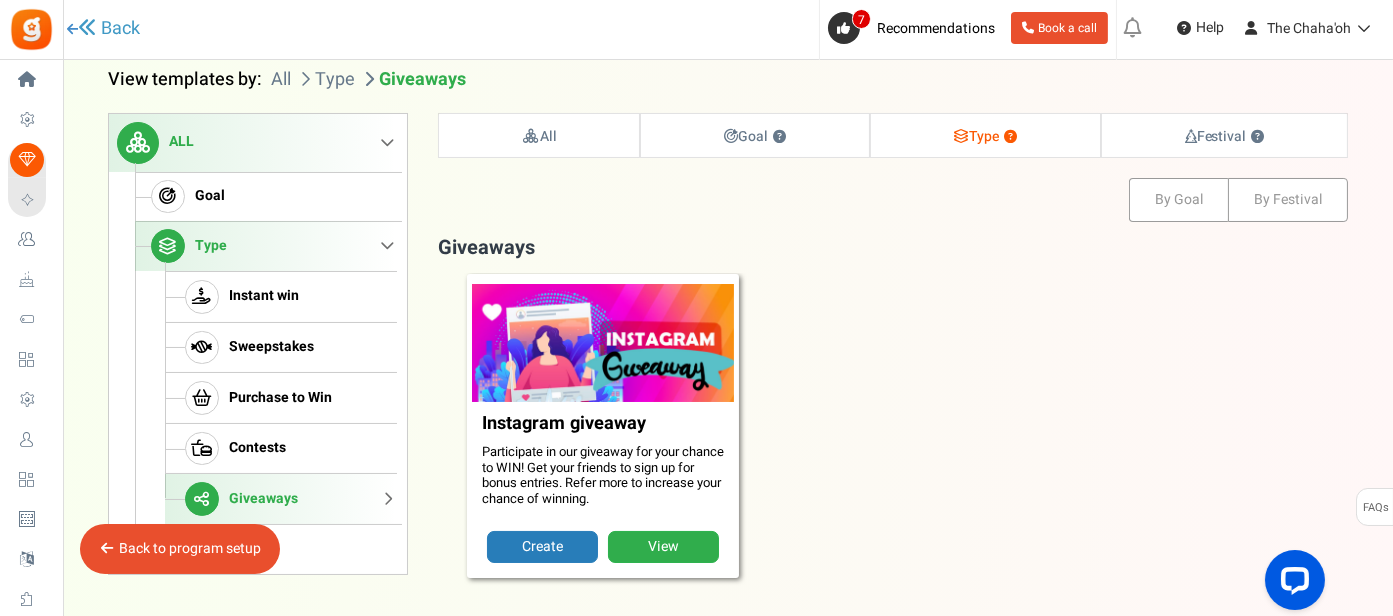 scroll, scrollTop: 204, scrollLeft: 0, axis: vertical 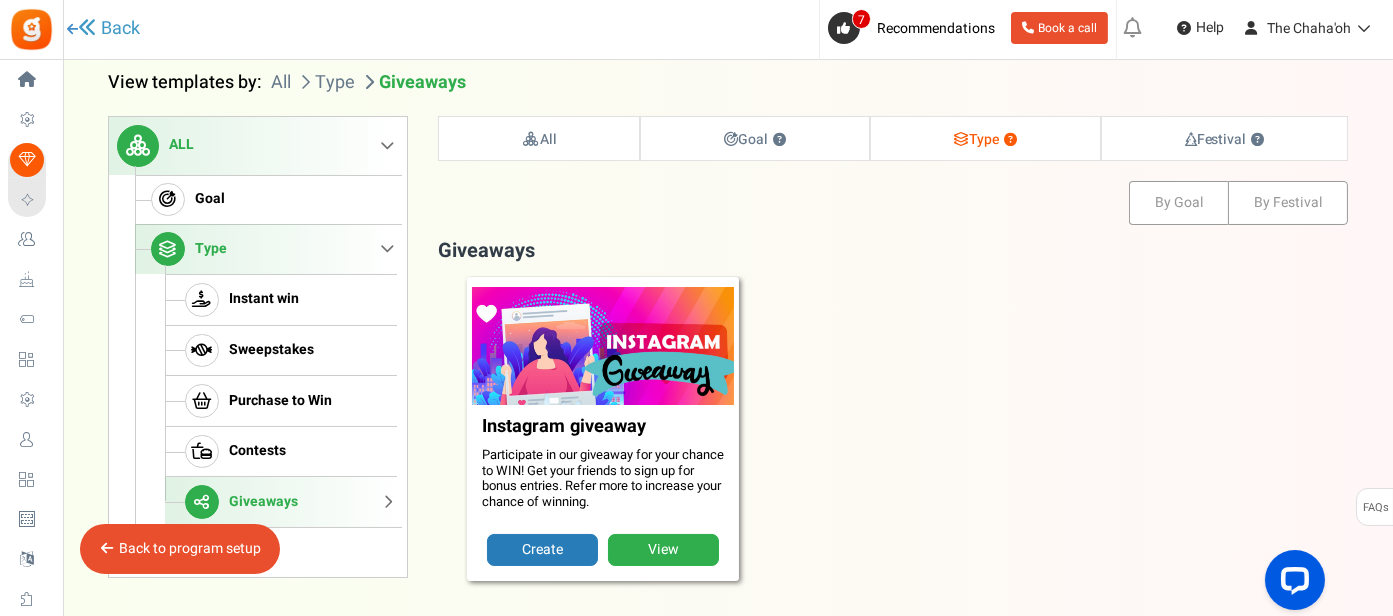 click on "View" at bounding box center (663, 550) 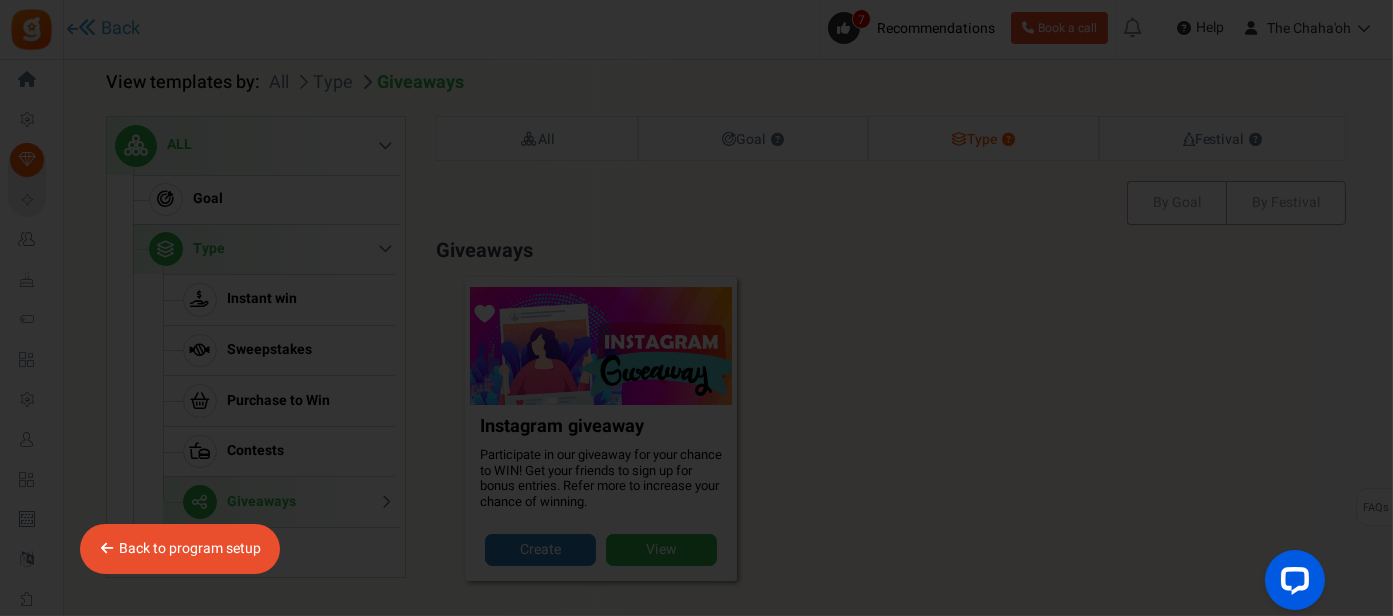 scroll, scrollTop: 0, scrollLeft: 0, axis: both 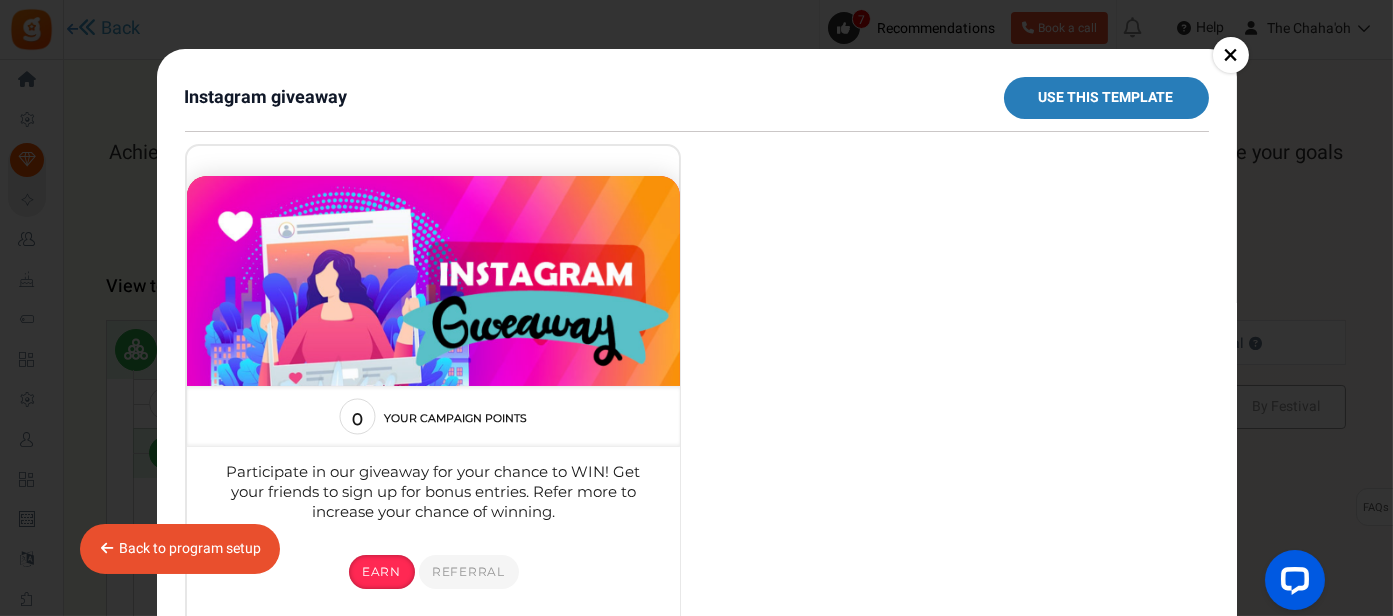 click on "Back to program setup" at bounding box center (190, 548) 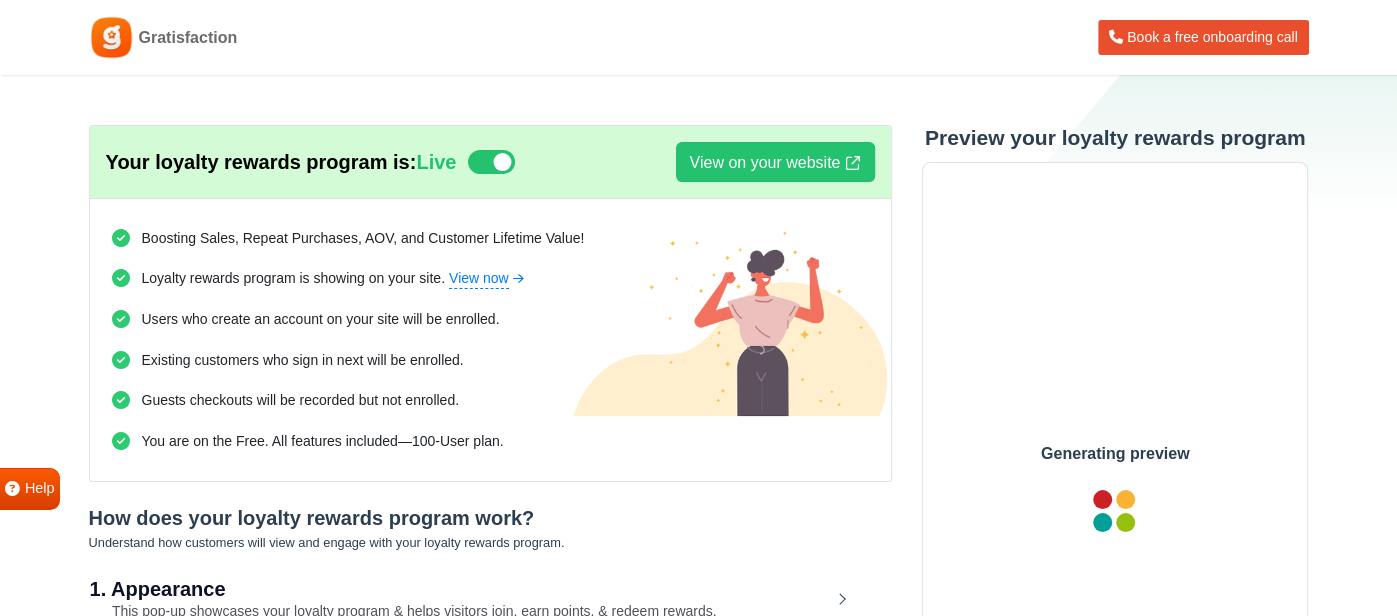 scroll, scrollTop: 0, scrollLeft: 0, axis: both 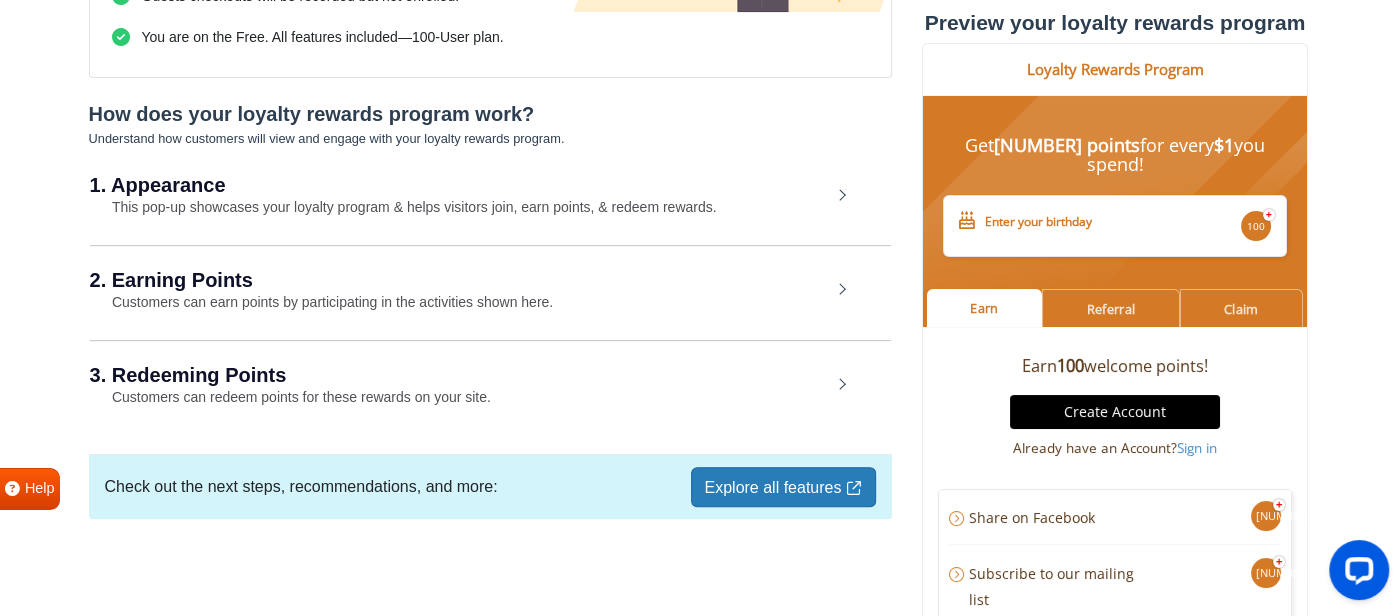 click on "Explore all features" at bounding box center (783, 487) 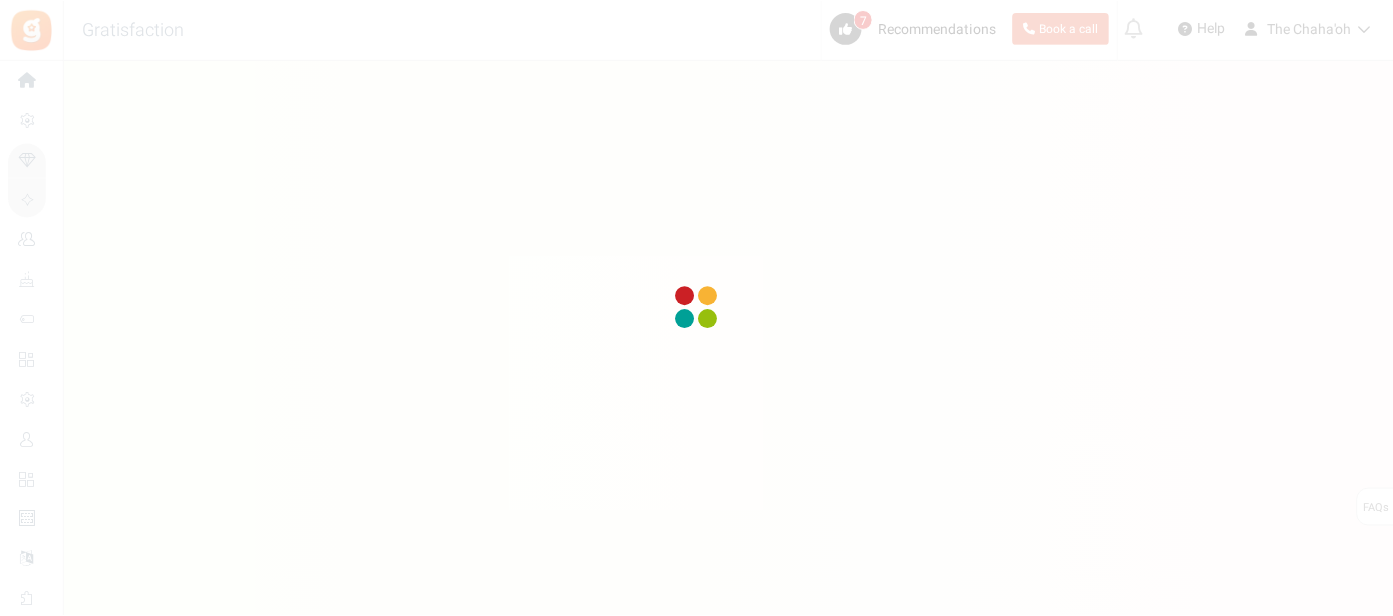scroll, scrollTop: 0, scrollLeft: 0, axis: both 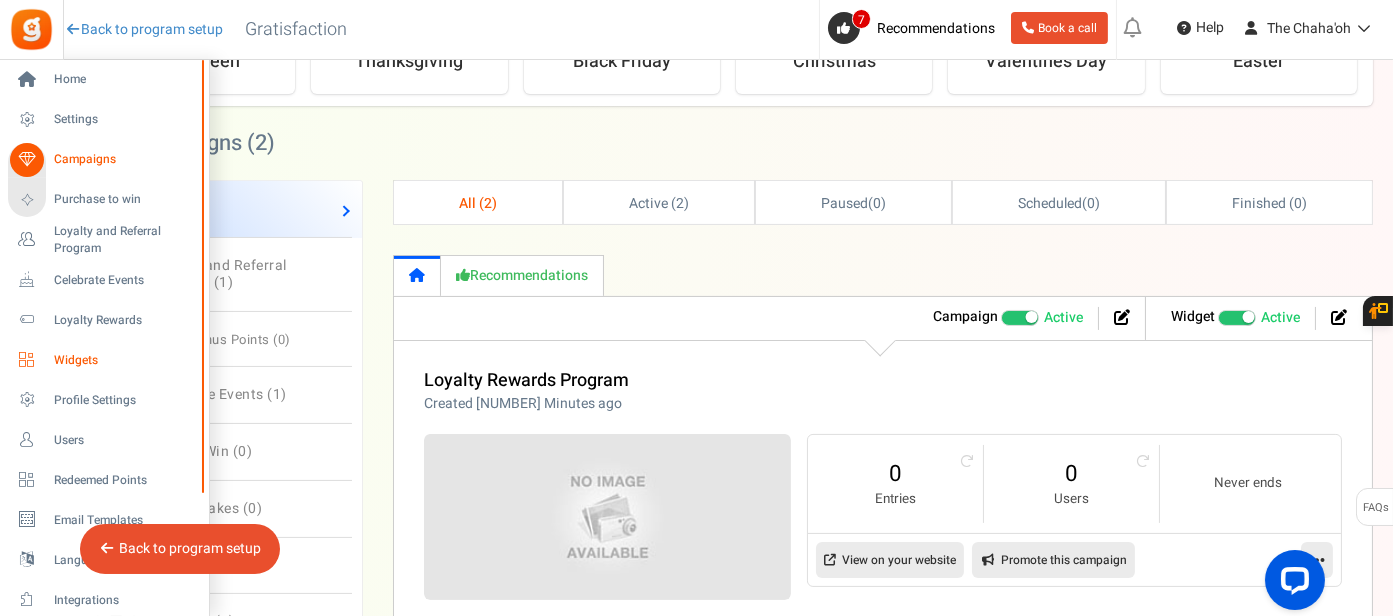 click on "Widgets" at bounding box center [124, 360] 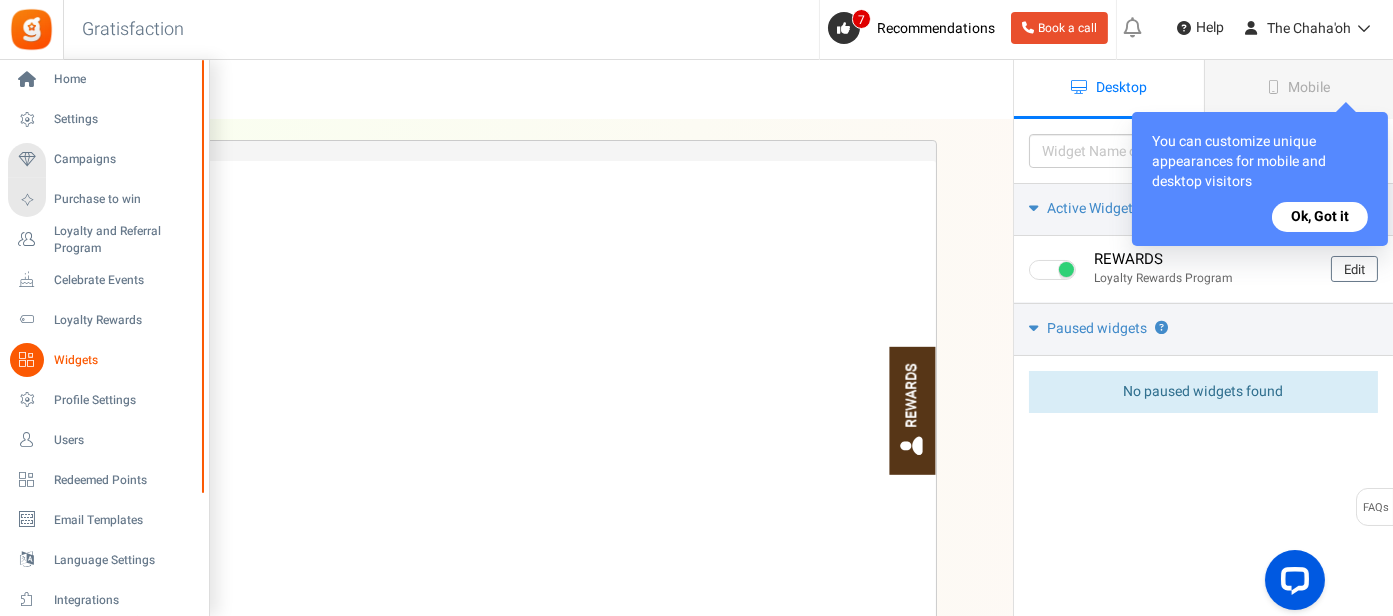 scroll, scrollTop: 0, scrollLeft: 0, axis: both 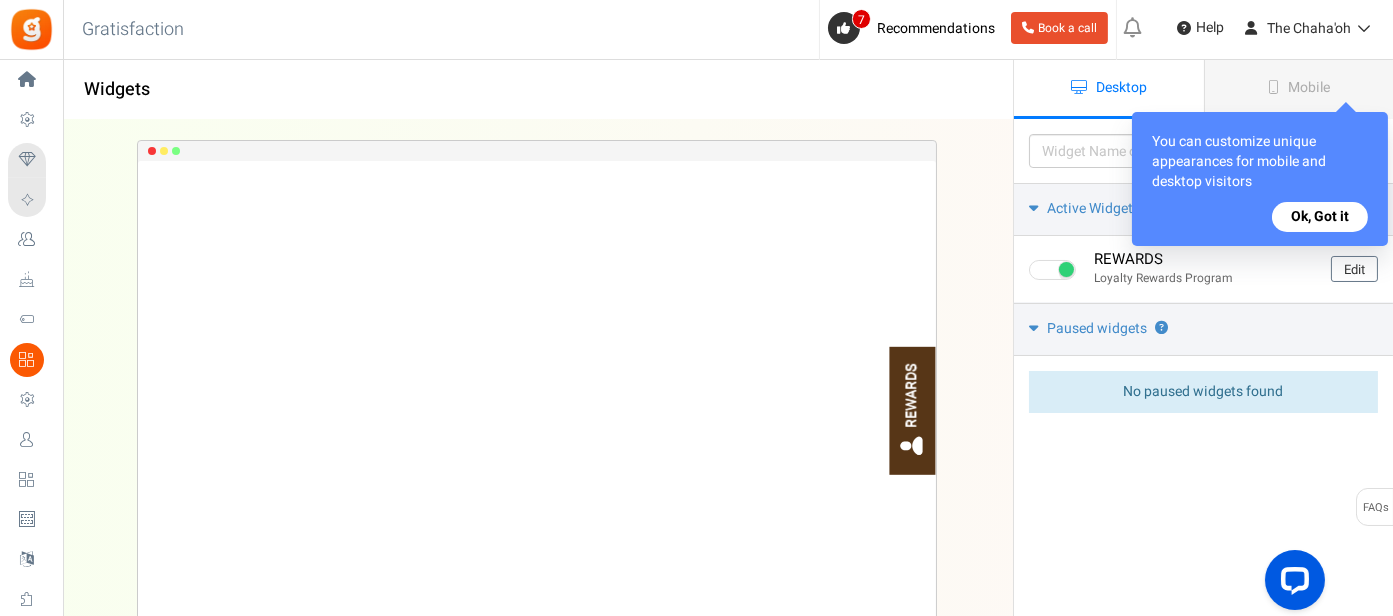 click on "REWARDS
Loading..
×
To configure LightBox layout please  Click here" at bounding box center (536, 401) 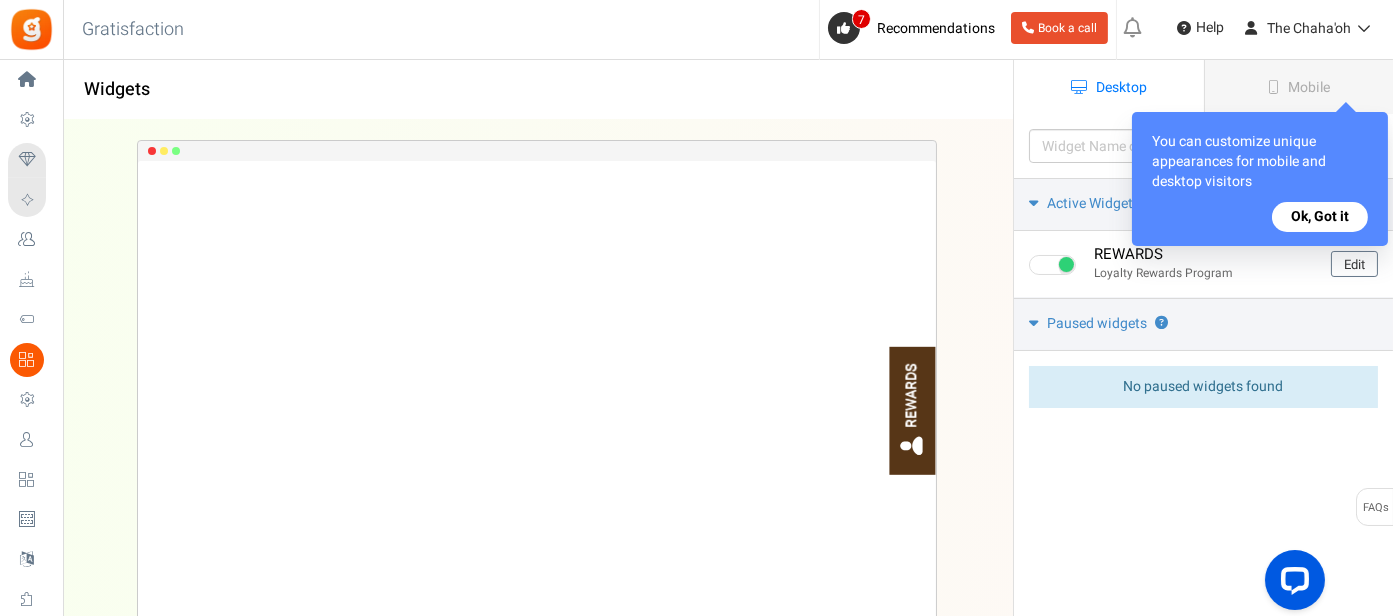 scroll, scrollTop: 0, scrollLeft: 0, axis: both 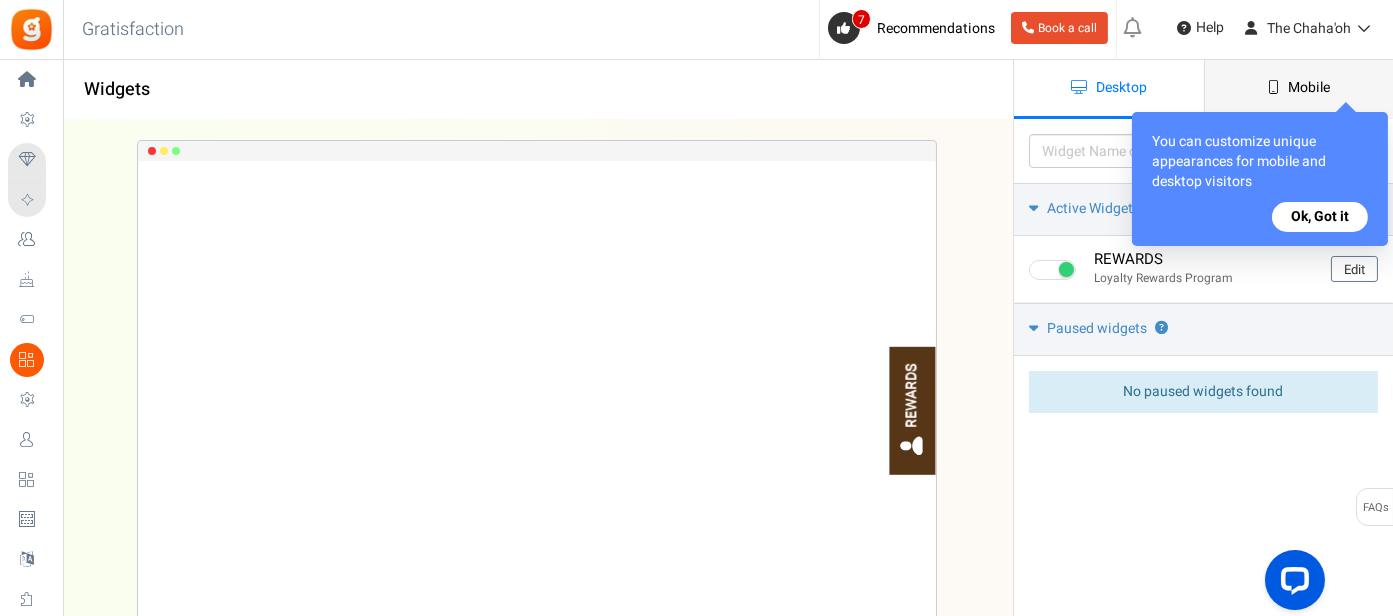 click on "Mobile" at bounding box center [1309, 87] 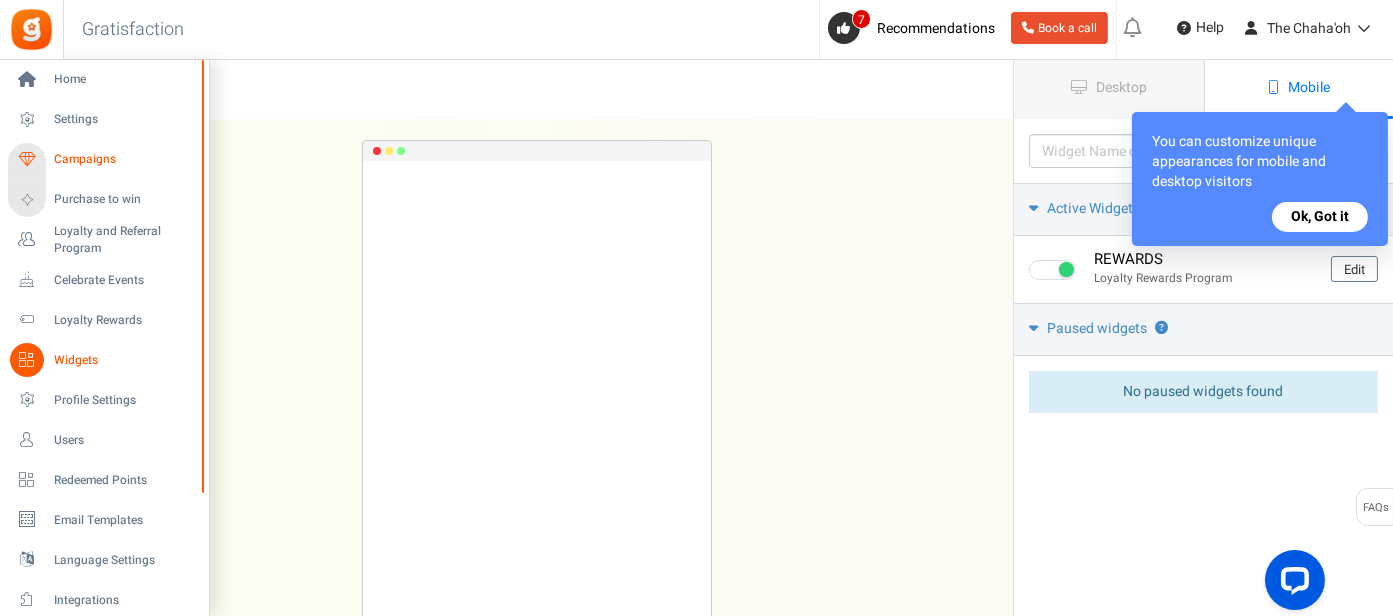 click on "Campaigns" at bounding box center [124, 159] 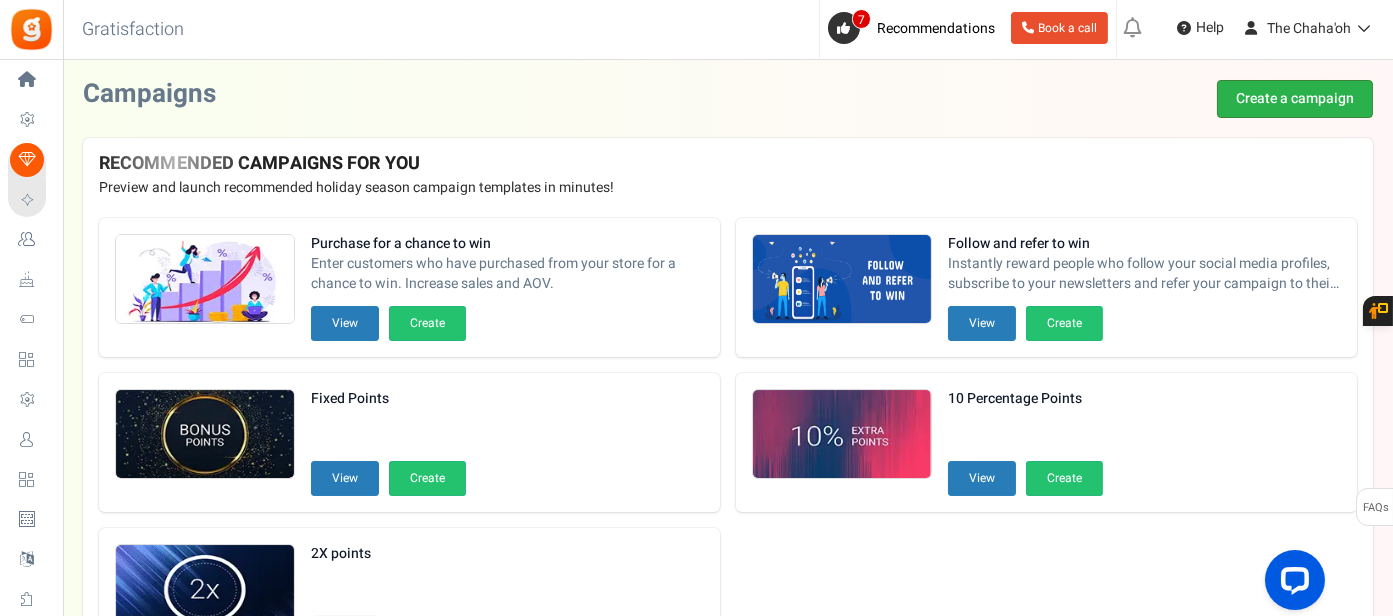 click on "Create a campaign" at bounding box center (1295, 99) 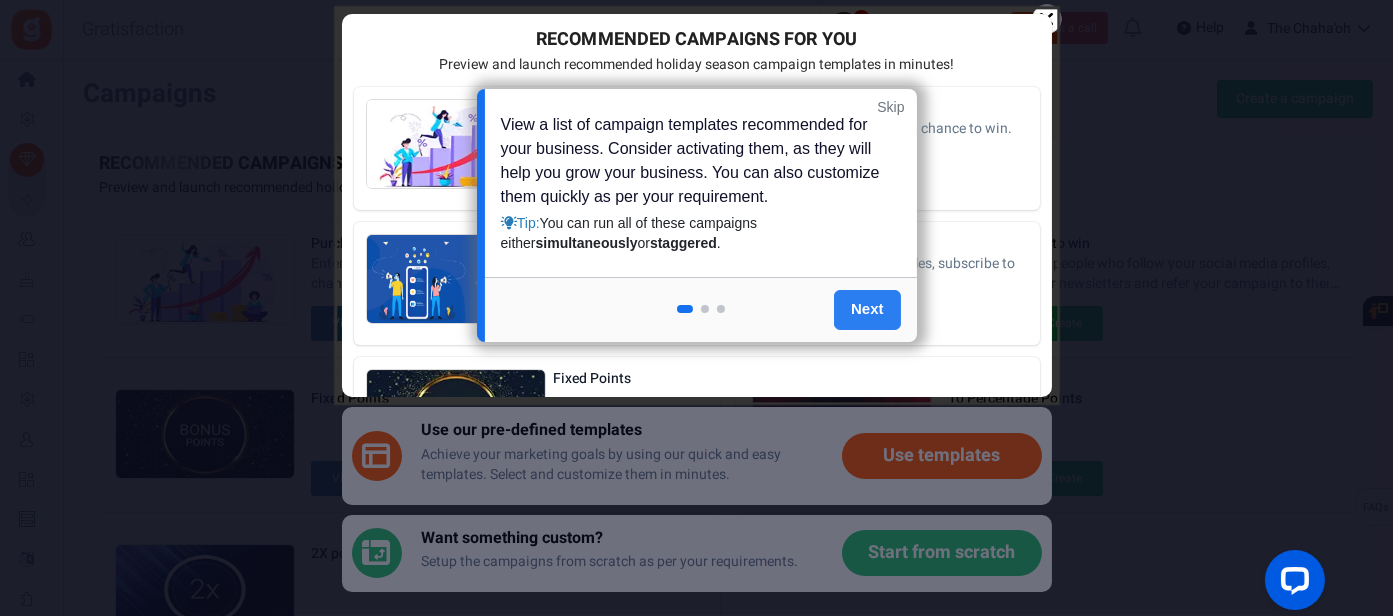 click on "Next" at bounding box center (867, 310) 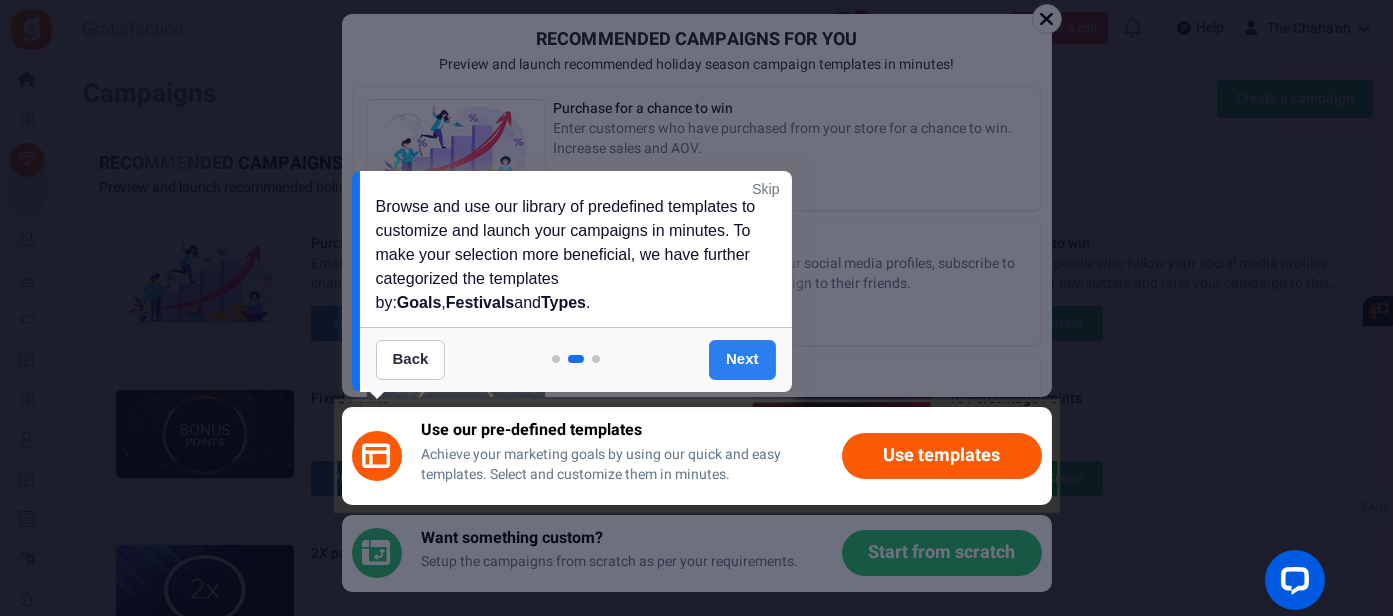 click on "Next" at bounding box center (742, 360) 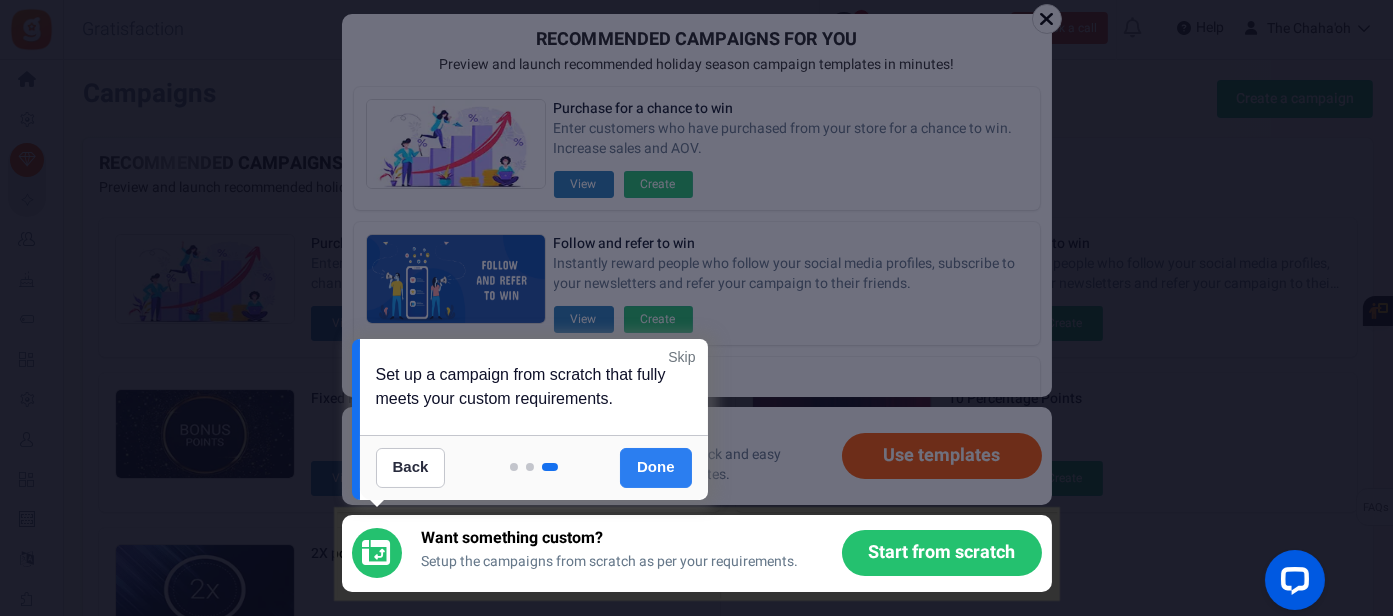 scroll, scrollTop: 275, scrollLeft: 0, axis: vertical 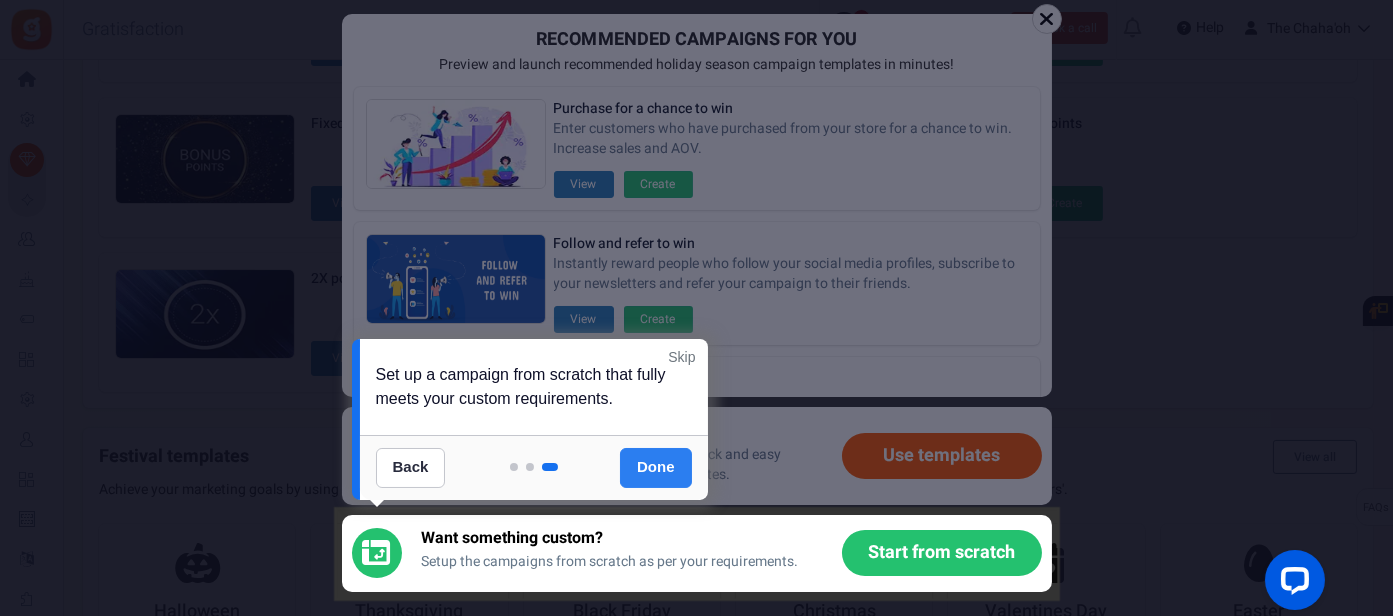 click on "Done" at bounding box center [656, 468] 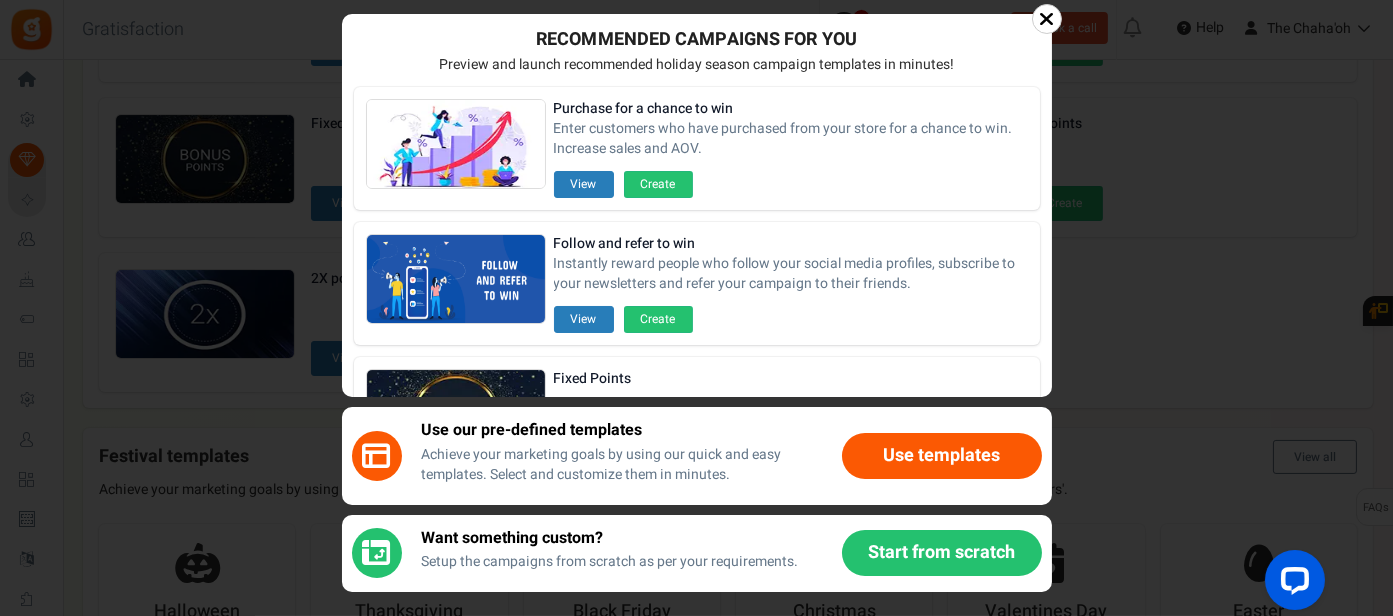 click on "Start from scratch" at bounding box center [942, 553] 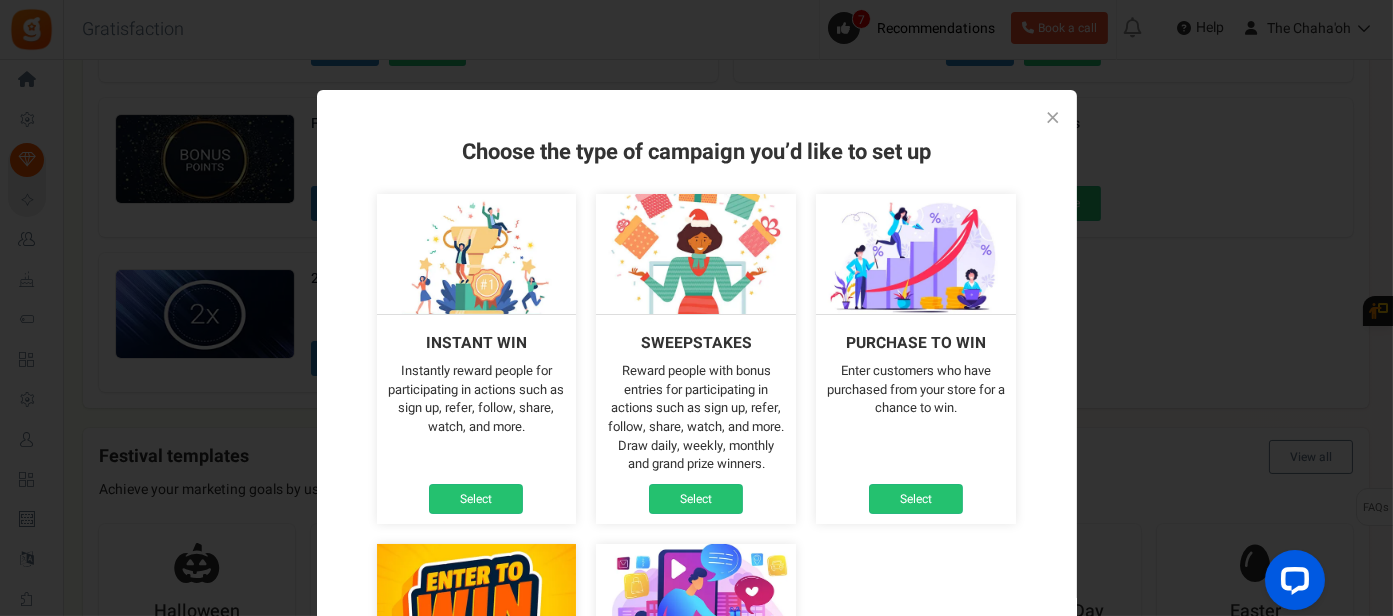 click on "×
Choose the type of campaign you’d like to set up
Instant win
Instantly reward people for participating in actions such as sign up, refer, follow, share, watch, and more.
Select
Sweepstakes
Reward people with bonus entries for participating in actions such as sign up, refer, follow, share, watch, and more. Draw daily, weekly, monthly and grand prize winners.
Select" at bounding box center (697, 544) 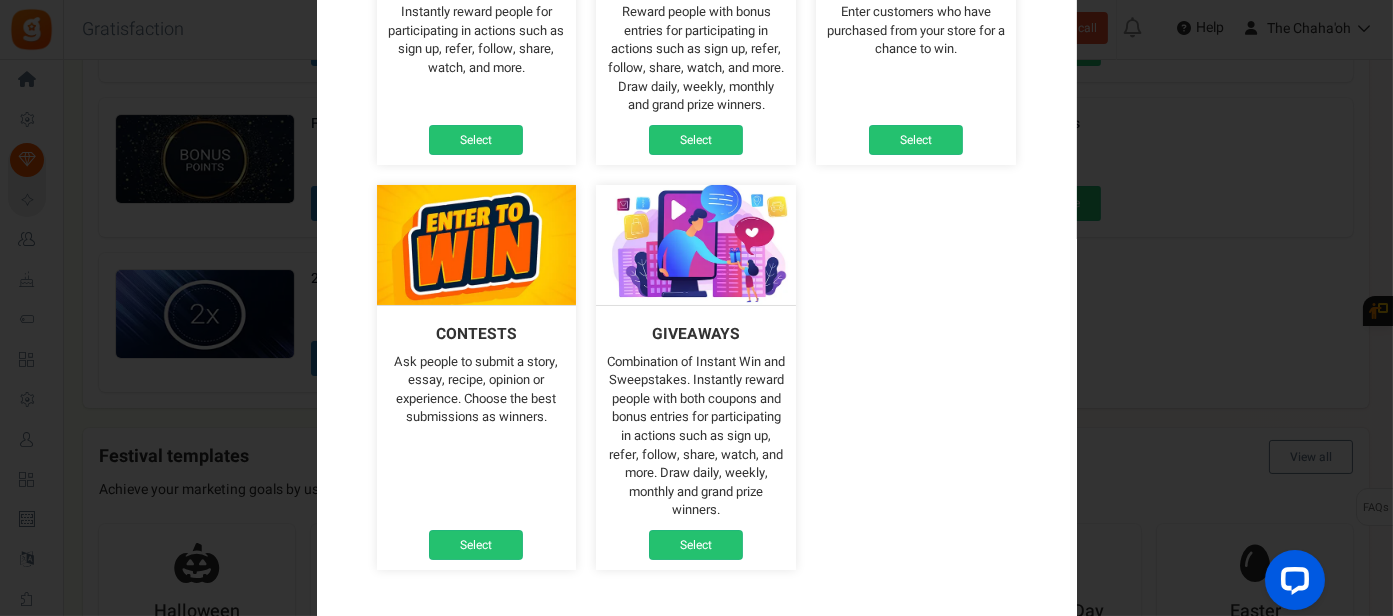 scroll, scrollTop: 458, scrollLeft: 0, axis: vertical 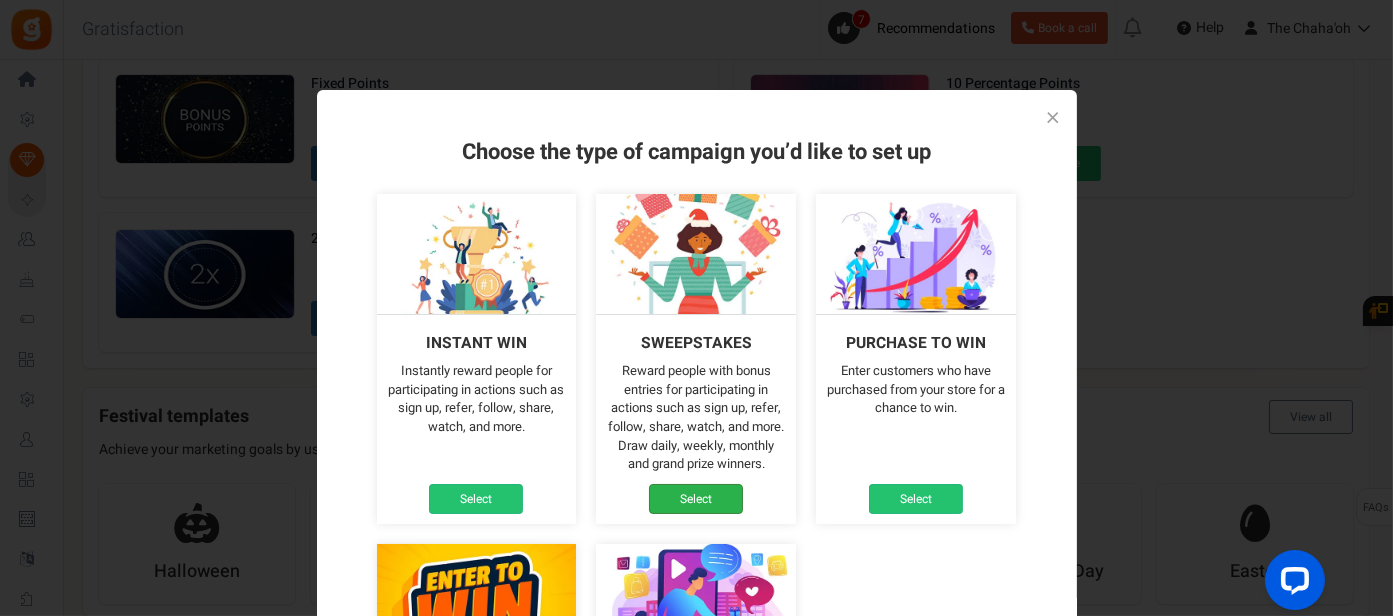 click on "Select" at bounding box center [696, 499] 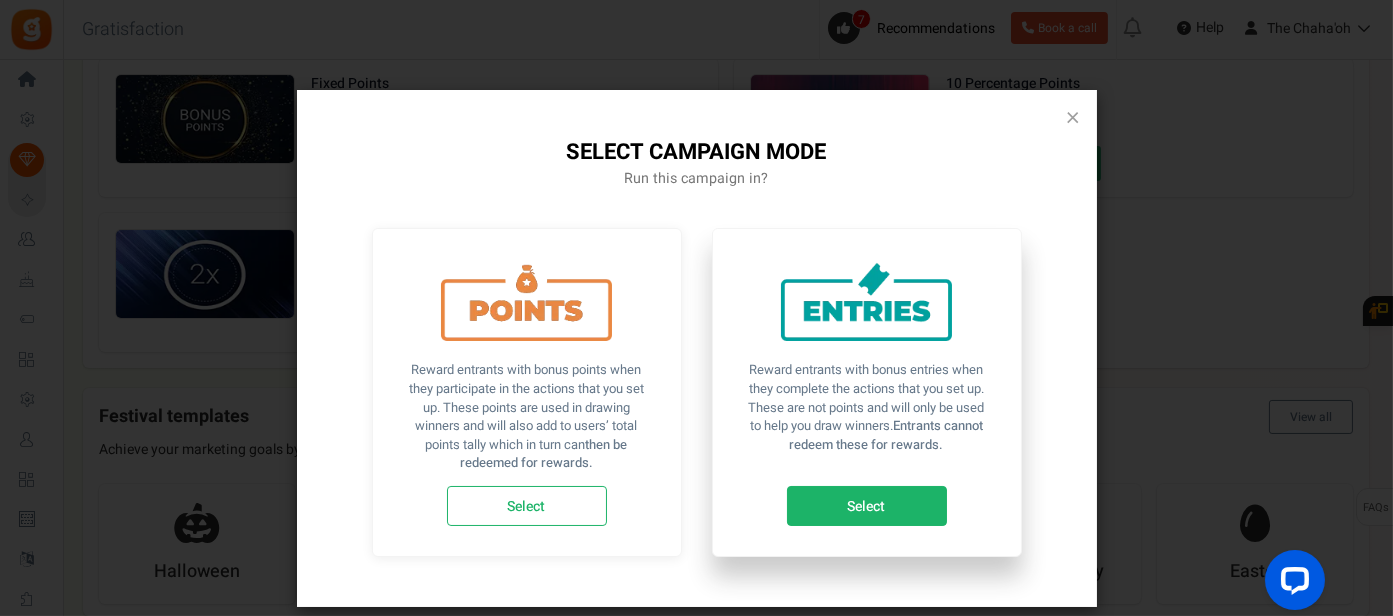 click on "Select" at bounding box center [867, 506] 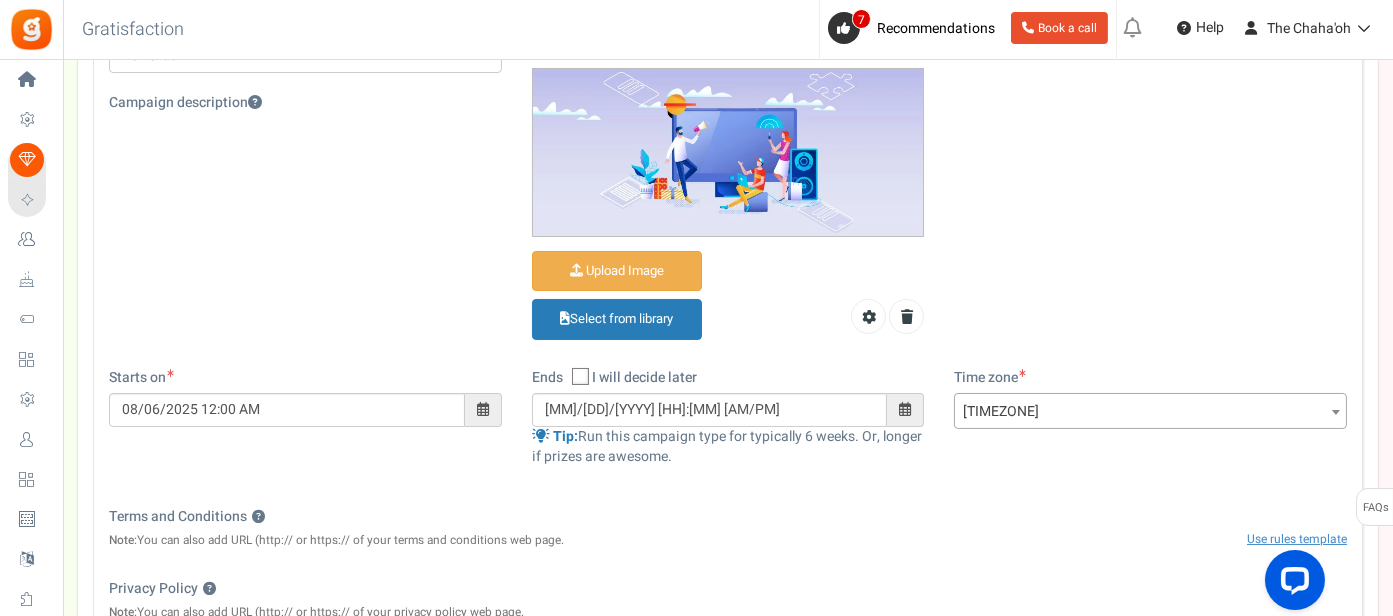 scroll, scrollTop: 0, scrollLeft: 0, axis: both 